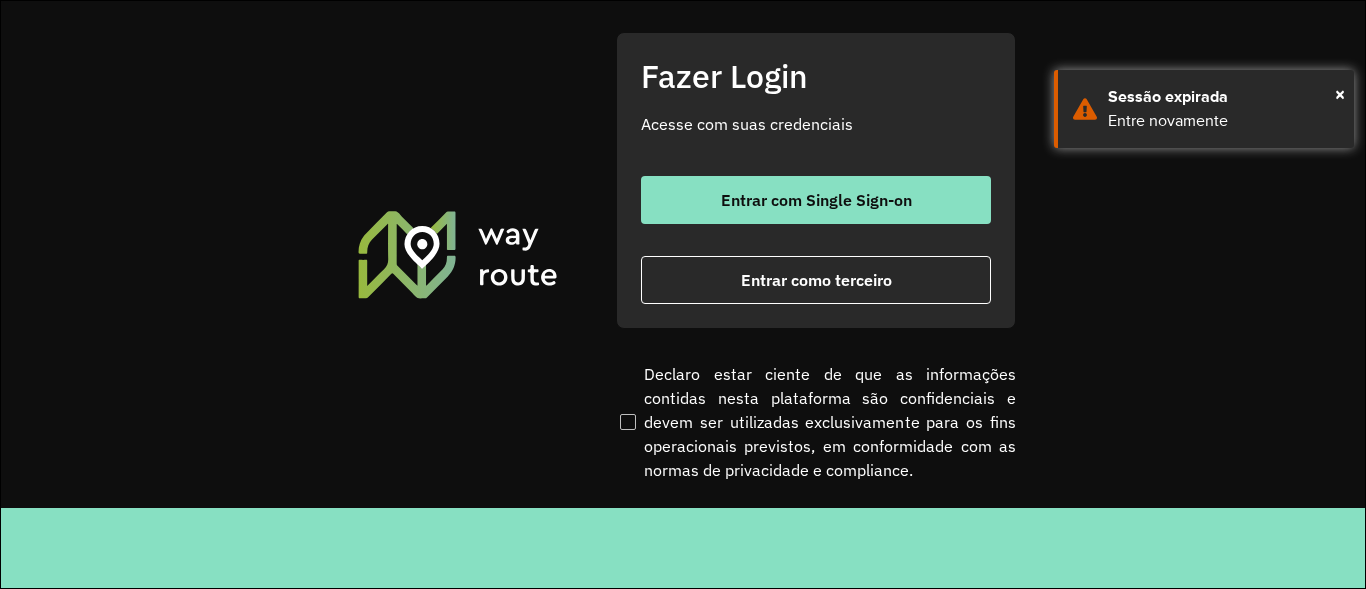 scroll, scrollTop: 0, scrollLeft: 0, axis: both 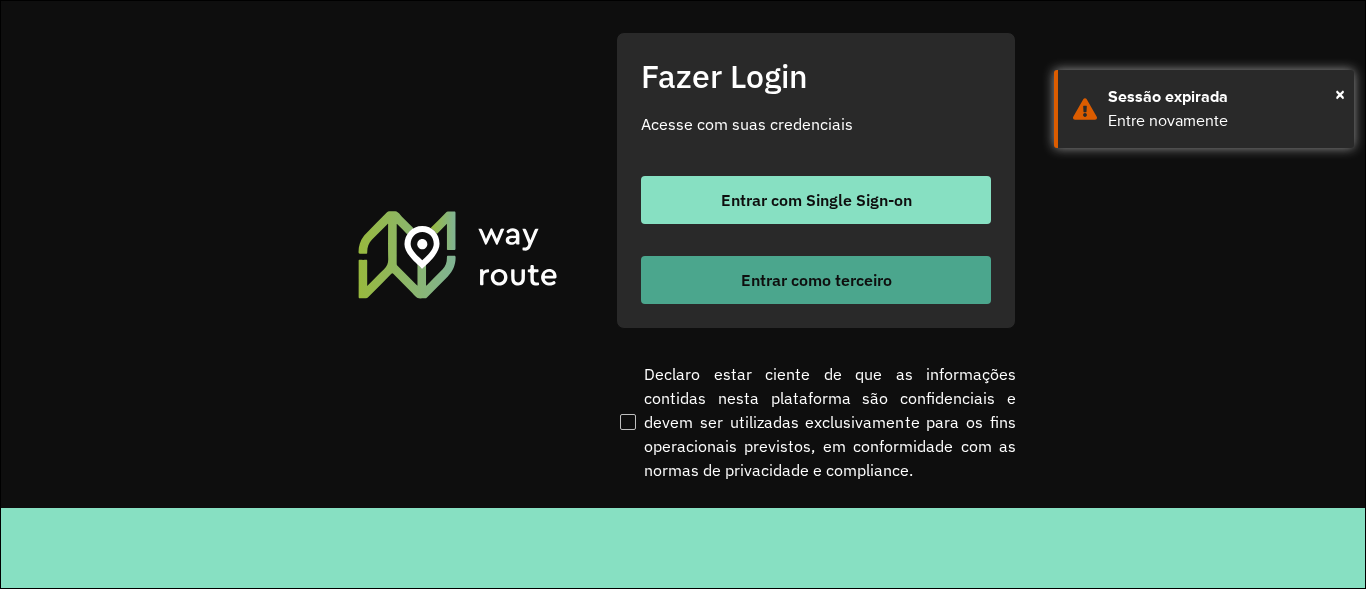 click on "Entrar como terceiro" at bounding box center (816, 280) 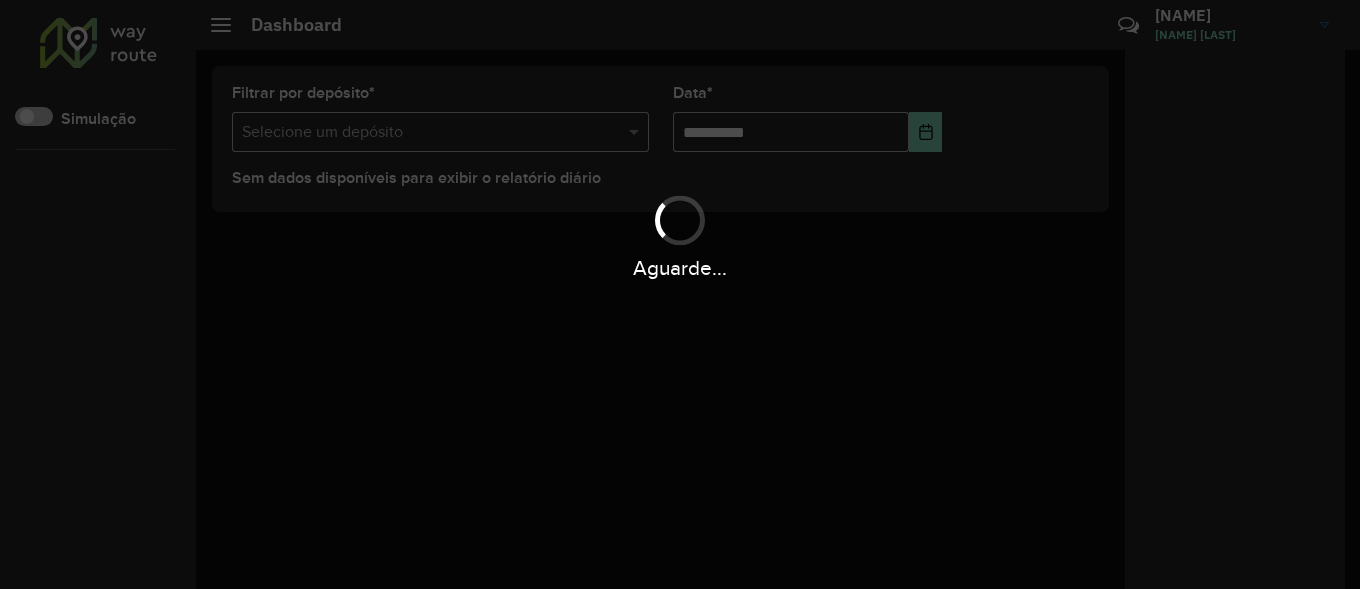 scroll, scrollTop: 0, scrollLeft: 0, axis: both 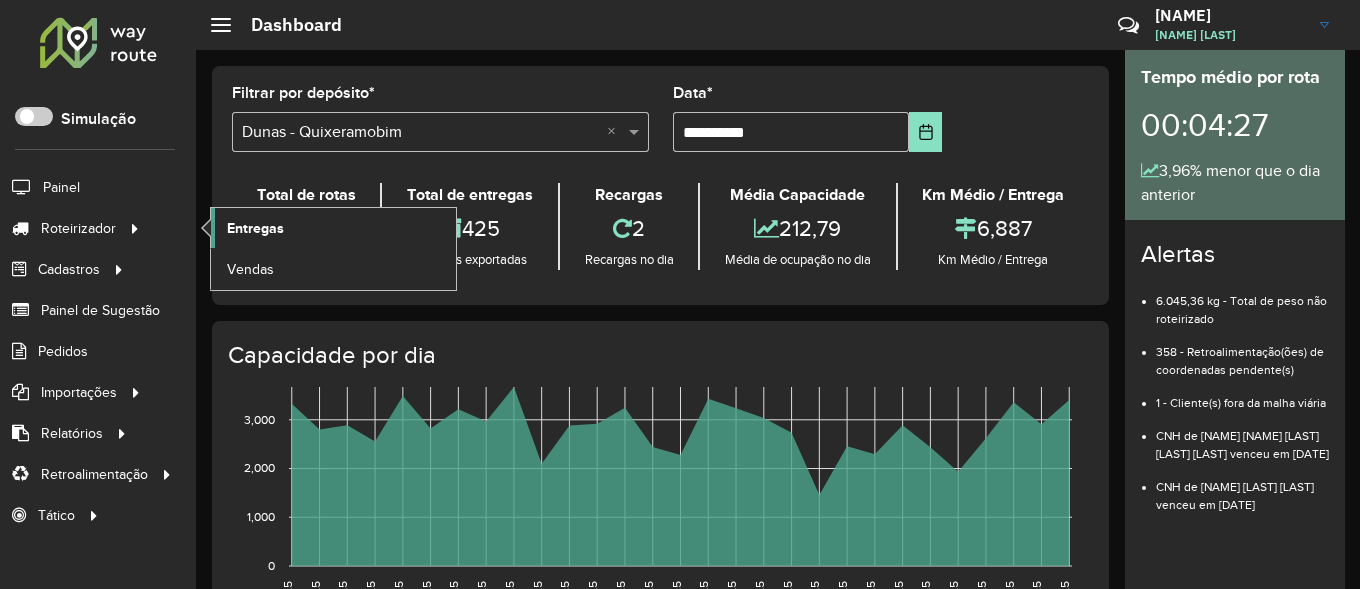 click on "Entregas" 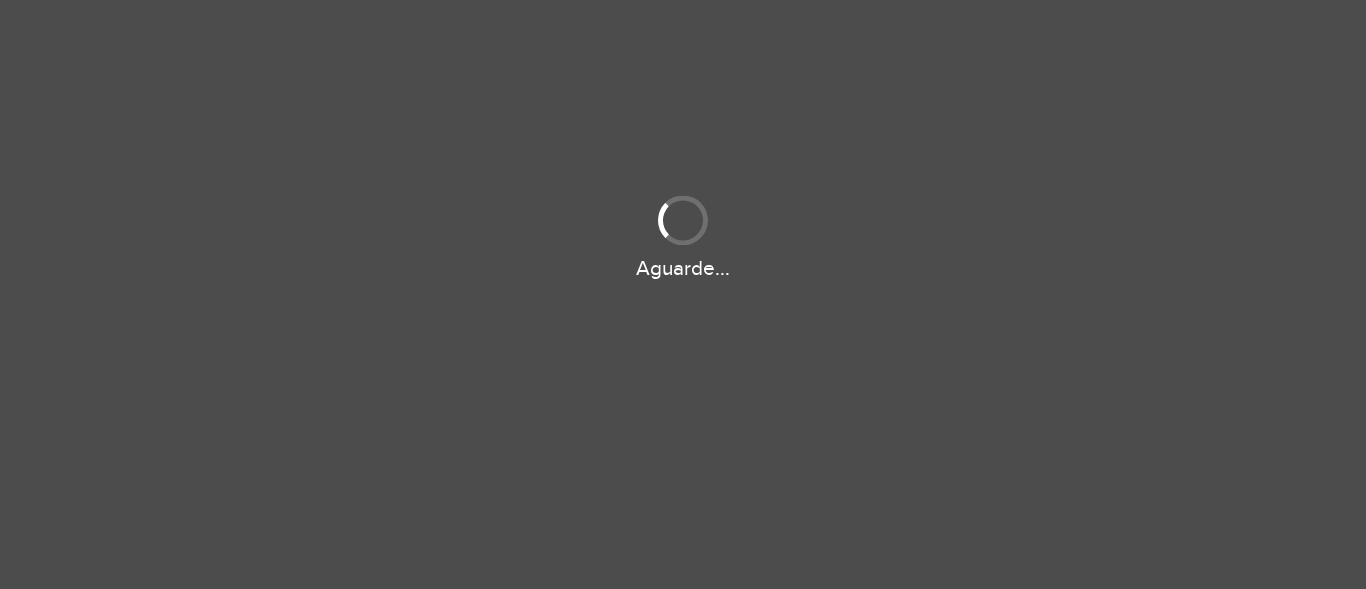 scroll, scrollTop: 0, scrollLeft: 0, axis: both 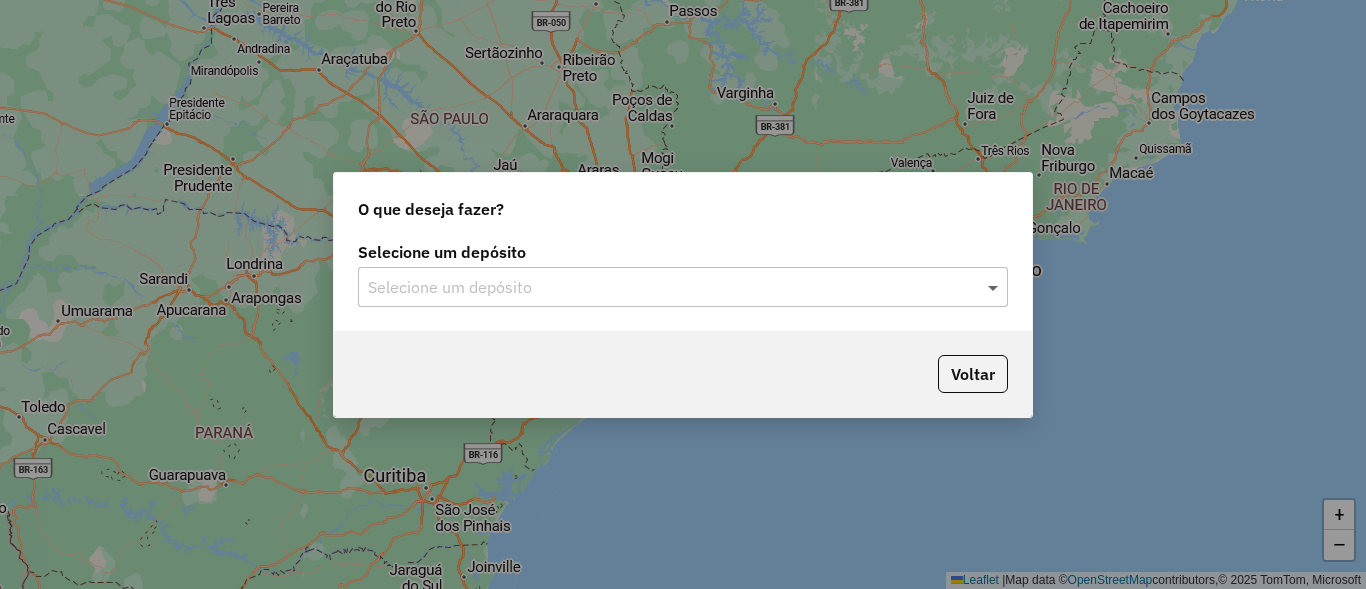 click 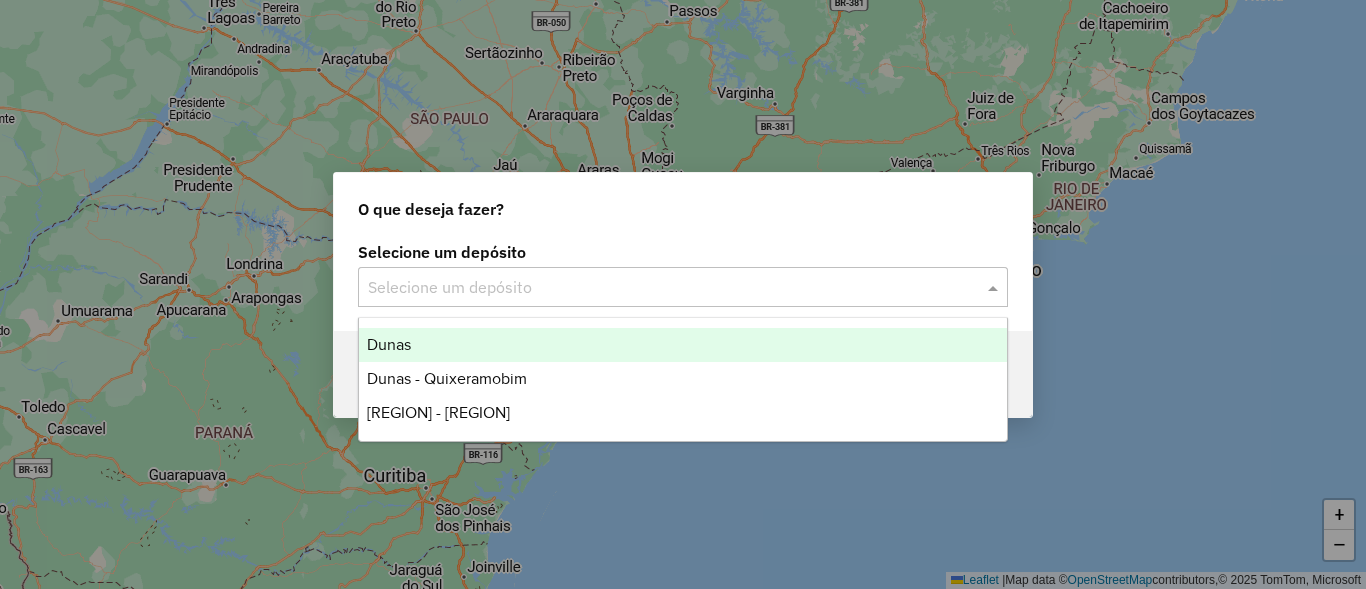click on "Dunas" at bounding box center (389, 344) 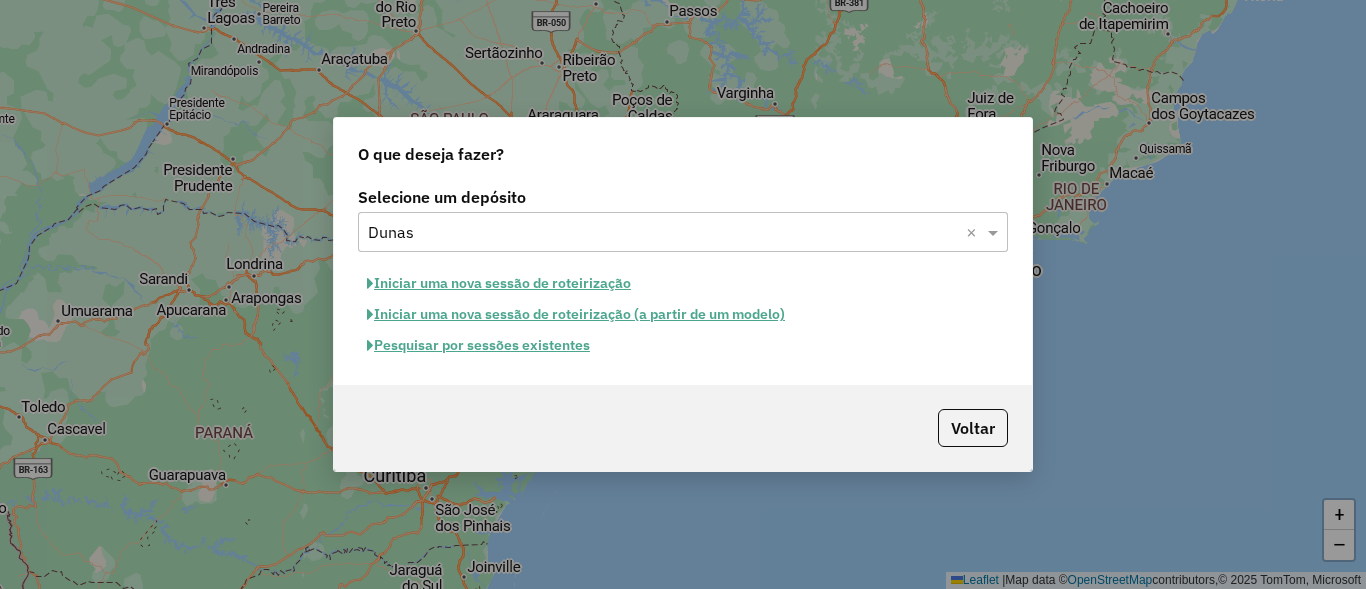 click on "Pesquisar por sessões existentes" 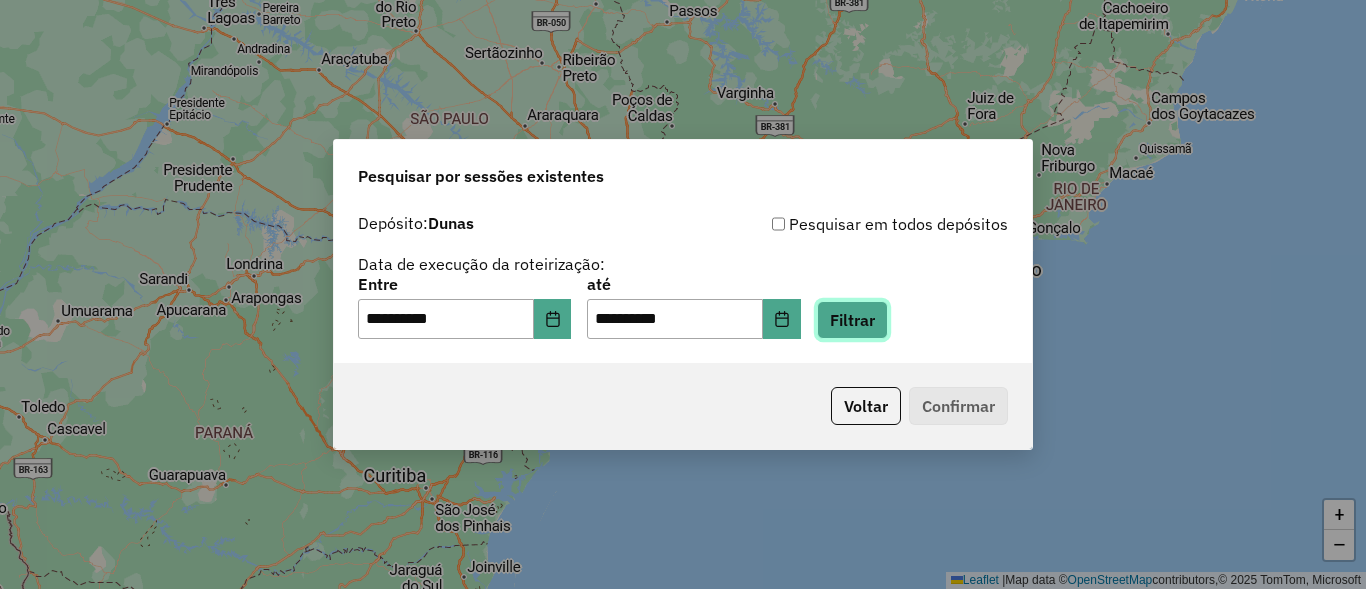 click on "Filtrar" 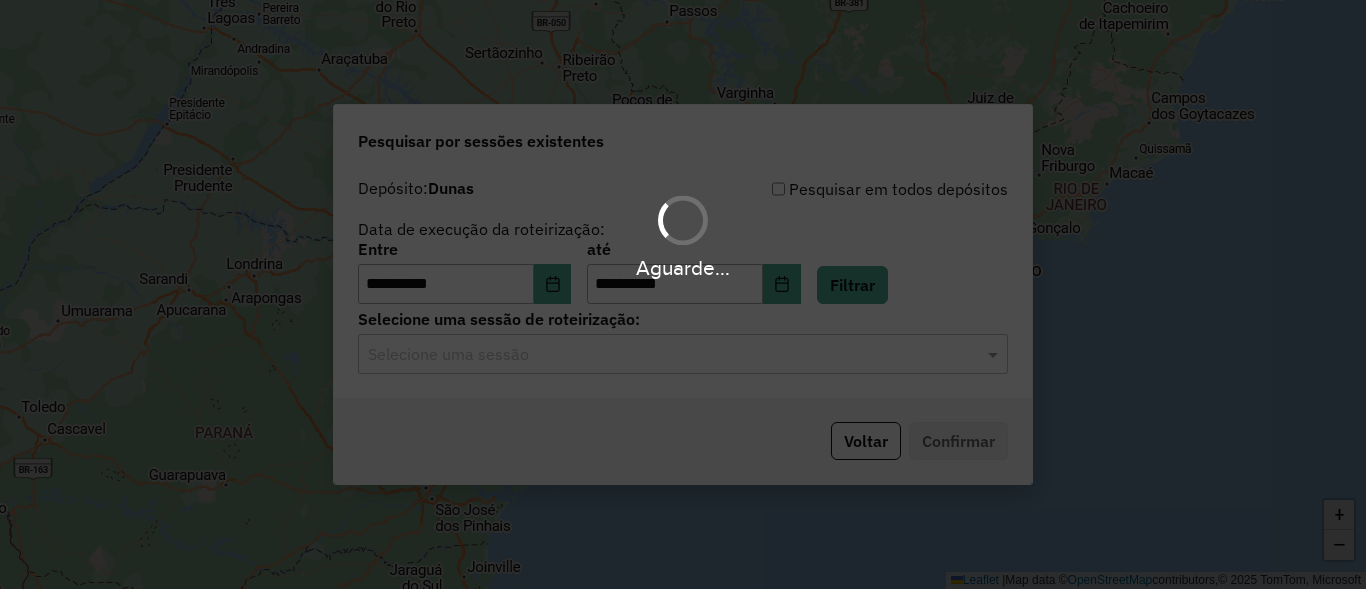 click on "Aguarde..." at bounding box center [683, 294] 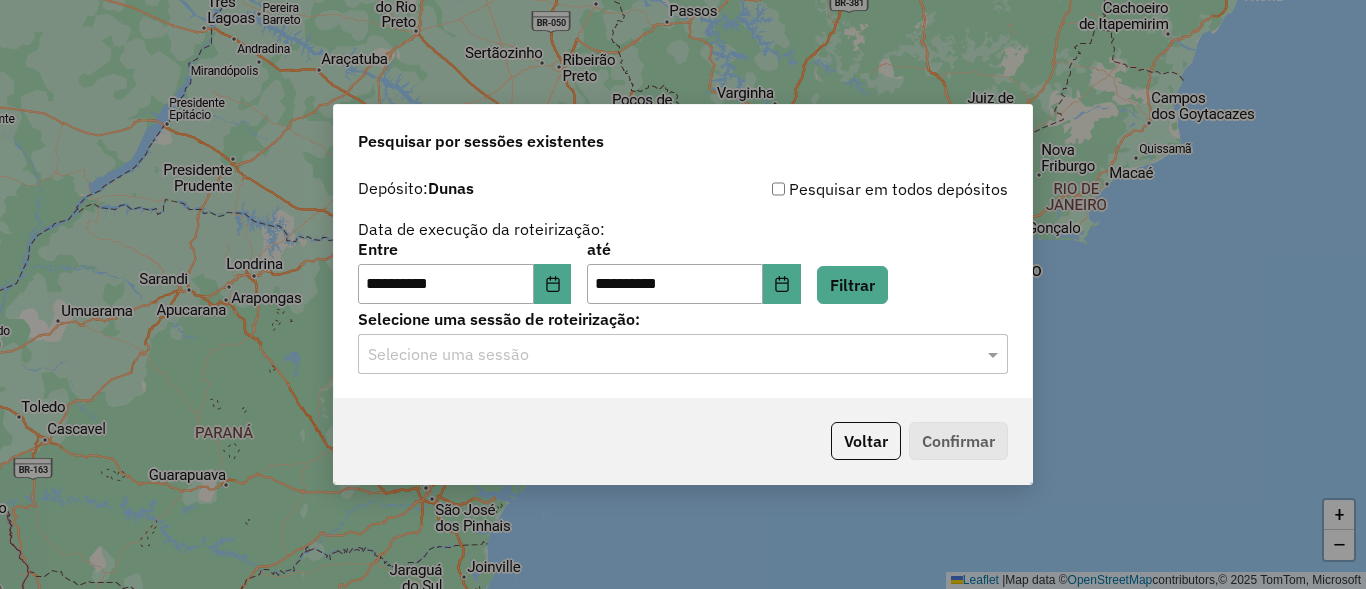 click 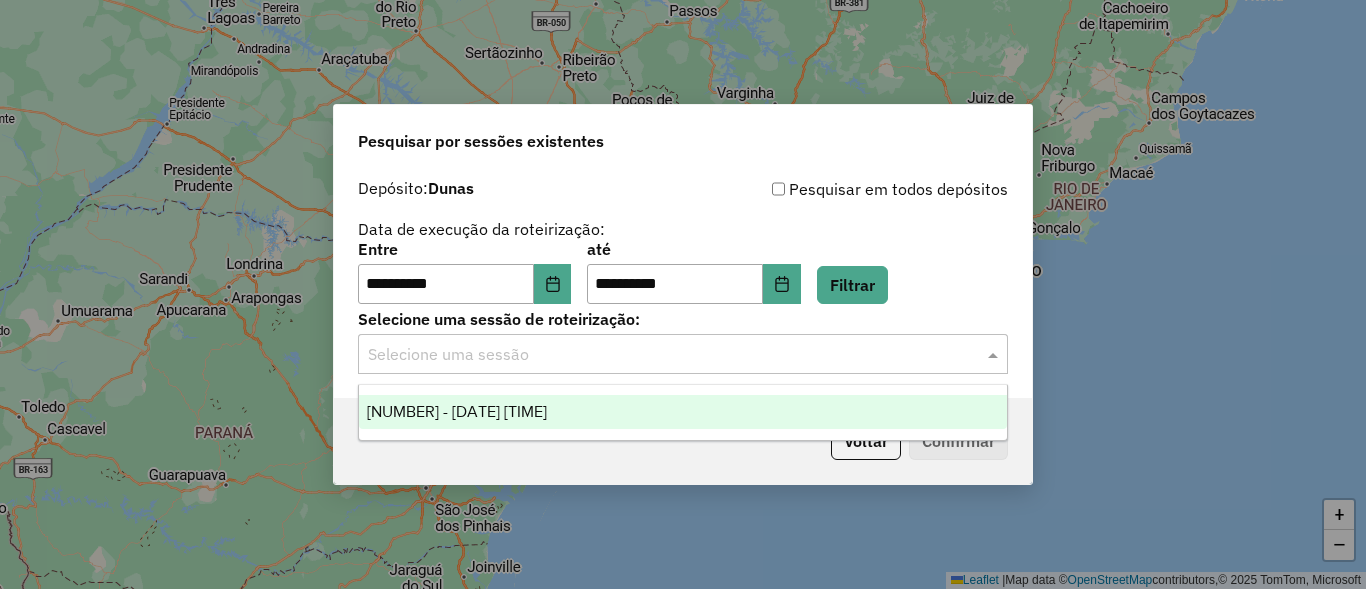 click on "976604 - 08/08/2025 17:58" at bounding box center (457, 411) 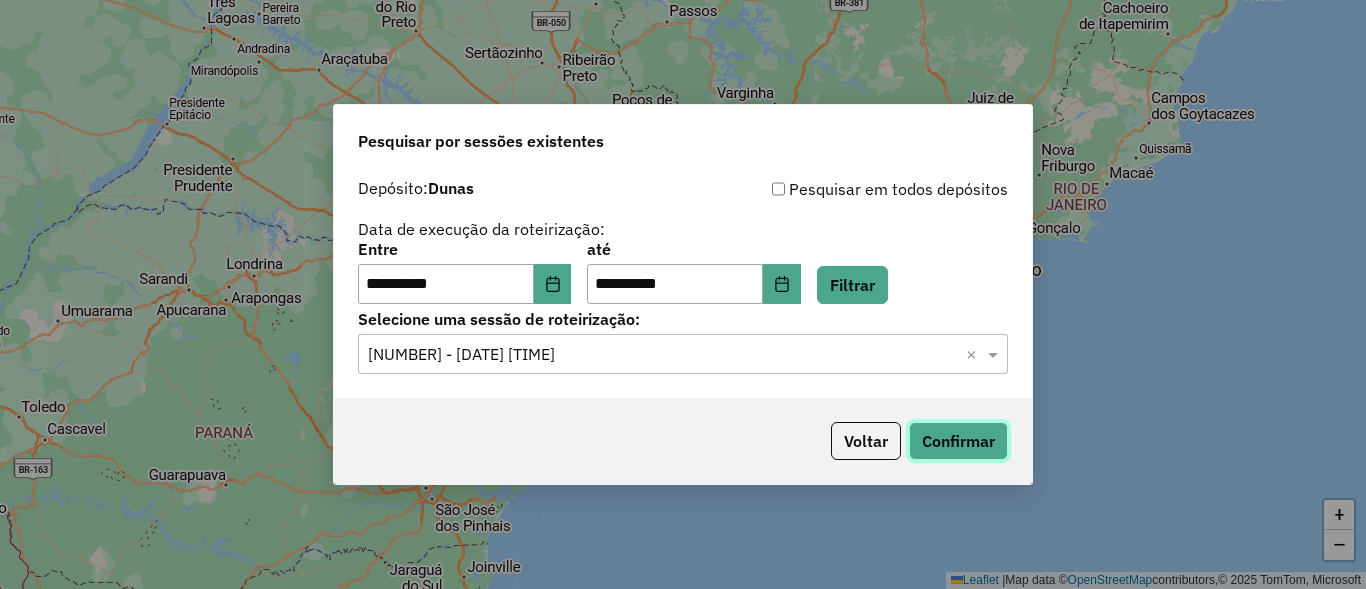 click on "Confirmar" 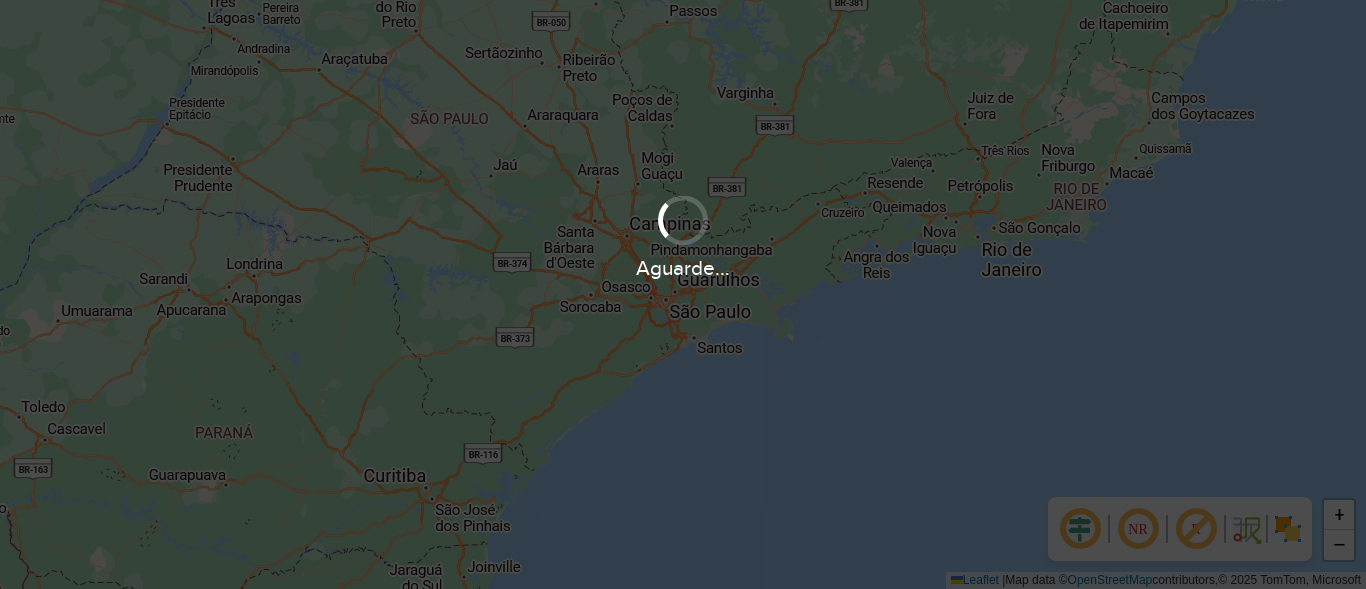 scroll, scrollTop: 0, scrollLeft: 0, axis: both 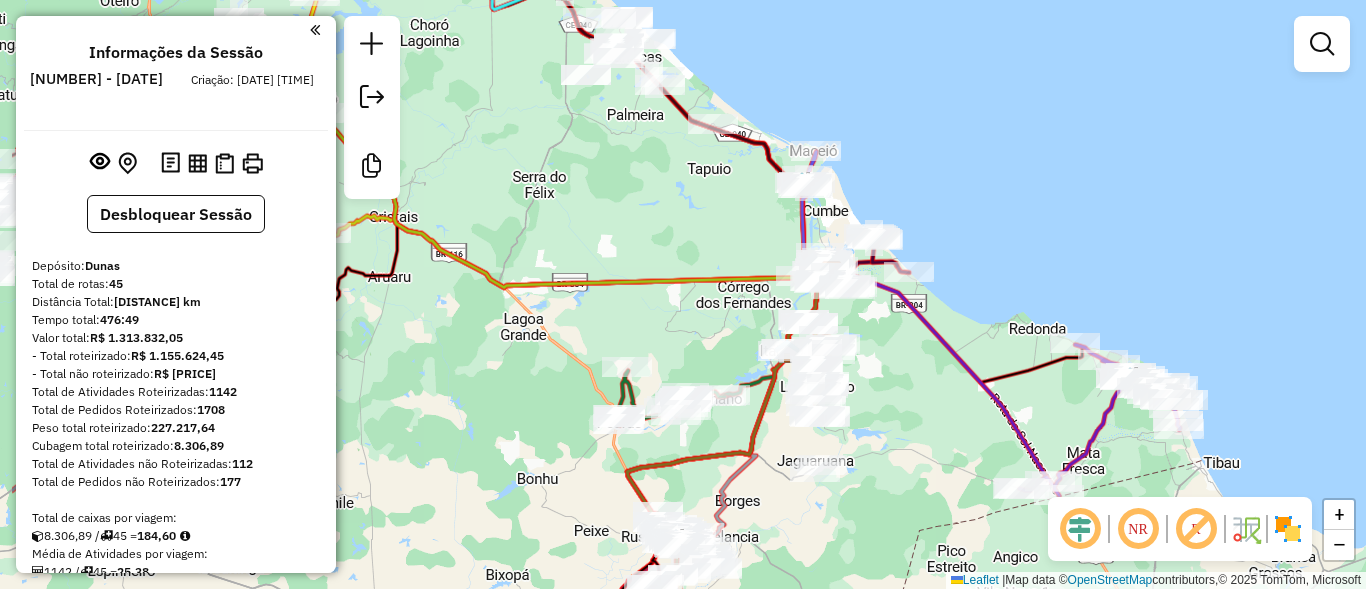 drag, startPoint x: 573, startPoint y: 187, endPoint x: 755, endPoint y: 168, distance: 182.98907 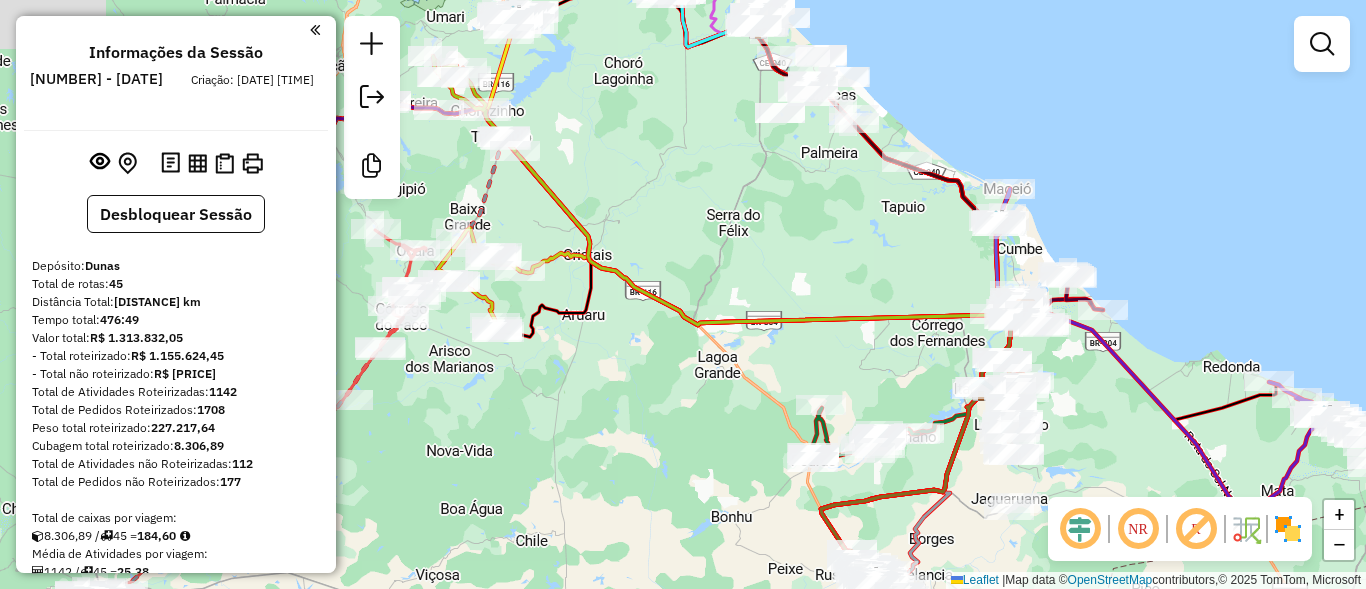 drag, startPoint x: 734, startPoint y: 237, endPoint x: 913, endPoint y: 279, distance: 183.86136 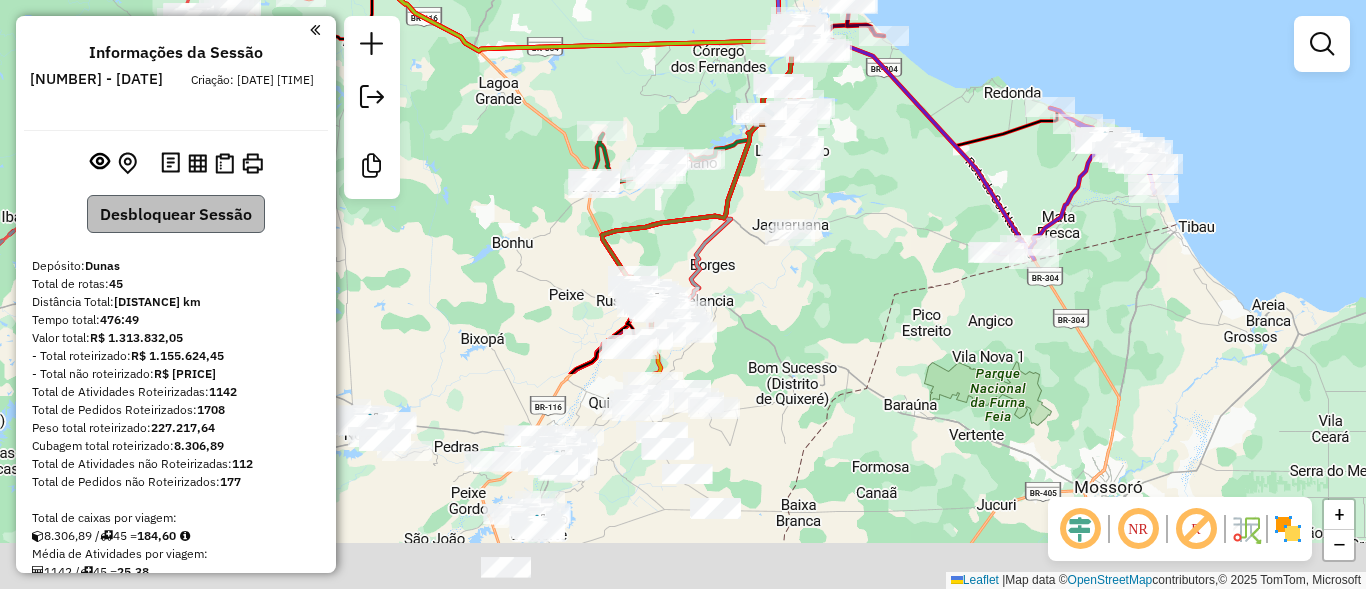drag, startPoint x: 806, startPoint y: 322, endPoint x: 205, endPoint y: 199, distance: 613.4574 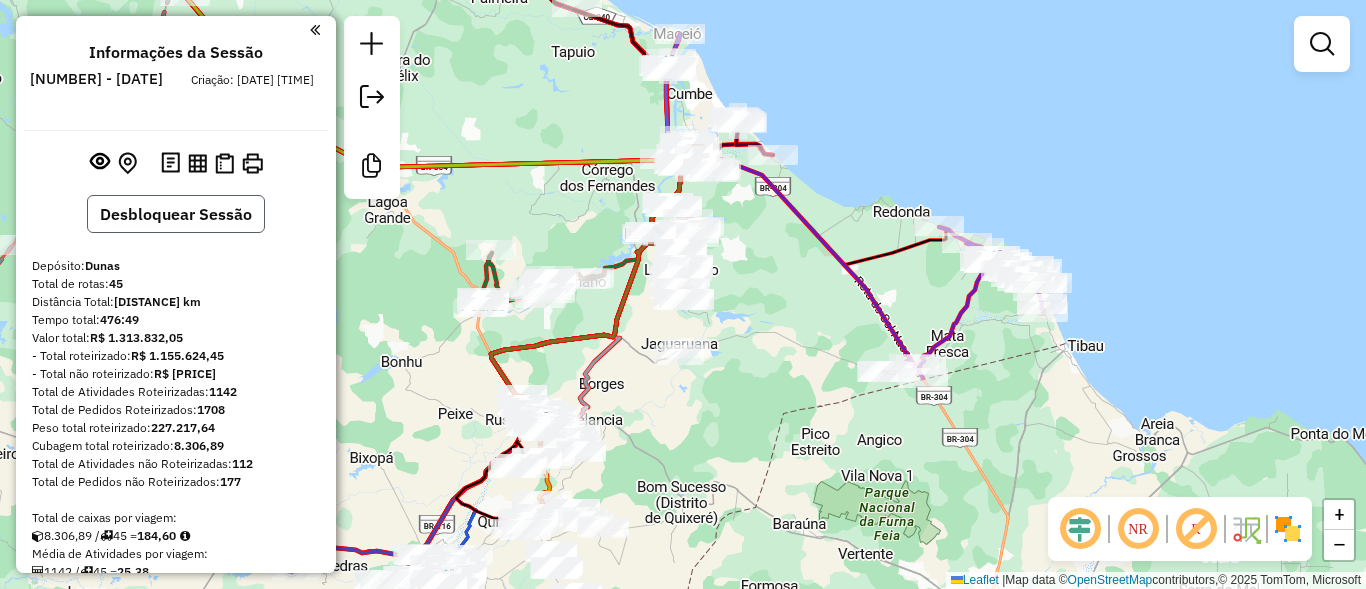 click on "Desbloquear Sessão" at bounding box center [176, 214] 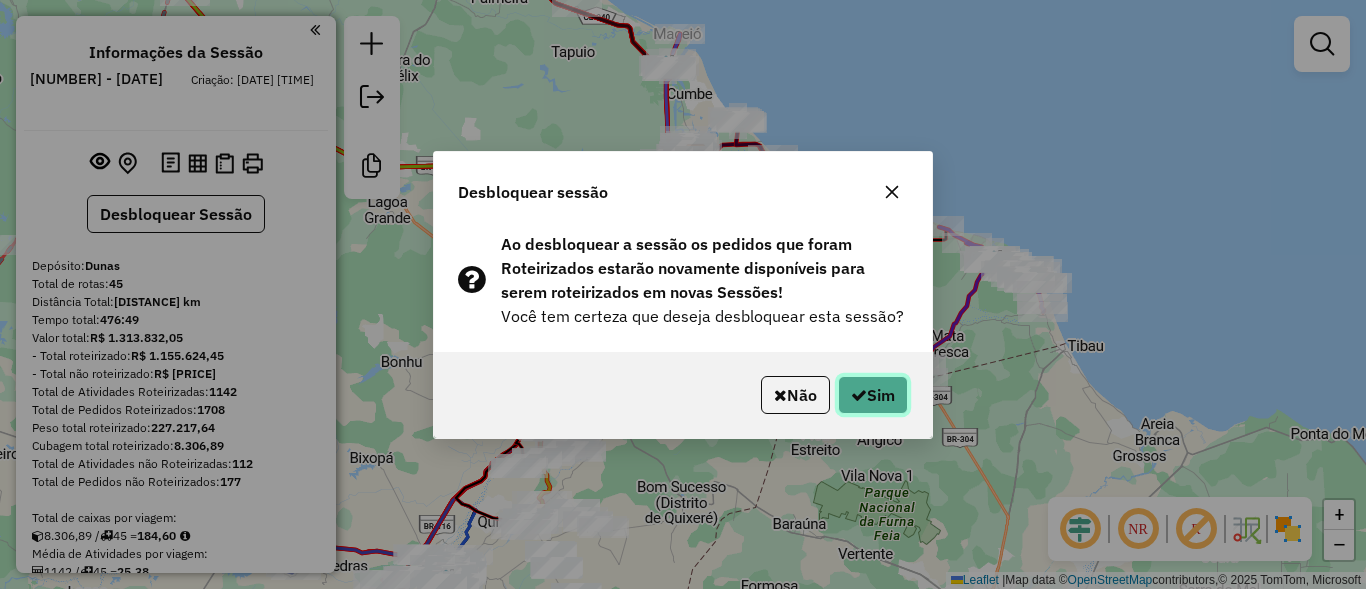 click on "Sim" 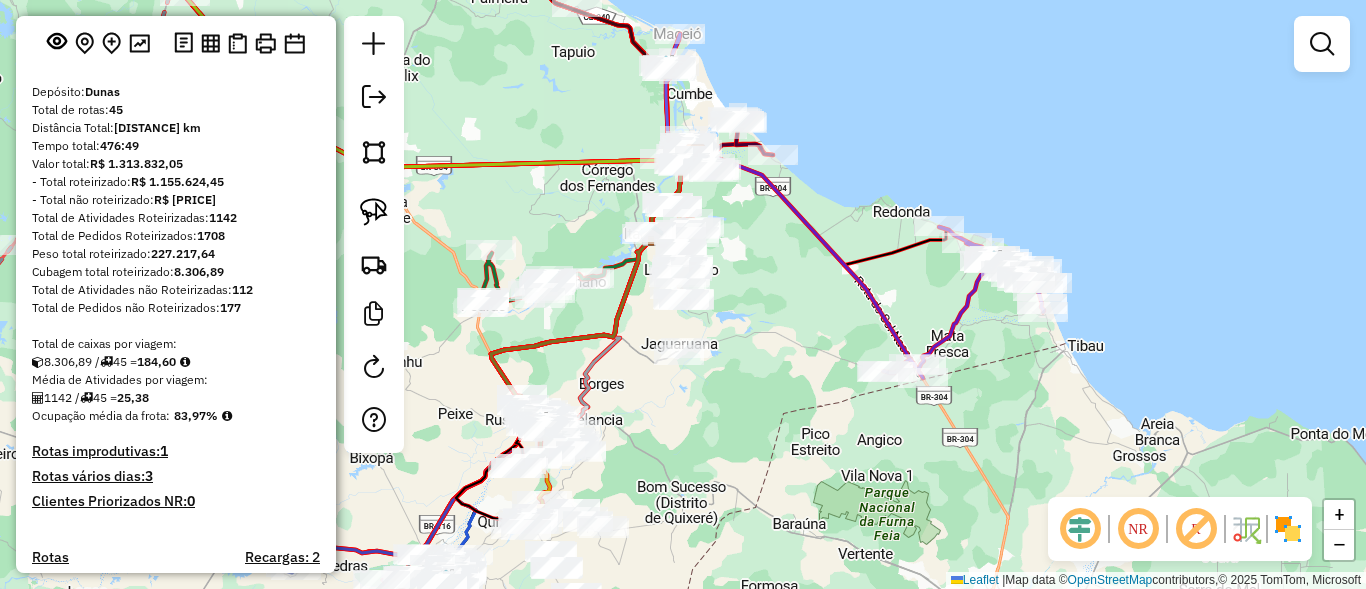 scroll, scrollTop: 480, scrollLeft: 0, axis: vertical 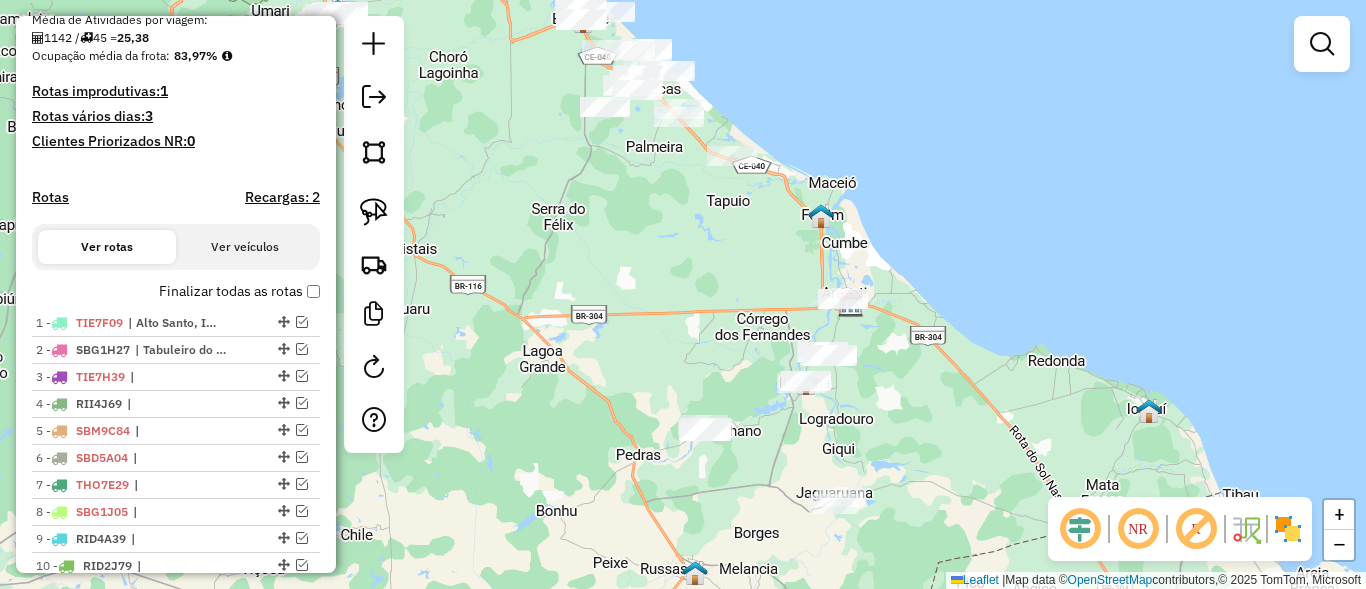 drag, startPoint x: 836, startPoint y: 265, endPoint x: 1041, endPoint y: 489, distance: 303.64618 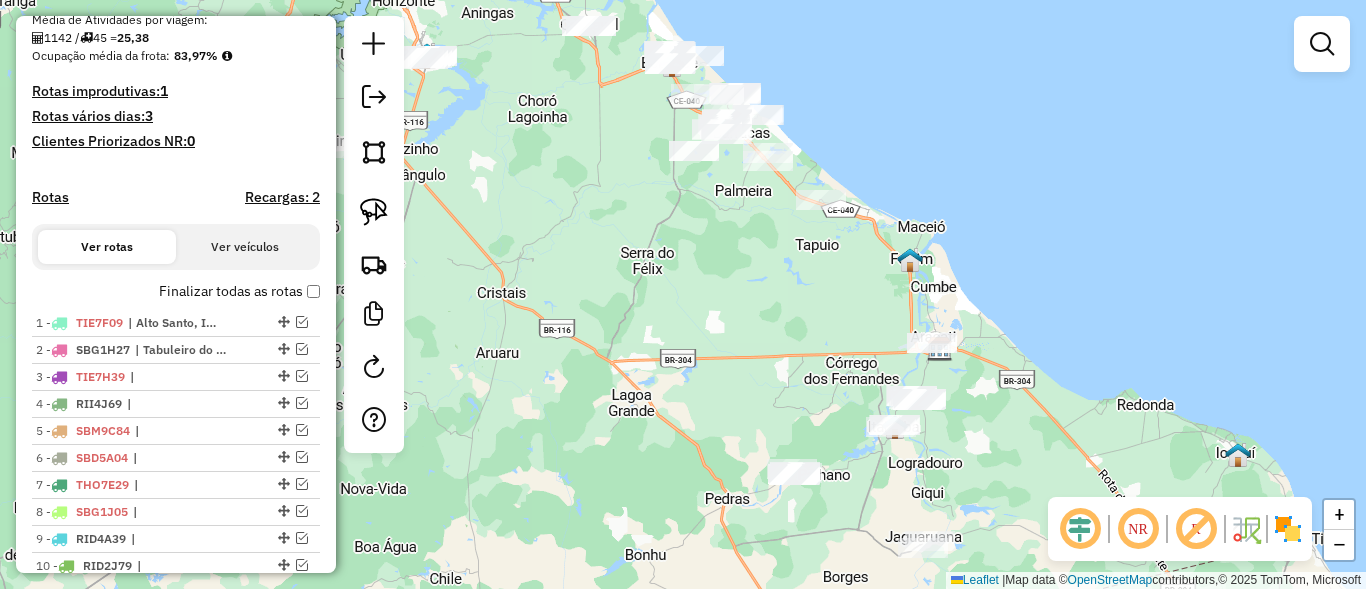 drag, startPoint x: 742, startPoint y: 312, endPoint x: 669, endPoint y: 141, distance: 185.9301 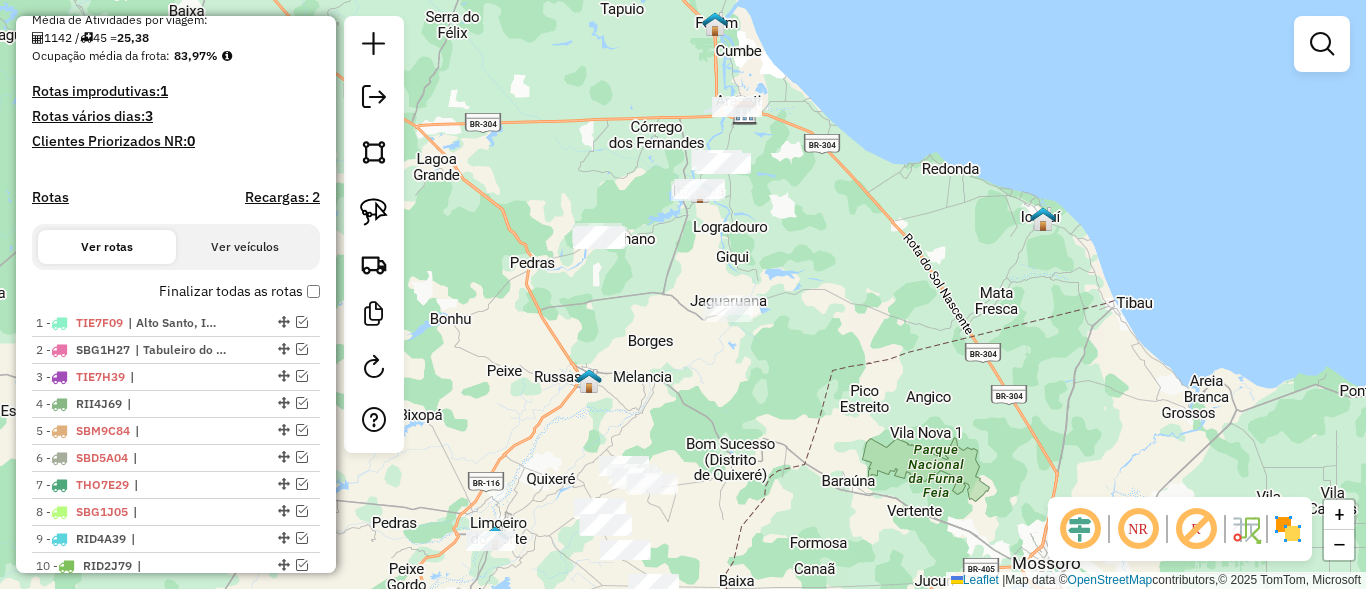 drag, startPoint x: 724, startPoint y: 211, endPoint x: 641, endPoint y: 119, distance: 123.90723 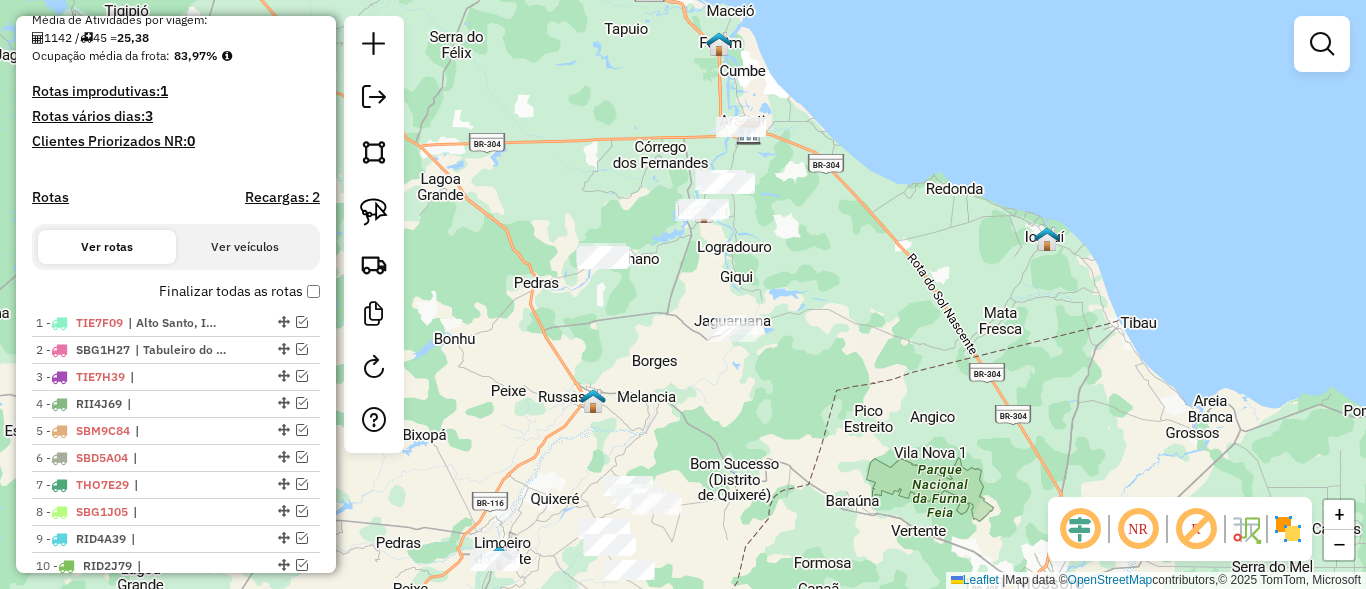 drag, startPoint x: 728, startPoint y: 249, endPoint x: 732, endPoint y: 269, distance: 20.396078 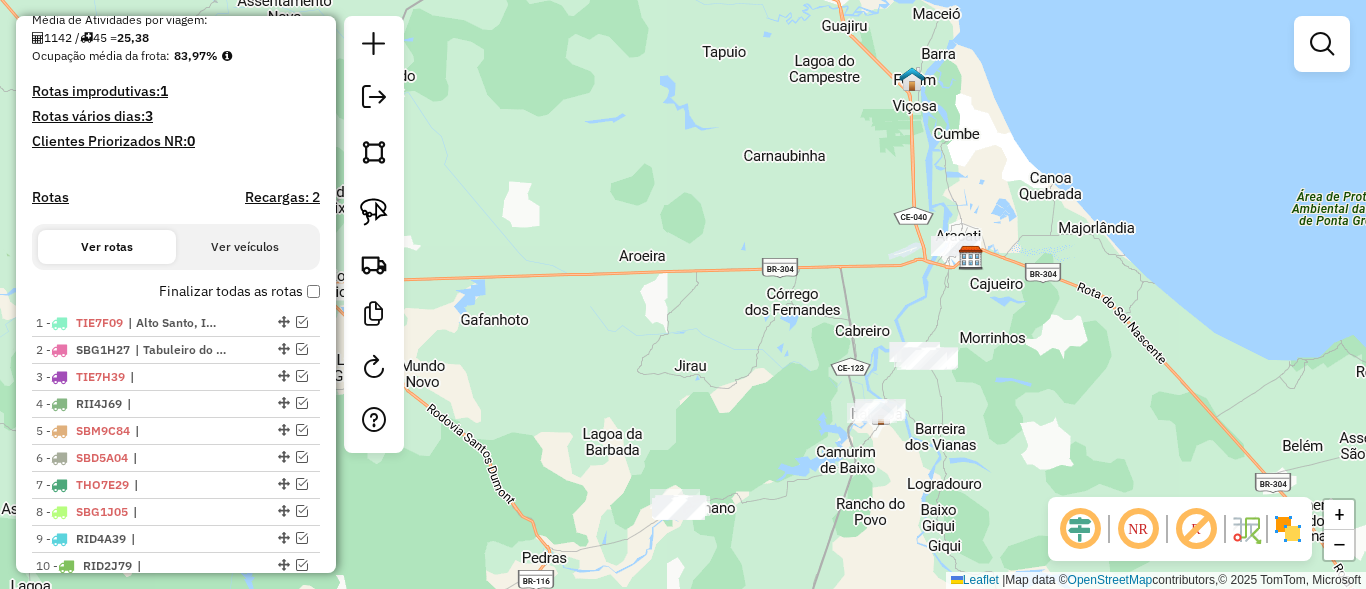 drag, startPoint x: 860, startPoint y: 306, endPoint x: 963, endPoint y: 456, distance: 181.95879 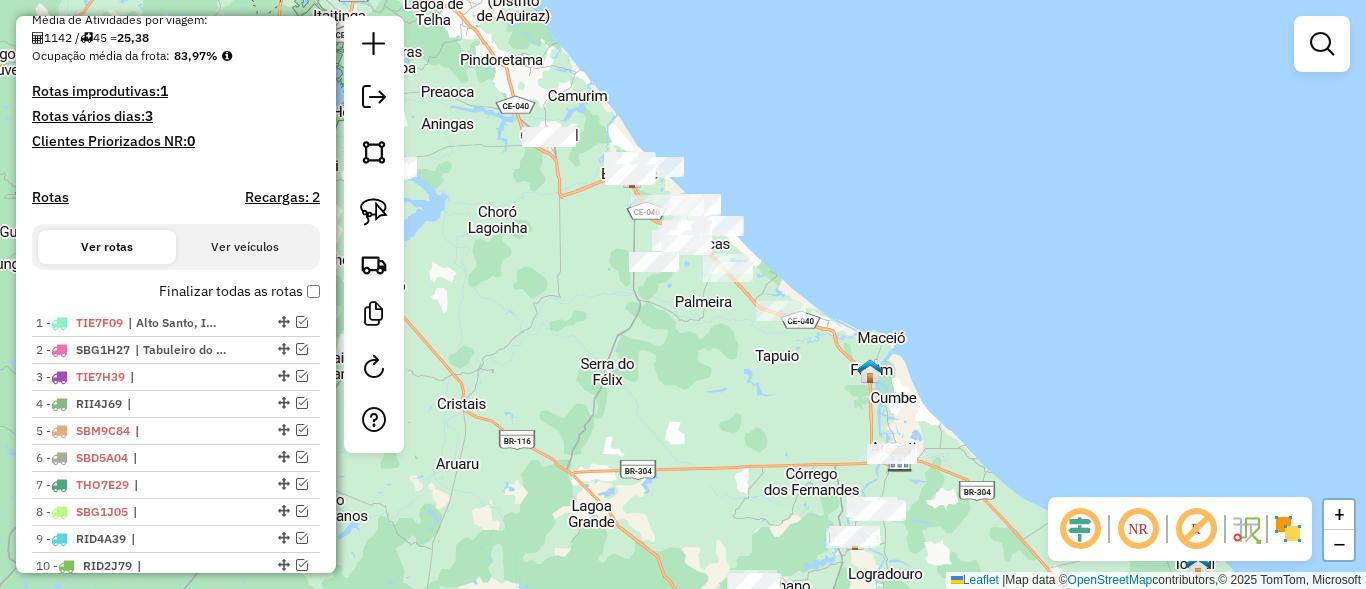 drag, startPoint x: 804, startPoint y: 247, endPoint x: 803, endPoint y: 407, distance: 160.00313 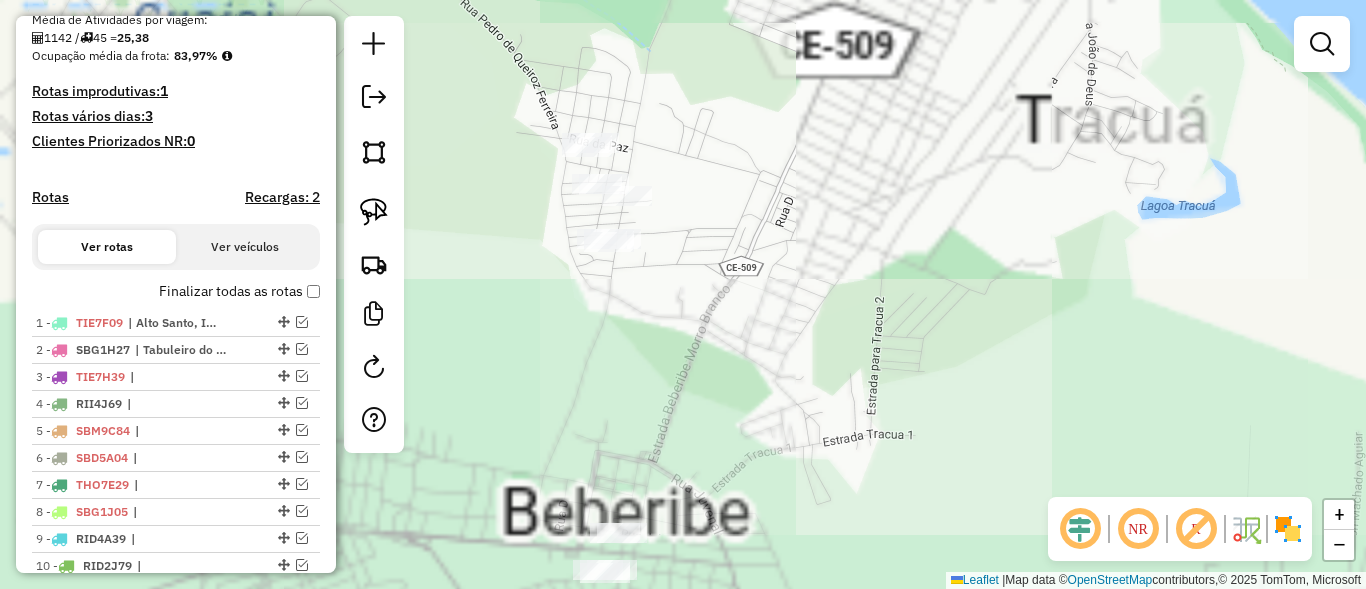 drag, startPoint x: 734, startPoint y: 335, endPoint x: 750, endPoint y: 223, distance: 113.137085 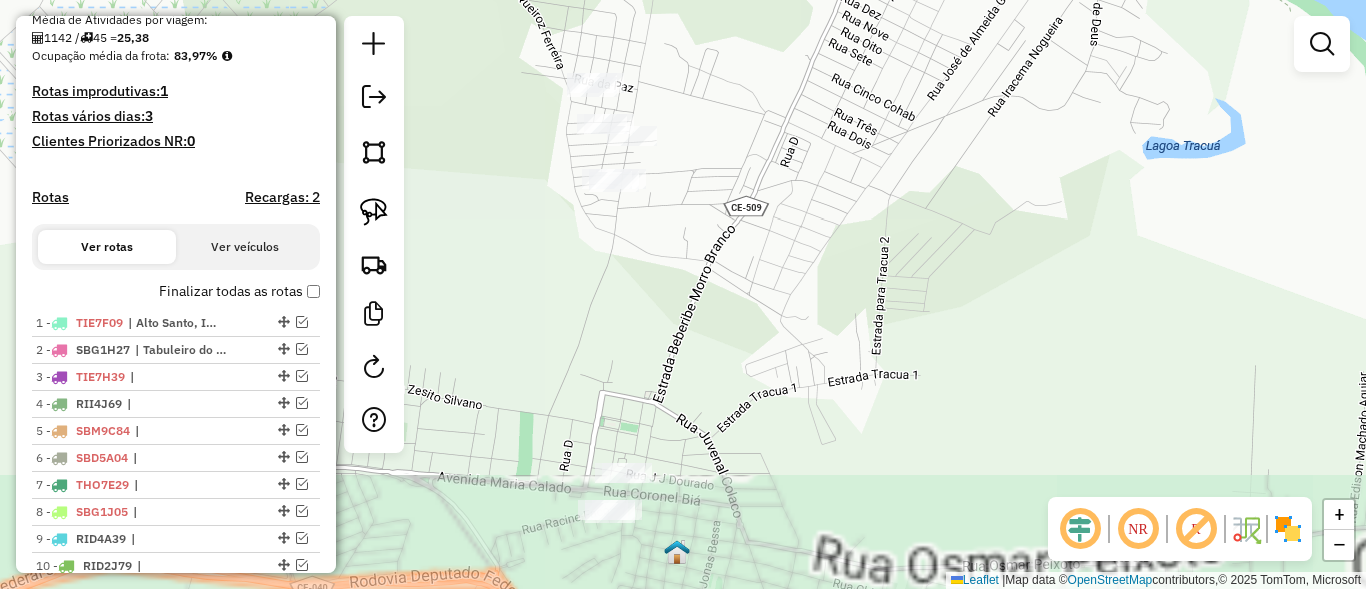 drag, startPoint x: 636, startPoint y: 420, endPoint x: 688, endPoint y: 295, distance: 135.38464 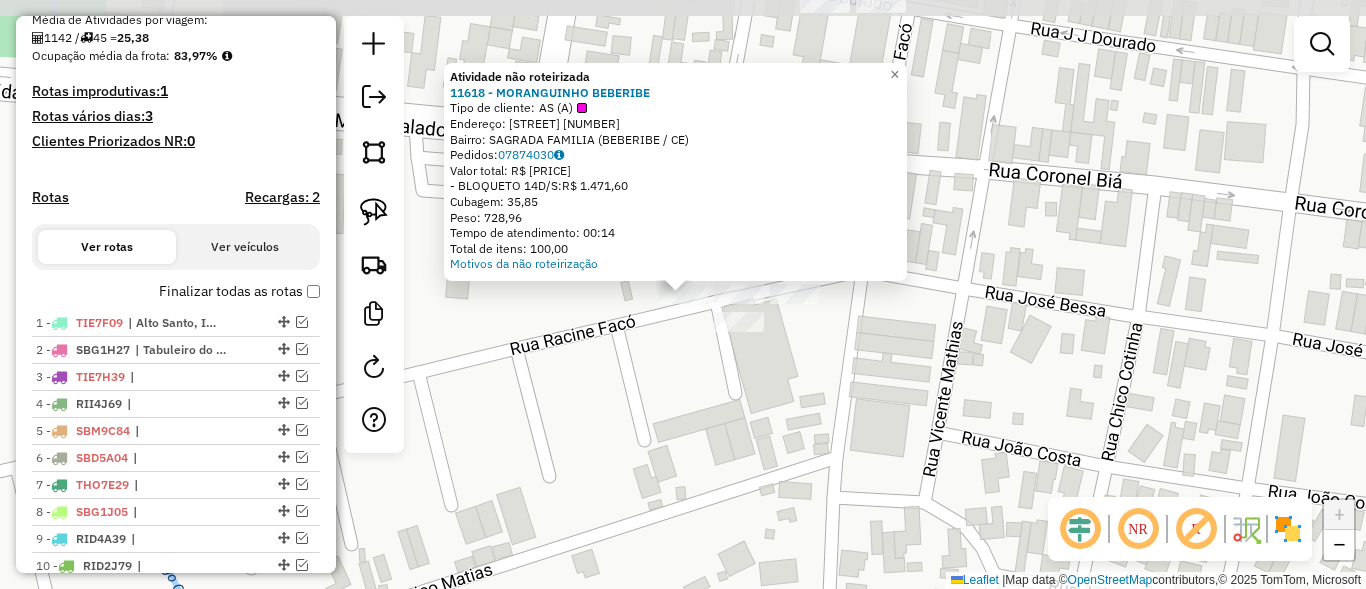 click on "Atividade não roteirizada [NUMBER] - [NAME]  Tipo de cliente:   [TYPE] ([INITIAL])   Endereço:  [STREET] [NUMBER]   Bairro: [NAME] ([CITY] / [STATE])   Pedidos:  [NUMBER]   Valor total: R$ [PRICE]   - [BONUS]:  R$ [PRICE]   Cubagem: [CUBAGE]   Peso: [WEIGHT]   Tempo de atendimento: [TIME]   Total de itens: [ITEMS]  Motivos da não roteirização × Janela de atendimento Grade de atendimento Capacidade Transportadoras Veículos Cliente Pedidos  Rotas Selecione os dias de semana para filtrar as janelas de atendimento  Seg   Ter   Qua   Qui   Sex   Sáb   Dom  Informe o período da janela de atendimento: De: [TIME] Até: [TIME]  Filtrar exatamente a janela do cliente  Considerar janela de atendimento padrão  Selecione os dias de semana para filtrar as grades de atendimento  Seg   Ter   Qua   Qui   Sex   Sáb   Dom   Considerar clientes sem dia de atendimento cadastrado  Clientes fora do dia de atendimento selecionado Filtrar as atividades entre os valores definidos abaixo:  Peso mínimo: [WEIGHT]  Peso máximo: [WEIGHT]   De: [TIME]   De: [TIME]" 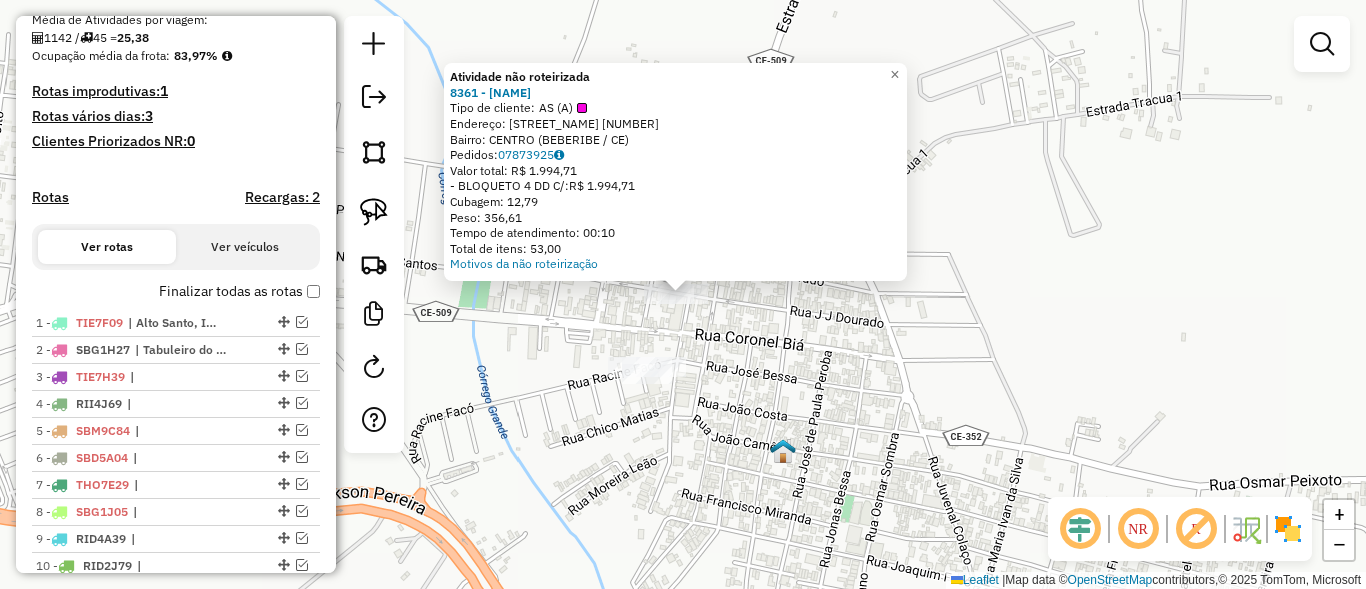 click on "Atividade não roteirizada [NUMBER] - [NAME]  Tipo de cliente:   [TYPE] ([INITIAL])   Endereço:  [STREET] [NUMBER]   Bairro: [NAME] ([CITY] / [STATE])   Pedidos:  [NUMBER]   Valor total: R$ [PRICE]   - [BONUS] [PRICE]   Cubagem: [CUBAGE]   Peso: [WEIGHT]   Tempo de atendimento: [TIME]   Total de itens: [ITEMS]  Motivos da não roteirização × Janela de atendimento Grade de atendimento Capacidade Transportadoras Veículos Cliente Pedidos  Rotas Selecione os dias de semana para filtrar as janelas de atendimento  Seg   Ter   Qua   Qui   Sex   Sáb   Dom  Informe o período da janela de atendimento: De: [TIME] Até: [TIME]  Filtrar exatamente a janela do cliente  Considerar janela de atendimento padrão  Selecione os dias de semana para filtrar as grades de atendimento  Seg   Ter   Qua   Qui   Sex   Sáb   Dom   Considerar clientes sem dia de atendimento cadastrado  Clientes fora do dia de atendimento selecionado Filtrar as atividades entre os valores definidos abaixo:  Peso mínimo: [WEIGHT]  Peso máximo: [WEIGHT]   Cubagem mínima: [CUBAGE]  +" 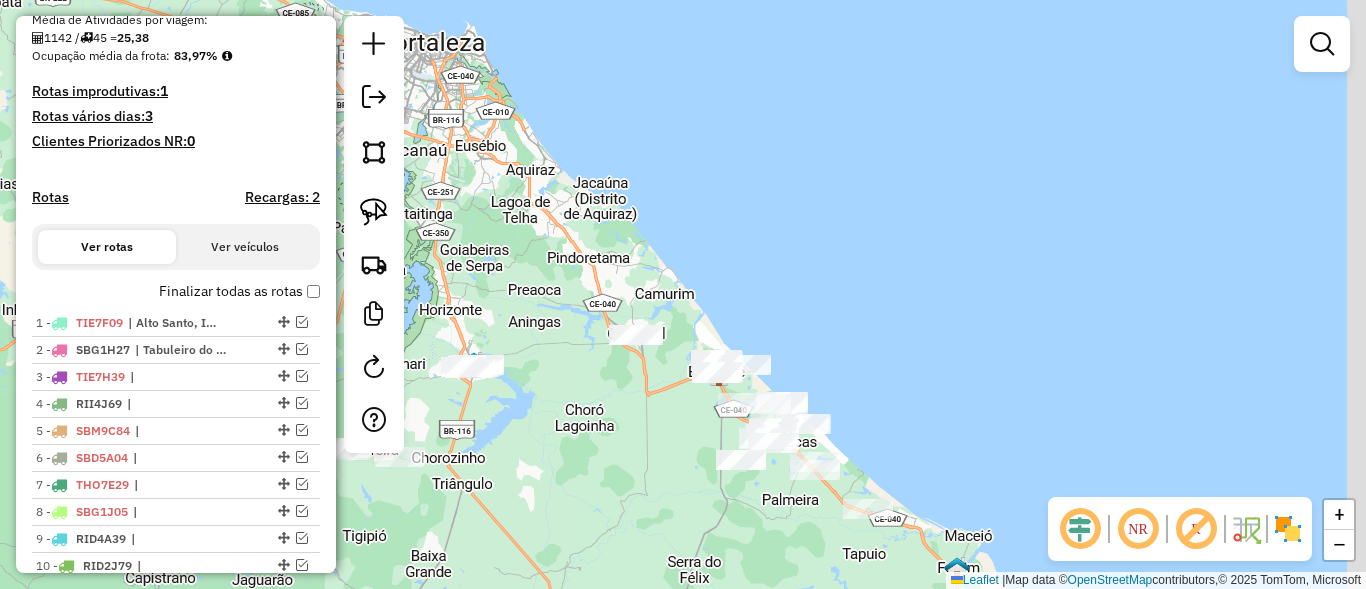 drag, startPoint x: 759, startPoint y: 462, endPoint x: 663, endPoint y: 421, distance: 104.388695 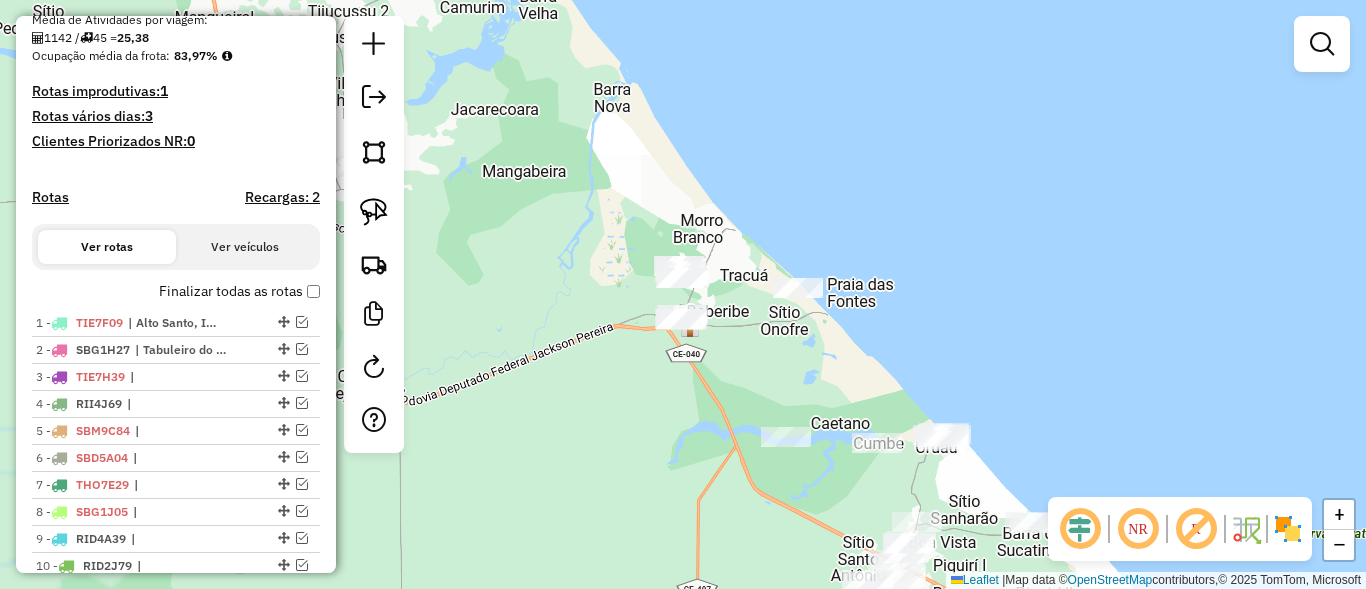 drag, startPoint x: 758, startPoint y: 341, endPoint x: 765, endPoint y: 361, distance: 21.189621 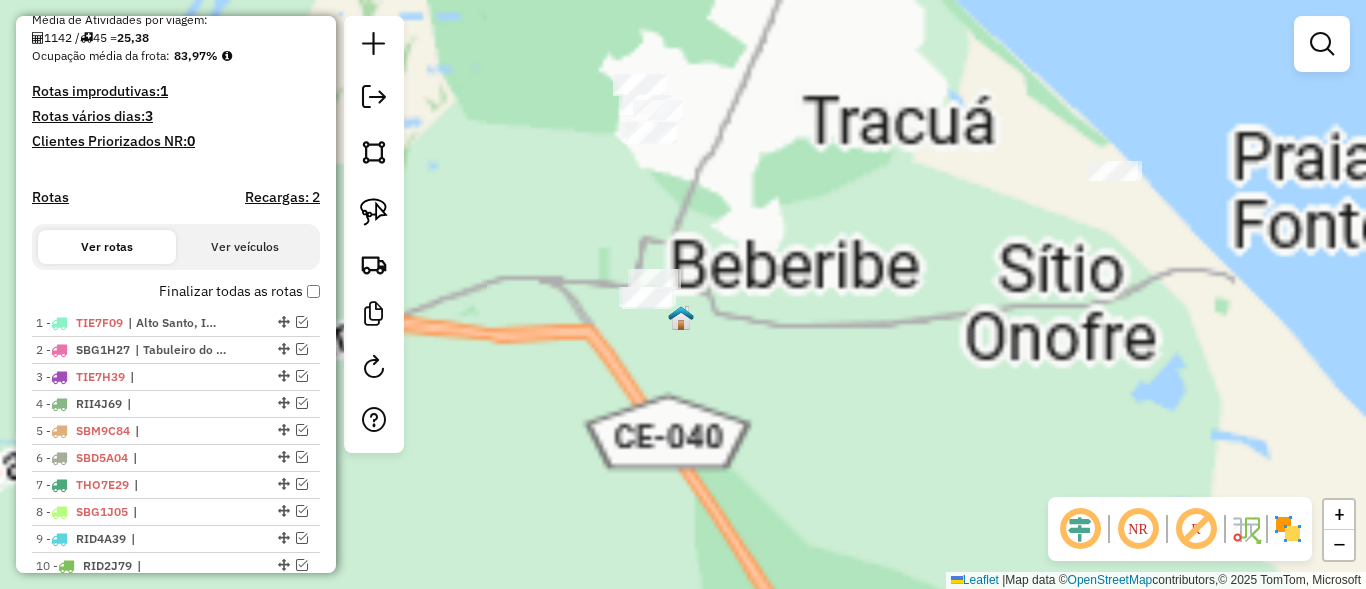 drag, startPoint x: 689, startPoint y: 320, endPoint x: 757, endPoint y: 419, distance: 120.10412 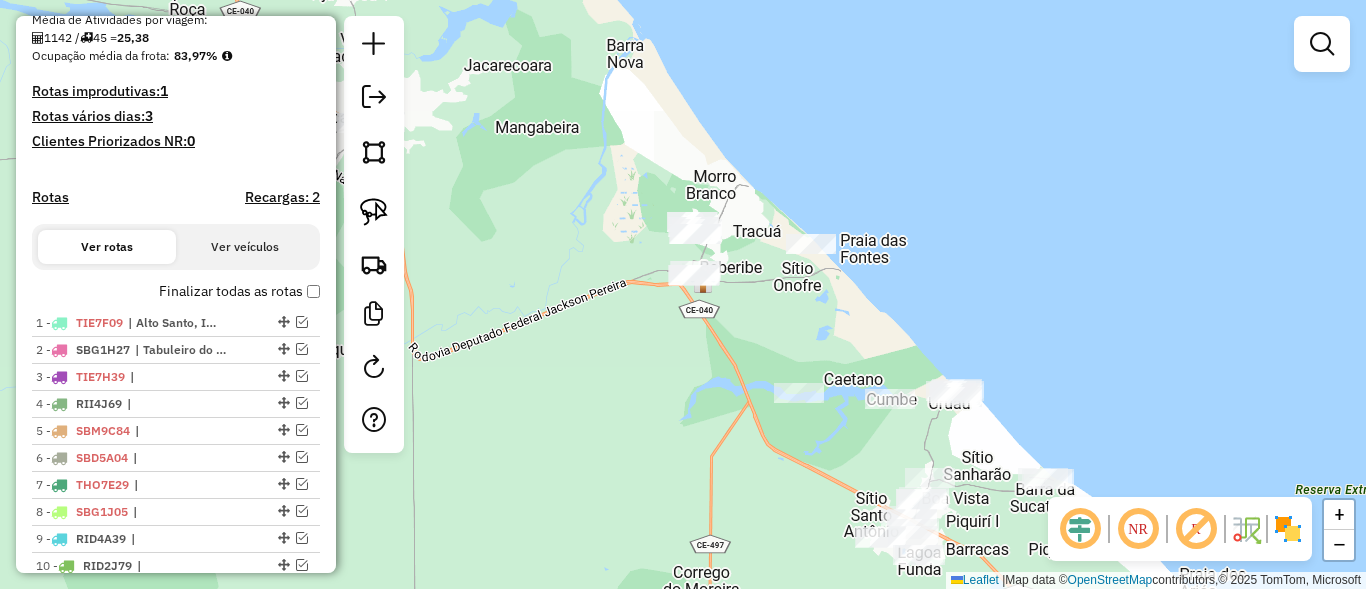 click on "Janela de atendimento Grade de atendimento Capacidade Transportadoras Veículos Cliente Pedidos  Rotas Selecione os dias de semana para filtrar as janelas de atendimento  Seg   Ter   Qua   Qui   Sex   Sáb   Dom  Informe o período da janela de atendimento: De: Até:  Filtrar exatamente a janela do cliente  Considerar janela de atendimento padrão  Selecione os dias de semana para filtrar as grades de atendimento  Seg   Ter   Qua   Qui   Sex   Sáb   Dom   Considerar clientes sem dia de atendimento cadastrado  Clientes fora do dia de atendimento selecionado Filtrar as atividades entre os valores definidos abaixo:  Peso mínimo:   Peso máximo:   Cubagem mínima:   Cubagem máxima:   De:   Até:  Filtrar as atividades entre o tempo de atendimento definido abaixo:  De:   Até:   Considerar capacidade total dos clientes não roteirizados Transportadora: Selecione um ou mais itens Tipo de veículo: Selecione um ou mais itens Veículo: Selecione um ou mais itens Motorista: Selecione um ou mais itens Nome: Rótulo:" 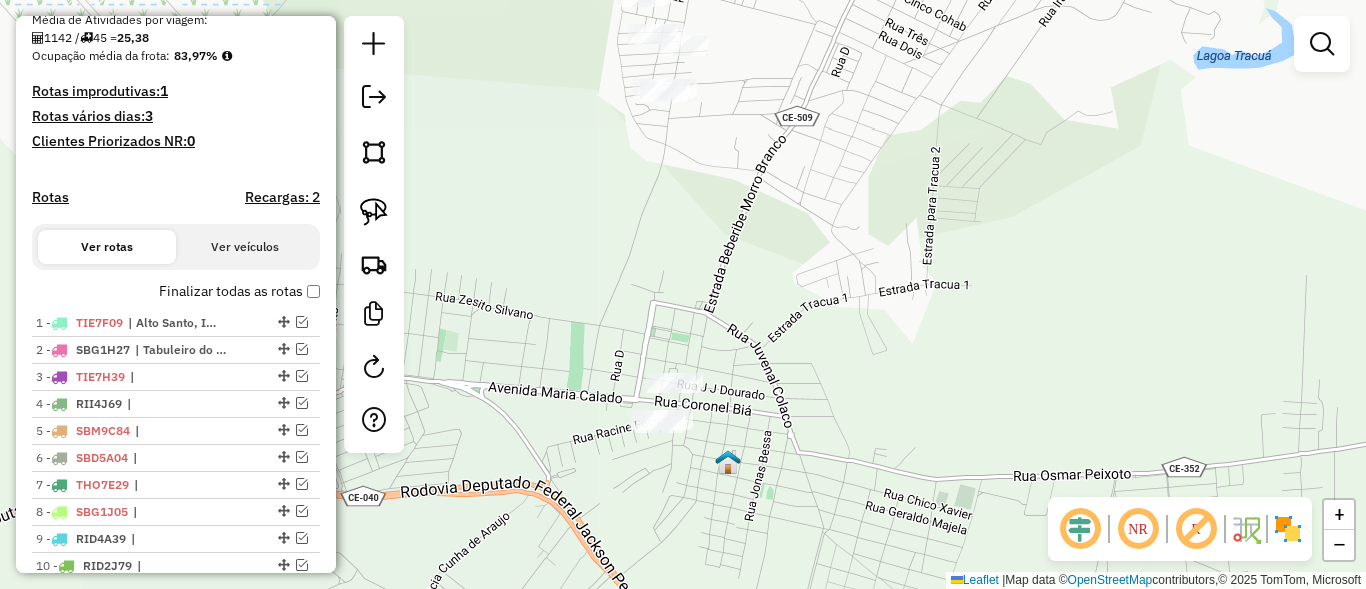drag, startPoint x: 716, startPoint y: 339, endPoint x: 708, endPoint y: 301, distance: 38.832977 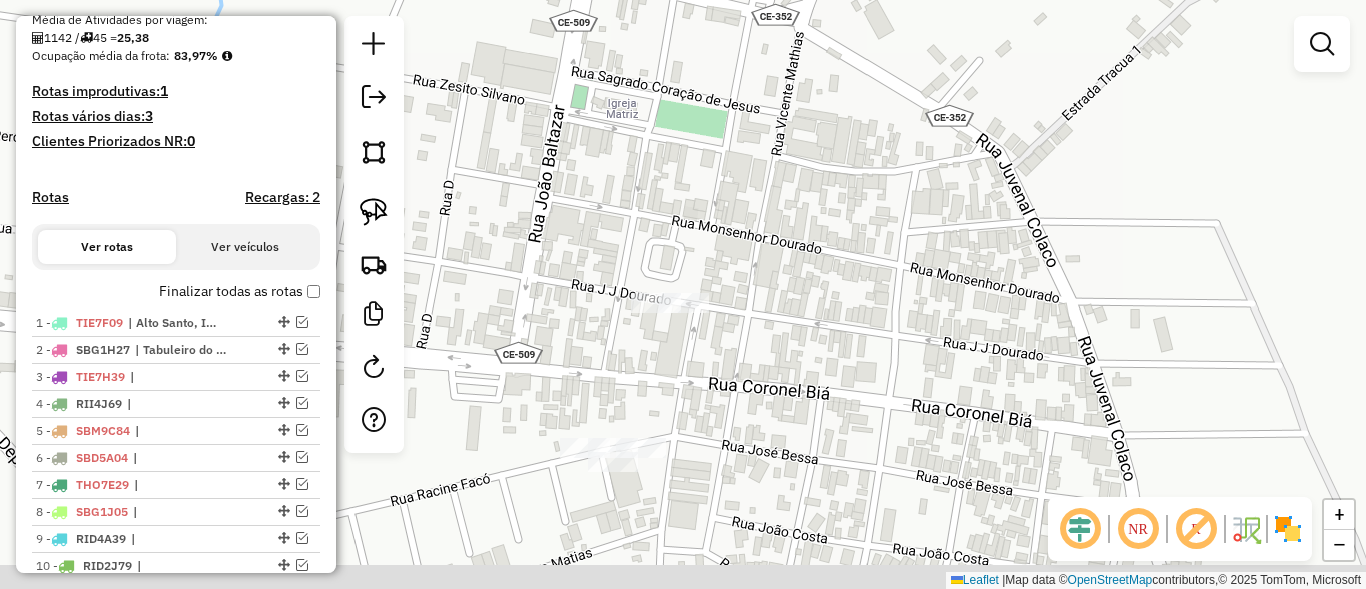 drag, startPoint x: 740, startPoint y: 341, endPoint x: 745, endPoint y: 320, distance: 21.587032 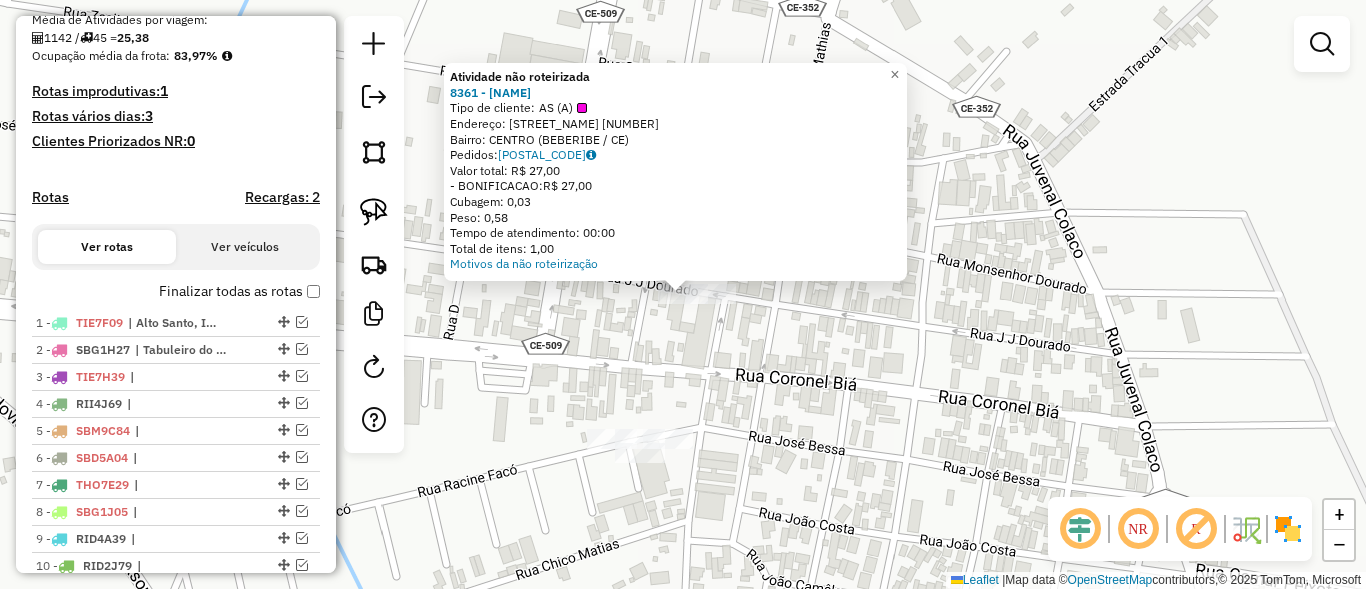 click on "Atividade não roteirizada [NUMBER] - [NAME]  Tipo de cliente:   [TYPE] ([INITIAL])   Endereço:  [STREET] [NUMBER]   Bairro: [NAME] ([CITY] / [STATE])   Pedidos:  [NUMBER]   Valor total: R$ [PRICE]   - [BONUS]:  R$ [PRICE]   Cubagem: [CUBAGE]   Peso: [WEIGHT]   Tempo de atendimento: [TIME]   Total de itens: [ITEMS]  Motivos da não roteirização × Janela de atendimento Grade de atendimento Capacidade Transportadoras Veículos Cliente Pedidos  Rotas Selecione os dias de semana para filtrar as janelas de atendimento  Seg   Ter   Qua   Qui   Sex   Sáb   Dom  Informe o período da janela de atendimento: De: [TIME] Até: [TIME]  Filtrar exatamente a janela do cliente  Considerar janela de atendimento padrão  Selecione os dias de semana para filtrar as grades de atendimento  Seg   Ter   Qua   Qui   Sex   Sáb   Dom   Considerar clientes sem dia de atendimento cadastrado  Clientes fora do dia de atendimento selecionado Filtrar as atividades entre os valores definidos abaixo:  Peso mínimo: [WEIGHT]  Peso máximo: [WEIGHT]   Cubagem mínima: [CUBAGE]   Cubagem máxima: [CUBAGE]   De: [TIME]   Até: [TIME]  De: [TIME]" 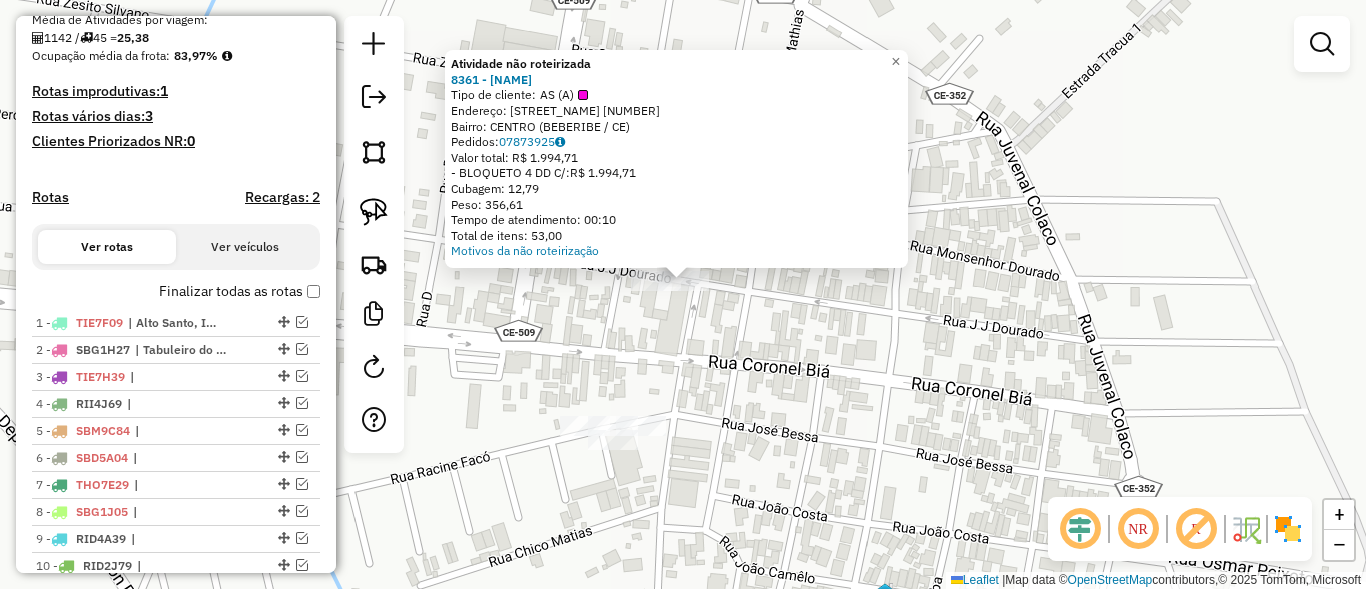 drag, startPoint x: 704, startPoint y: 382, endPoint x: 709, endPoint y: 341, distance: 41.303753 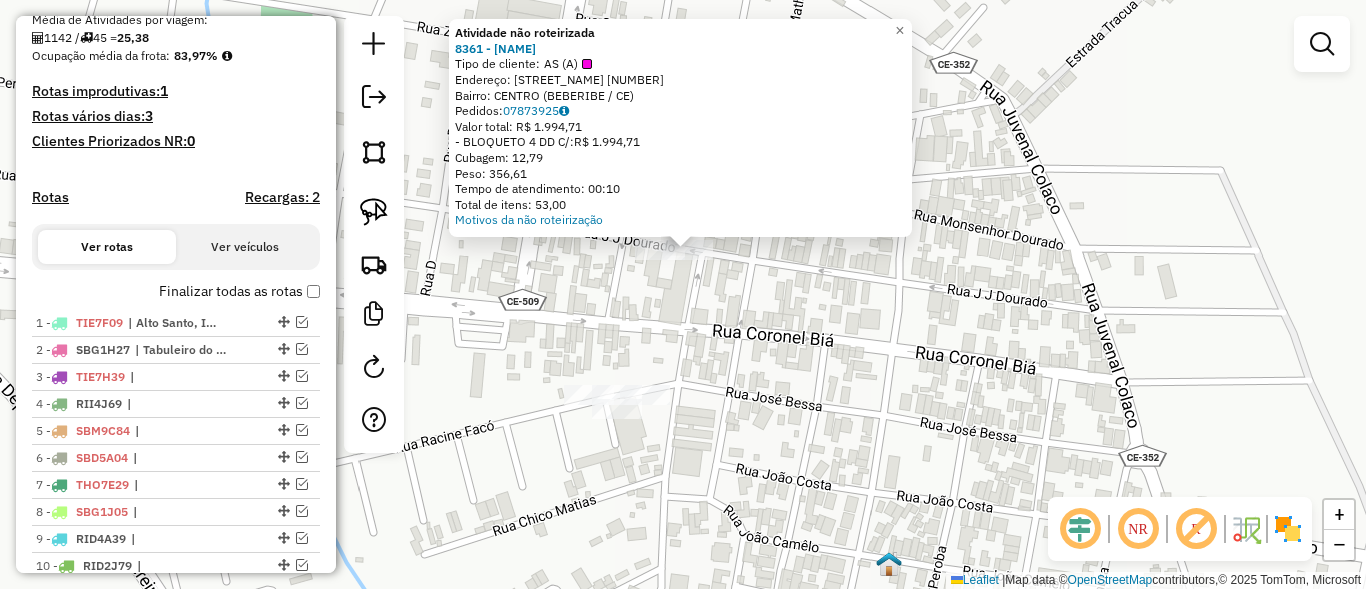 click on "Atividade não roteirizada [NUMBER] - [NAME]  Tipo de cliente:   [TYPE] ([INITIAL])   Endereço:  [STREET] [NUMBER]   Bairro: [NAME] ([CITY] / [STATE])   Pedidos:  [NUMBER]   Valor total: R$ [PRICE]   - [BONUS] [PRICE]   Cubagem: [CUBAGE]   Peso: [WEIGHT]   Tempo de atendimento: [TIME]   Total de itens: [ITEMS]  Motivos da não roteirização × Janela de atendimento Grade de atendimento Capacidade Transportadoras Veículos Cliente Pedidos  Rotas Selecione os dias de semana para filtrar as janelas de atendimento  Seg   Ter   Qua   Qui   Sex   Sáb   Dom  Informe o período da janela de atendimento: De: [TIME] Até: [TIME]  Filtrar exatamente a janela do cliente  Considerar janela de atendimento padrão  Selecione os dias de semana para filtrar as grades de atendimento  Seg   Ter   Qua   Qui   Sex   Sáb   Dom   Considerar clientes sem dia de atendimento cadastrado  Clientes fora do dia de atendimento selecionado Filtrar as atividades entre os valores definidos abaixo:  Peso mínimo: [WEIGHT]  Peso máximo: [WEIGHT]   Cubagem mínima: [CUBAGE]  +" 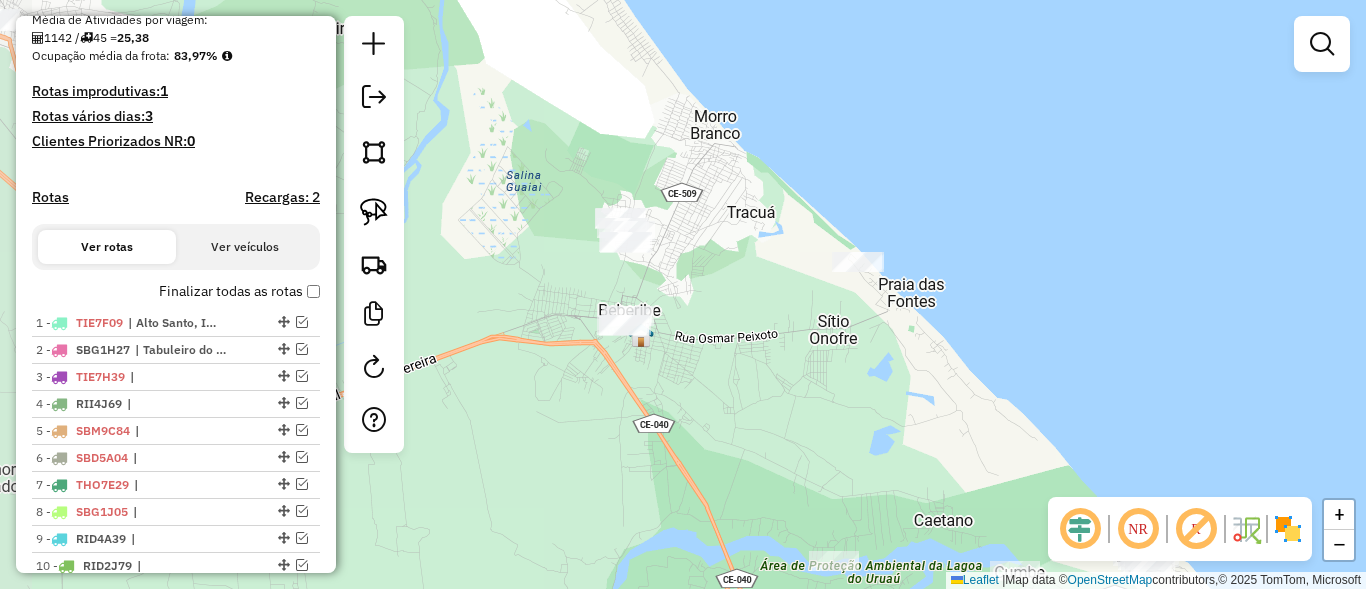drag, startPoint x: 662, startPoint y: 357, endPoint x: 781, endPoint y: 355, distance: 119.01681 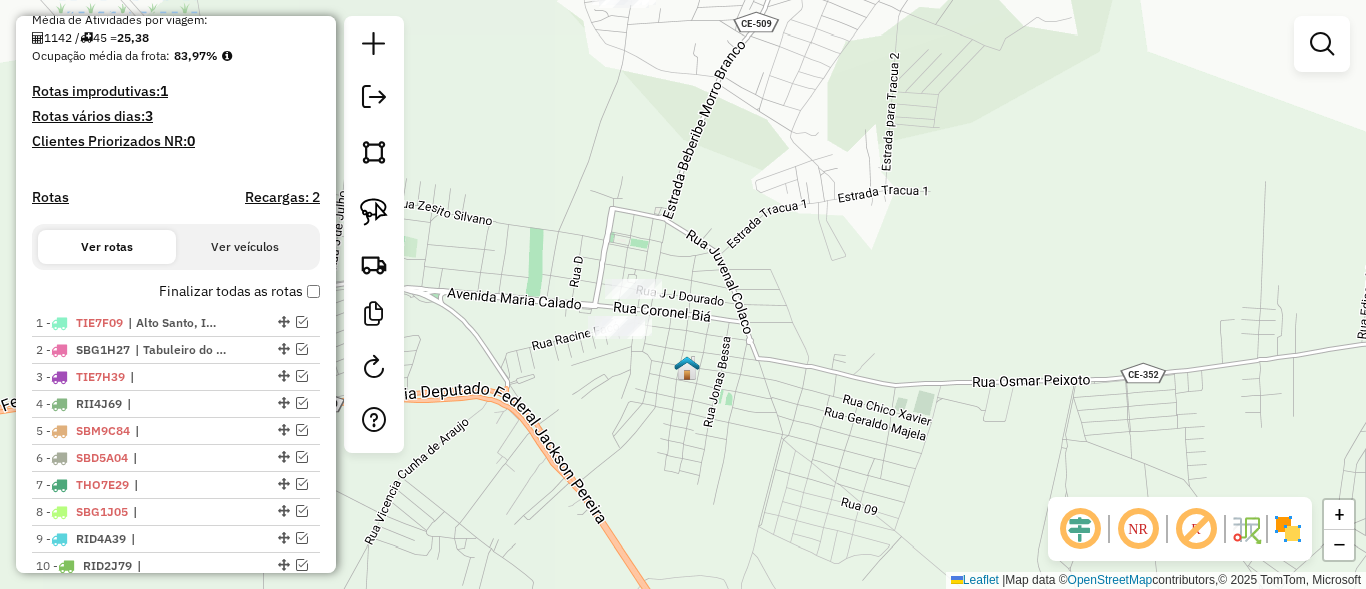 drag, startPoint x: 492, startPoint y: 257, endPoint x: 480, endPoint y: 201, distance: 57.271286 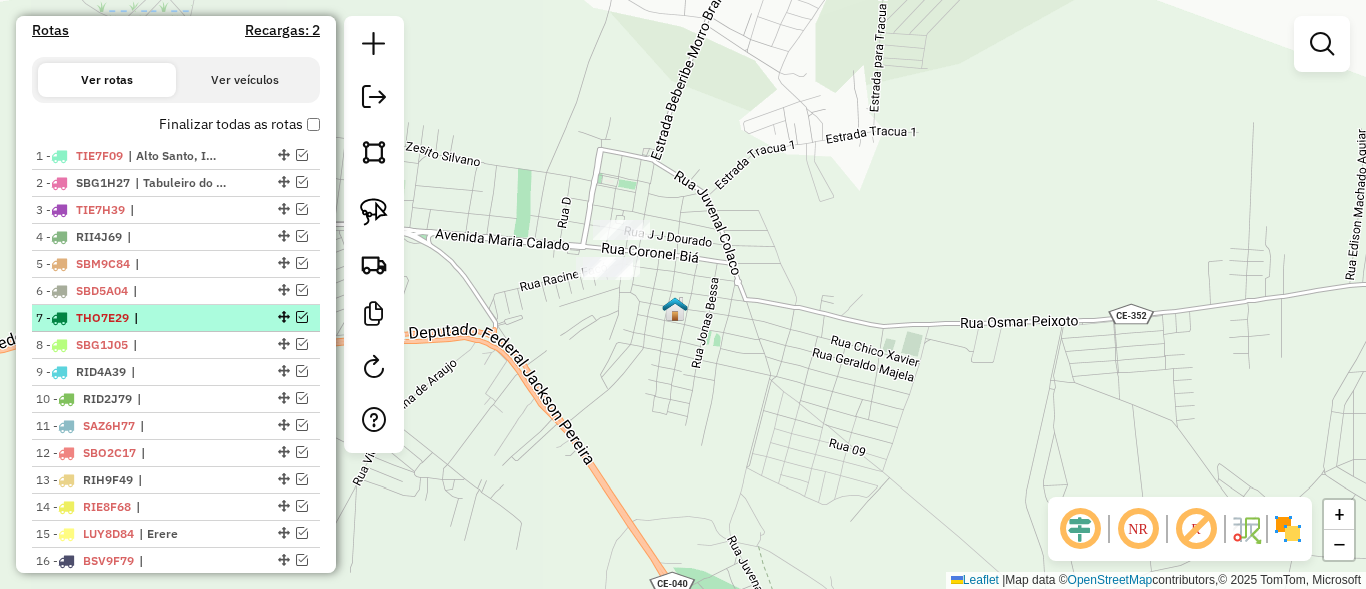 scroll, scrollTop: 720, scrollLeft: 0, axis: vertical 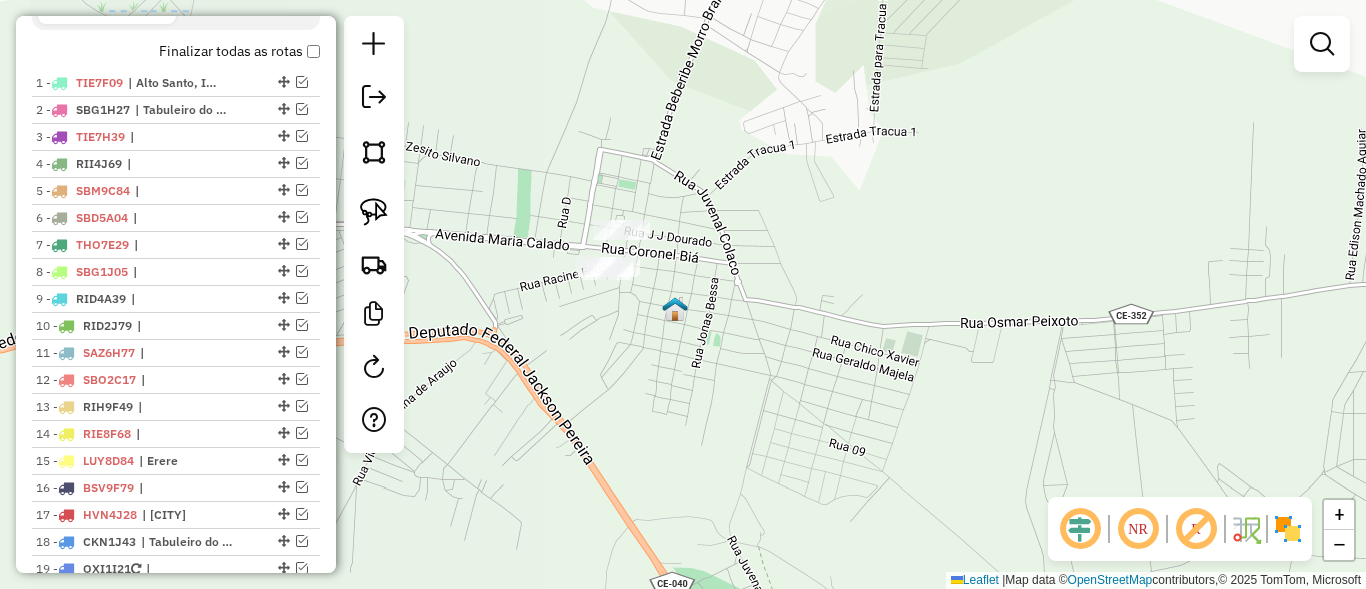 drag, startPoint x: 761, startPoint y: 288, endPoint x: 777, endPoint y: 313, distance: 29.681644 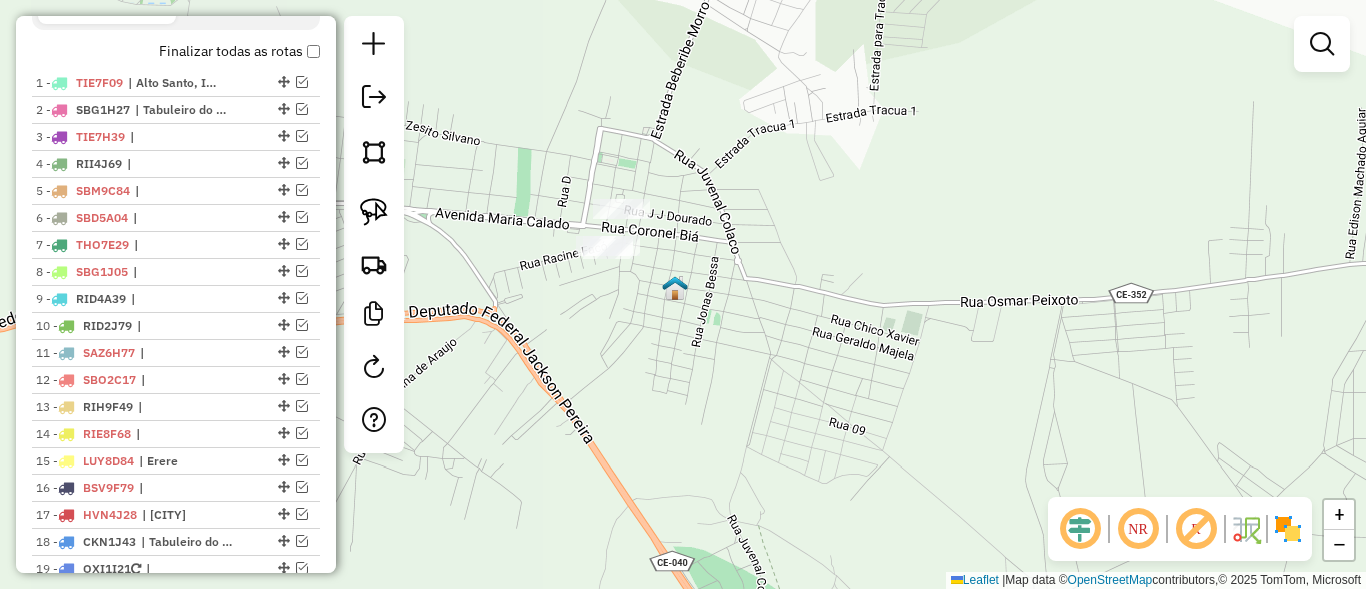 drag, startPoint x: 706, startPoint y: 200, endPoint x: 710, endPoint y: 187, distance: 13.601471 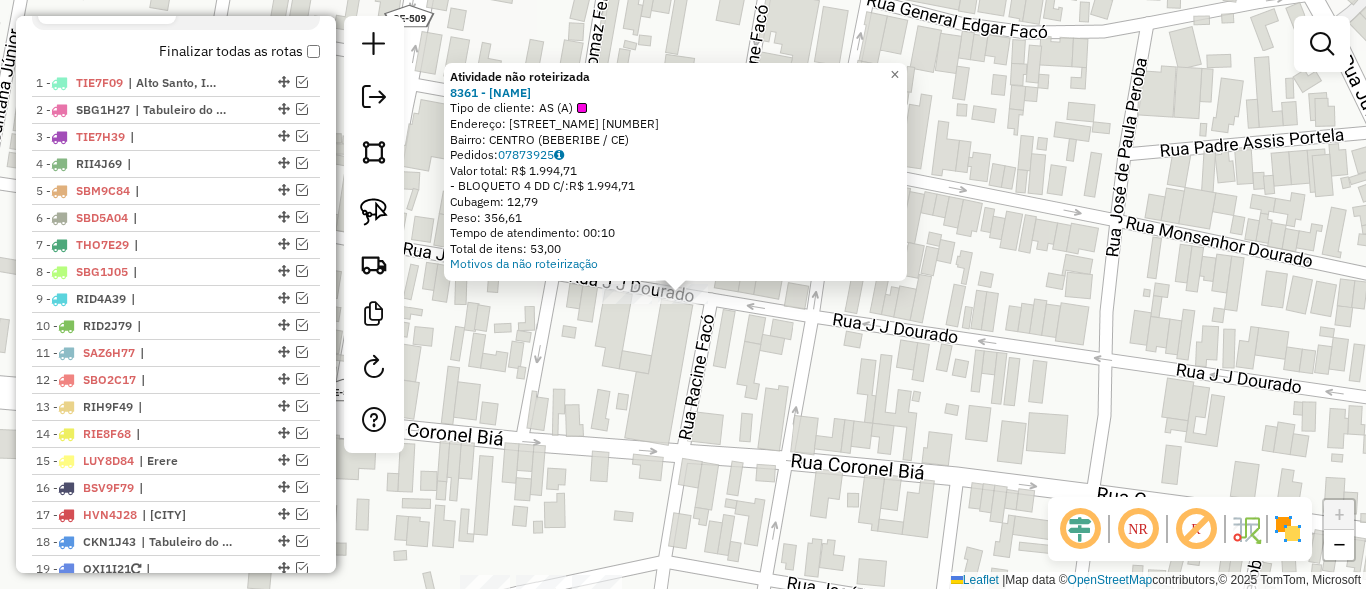 click on "Atividade não roteirizada [NUMBER] - [NAME]  Tipo de cliente:   [TYPE] ([INITIAL])   Endereço:  [STREET] [NUMBER]   Bairro: [NAME] ([CITY] / [STATE])   Pedidos:  [NUMBER]   Valor total: R$ [PRICE]   - [BONUS] [PRICE]   Cubagem: [CUBAGE]   Peso: [WEIGHT]   Tempo de atendimento: [TIME]   Total de itens: [ITEMS]  Motivos da não roteirização × Janela de atendimento Grade de atendimento Capacidade Transportadoras Veículos Cliente Pedidos  Rotas Selecione os dias de semana para filtrar as janelas de atendimento  Seg   Ter   Qua   Qui   Sex   Sáb   Dom  Informe o período da janela de atendimento: De: [TIME] Até: [TIME]  Filtrar exatamente a janela do cliente  Considerar janela de atendimento padrão  Selecione os dias de semana para filtrar as grades de atendimento  Seg   Ter   Qua   Qui   Sex   Sáb   Dom   Considerar clientes sem dia de atendimento cadastrado  Clientes fora do dia de atendimento selecionado Filtrar as atividades entre os valores definidos abaixo:  Peso mínimo: [WEIGHT]  Peso máximo: [WEIGHT]   Cubagem mínima: [CUBAGE]  +" 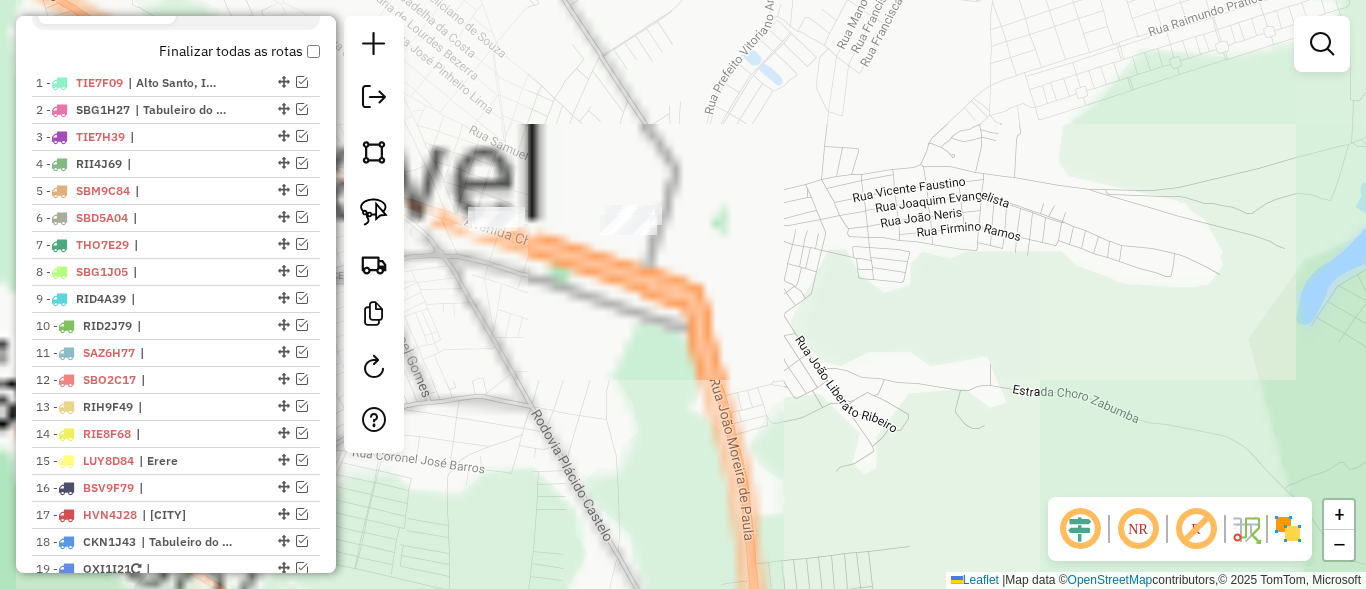 drag, startPoint x: 622, startPoint y: 96, endPoint x: 619, endPoint y: 140, distance: 44.102154 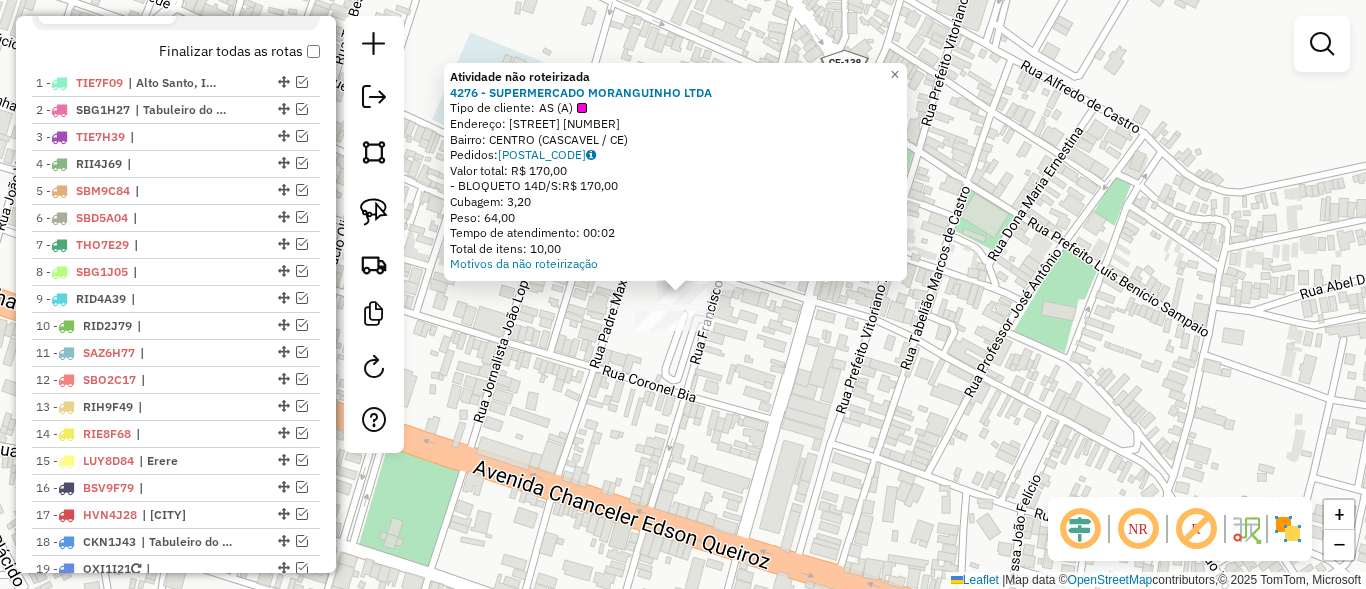 click 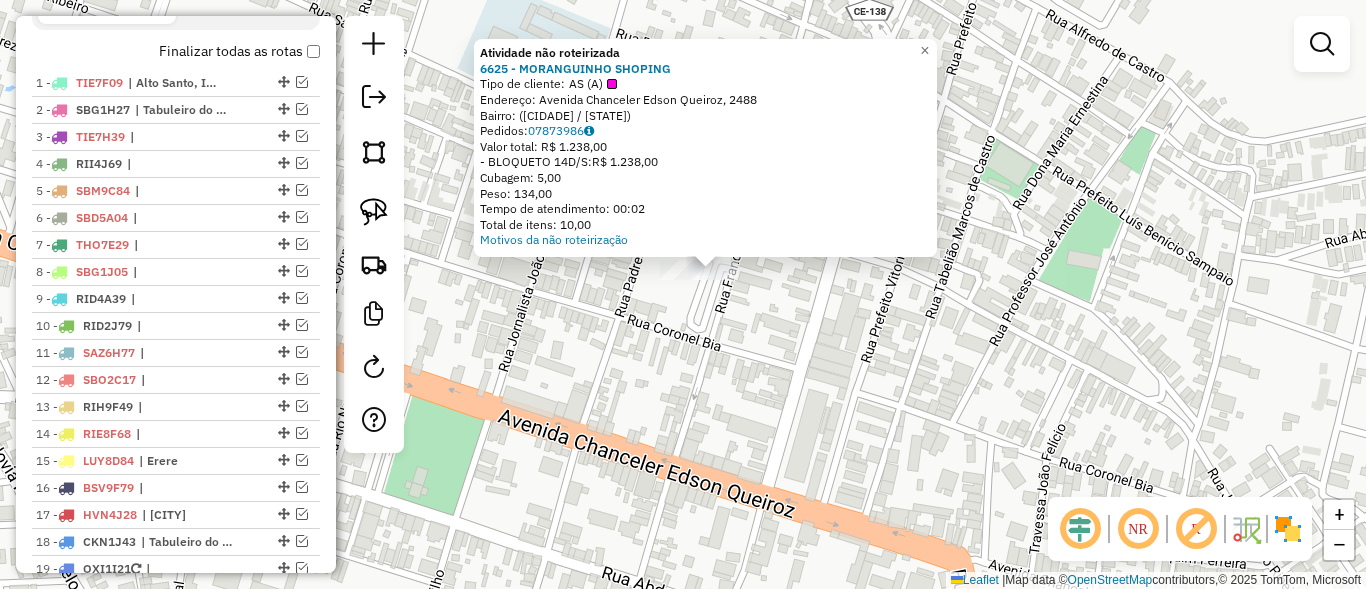 drag, startPoint x: 783, startPoint y: 391, endPoint x: 821, endPoint y: 360, distance: 49.0408 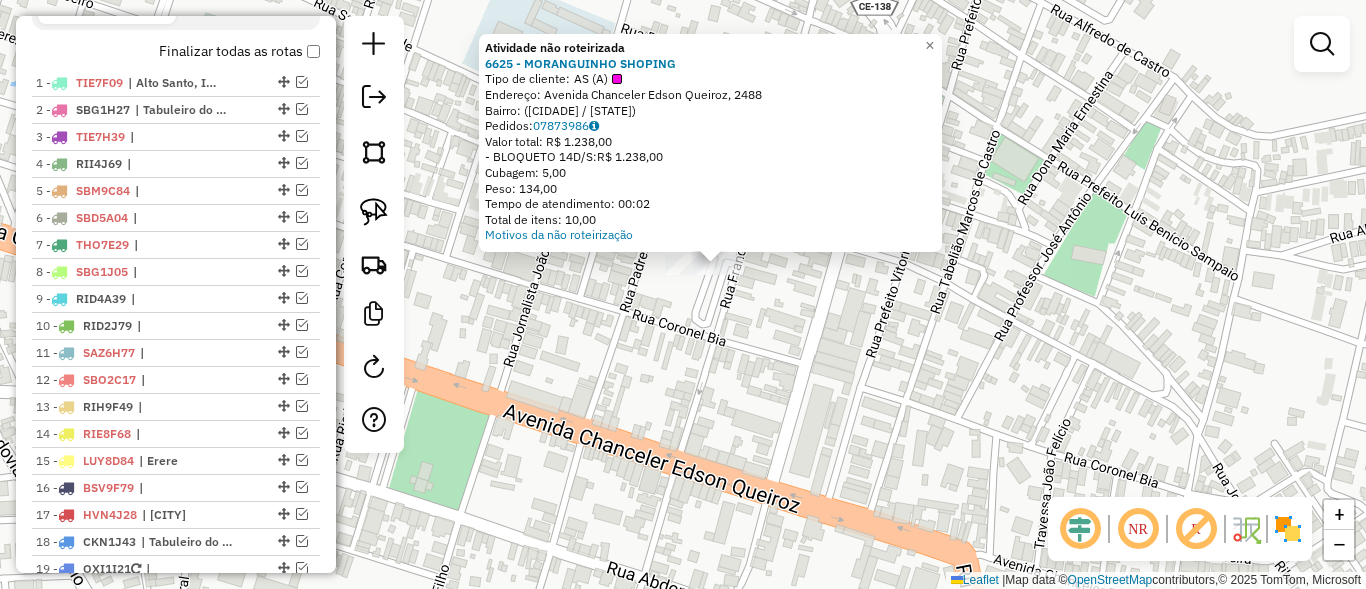 click on "Atividade não roteirizada 6625 - [NAME]  Tipo de cliente:   AS (A)   Endereço: [STREET], [NUMBER]   Bairro:  ([CITY] / [CE])   Pedidos:  07873986   Valor total: R$ 1.238,00   - BLOQUETO 14D/S:  R$ 1.238,00   Cubagem: 5,00   Peso: 134,00   Tempo de atendimento: 00:02   Total de itens: 10,00  Motivos da não roteirização × Janela de atendimento Grade de atendimento Capacidade Transportadoras Veículos Cliente Pedidos  Rotas Selecione os dias de semana para filtrar as janelas de atendimento  Seg   Ter   Qua   Qui   Sex   Sáb   Dom  Informe o período da janela de atendimento: De: Até:  Filtrar exatamente a janela do cliente  Considerar janela de atendimento padrão  Selecione os dias de semana para filtrar as grades de atendimento  Seg   Ter   Qua   Qui   Sex   Sáb   Dom   Considerar clientes sem dia de atendimento cadastrado  Clientes fora do dia de atendimento selecionado Filtrar as atividades entre os valores definidos abaixo:  Peso mínimo:   Peso máximo:   De:   De:" 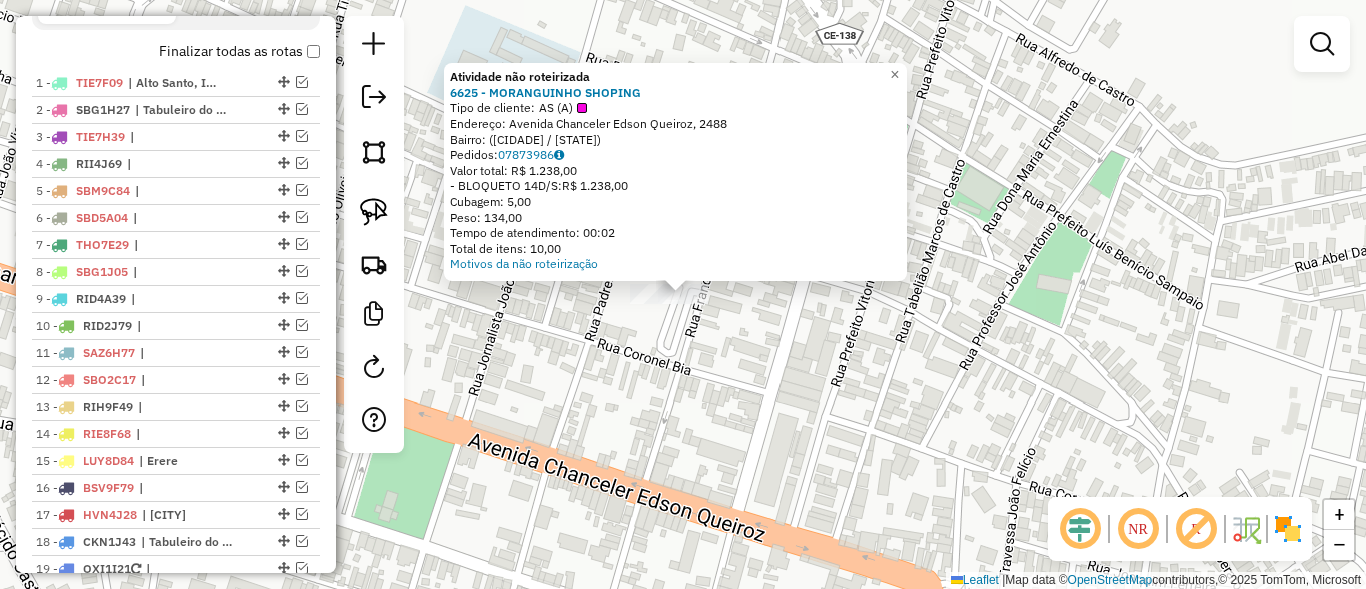 click on "× Atividade não roteirizada 6625 - [BUSINESS_NAME]  Tipo de cliente:   AS (A)   Endereço: [STREET_NAME], [NUMBER]   Bairro:  ([CITY] / [STATE])   Pedidos:  [ORDER_ID]   Valor total: R$ [PRICE]   - BLOQUETO 14D/S:  R$ [PRICE]   Cubagem: [CUBAGE]   Peso: [WEIGHT]  Tempo de atendimento: [TIME]   Total de itens: [ITEMS]  Motivos da não roteirização × Janela de atendimento Grade de atendimento Capacidade Transportadoras Veículos Cliente Pedidos  Rotas Selecione os dias de semana para filtrar as janelas de atendimento  Seg   Ter   Qua   Qui   Sex   Sáb   Dom  Informe o período da janela de atendimento: De: [TIME] Até: [TIME]  Filtrar exatamente a janela do cliente  Considerar janela de atendimento padrão  Selecione os dias de semana para filtrar as grades de atendimento  Seg   Ter   Qua   Qui   Sex   Sáb   Dom   Considerar clientes sem dia de atendimento cadastrado  Clientes fora do dia de atendimento selecionado Filtrar as atividades entre os valores definidos abaixo:  Peso mínimo:   Peso máximo:   De:  +" 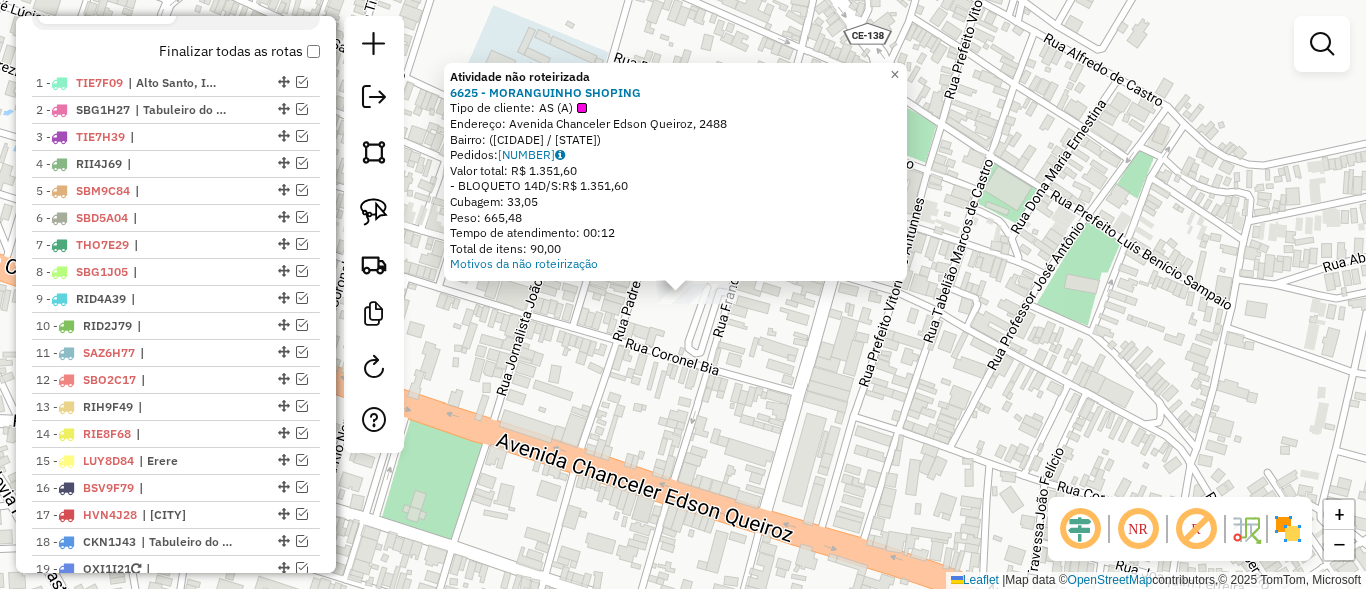 click on "Atividade não roteirizada 6625 - [NAME]  Tipo de cliente:   AS (A)   Endereço: [STREET], [NUMBER]   Bairro:  ([CITY] / [CE])   Pedidos:  07874026   Valor total: R$ 1.351,60   - BLOQUETO 14D/S:  R$ 1.351,60   Cubagem: 33,05   Peso: 665,48   Tempo de atendimento: 00:12   Total de itens: 90,00  Motivos da não roteirização × Janela de atendimento Grade de atendimento Capacidade Transportadoras Veículos Cliente Pedidos  Rotas Selecione os dias de semana para filtrar as janelas de atendimento  Seg   Ter   Qua   Qui   Sex   Sáb   Dom  Informe o período da janela de atendimento: De: Até:  Filtrar exatamente a janela do cliente  Considerar janela de atendimento padrão  Selecione os dias de semana para filtrar as grades de atendimento  Seg   Ter   Qua   Qui   Sex   Sáb   Dom   Considerar clientes sem dia de atendimento cadastrado  Clientes fora do dia de atendimento selecionado Filtrar as atividades entre os valores definidos abaixo:  Peso mínimo:   Peso máximo:   De:  De:" 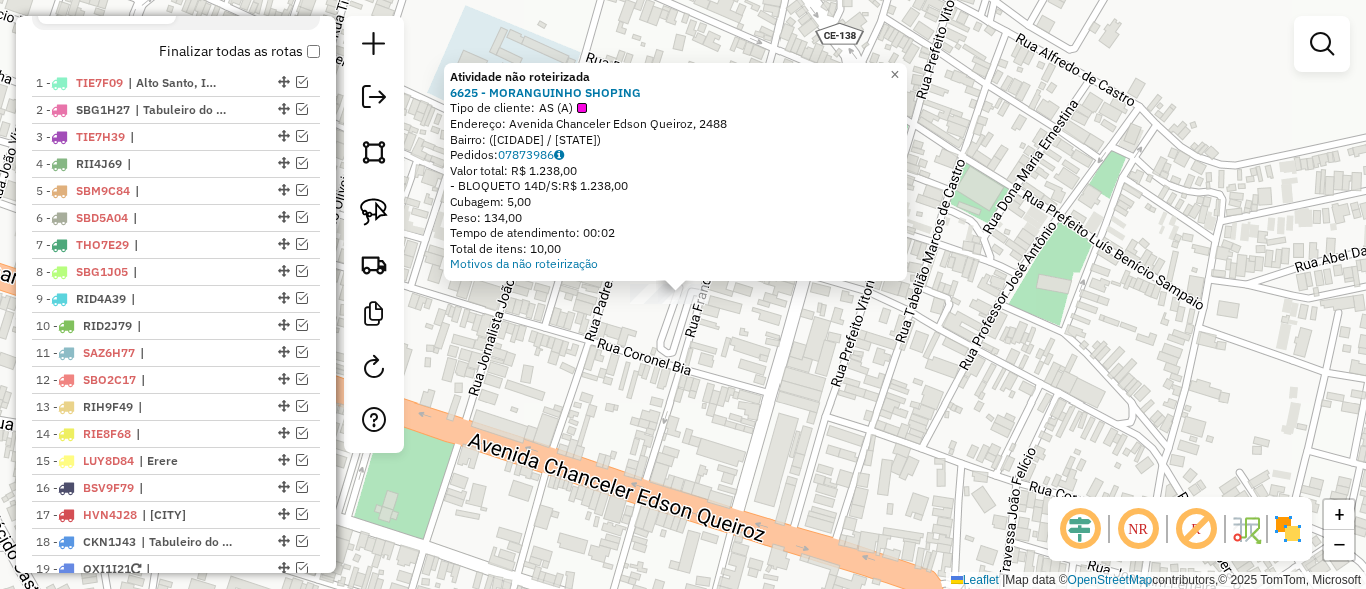 click on "Atividade não roteirizada 6625 - [NAME]  Tipo de cliente:   AS (A)   Endereço: [STREET], [NUMBER]   Bairro:  ([CITY] / [CE])   Pedidos:  07873986   Valor total: R$ 1.238,00   - BLOQUETO 14D/S:  R$ 1.238,00   Cubagem: 5,00   Peso: 134,00   Tempo de atendimento: 00:02   Total de itens: 10,00  Motivos da não roteirização × Janela de atendimento Grade de atendimento Capacidade Transportadoras Veículos Cliente Pedidos  Rotas Selecione os dias de semana para filtrar as janelas de atendimento  Seg   Ter   Qua   Qui   Sex   Sáb   Dom  Informe o período da janela de atendimento: De: Até:  Filtrar exatamente a janela do cliente  Considerar janela de atendimento padrão  Selecione os dias de semana para filtrar as grades de atendimento  Seg   Ter   Qua   Qui   Sex   Sáb   Dom   Considerar clientes sem dia de atendimento cadastrado  Clientes fora do dia de atendimento selecionado Filtrar as atividades entre os valores definidos abaixo:  Peso mínimo:   Peso máximo:   De:   De:" 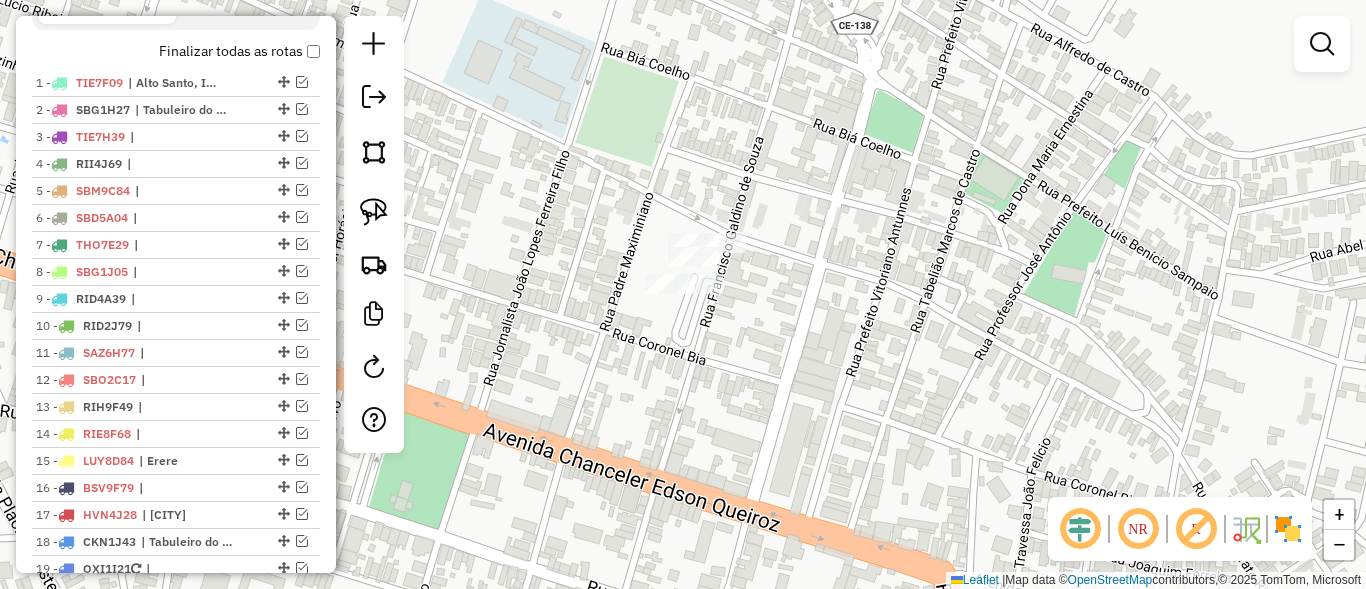 drag, startPoint x: 716, startPoint y: 356, endPoint x: 741, endPoint y: 343, distance: 28.178005 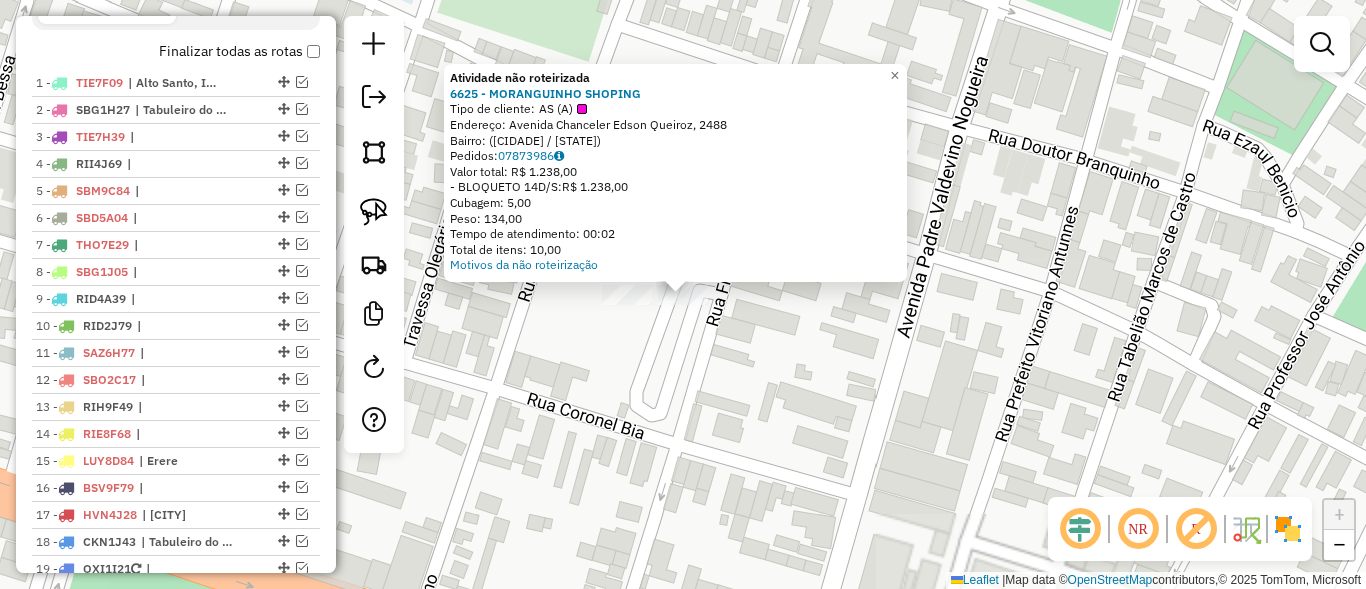 click 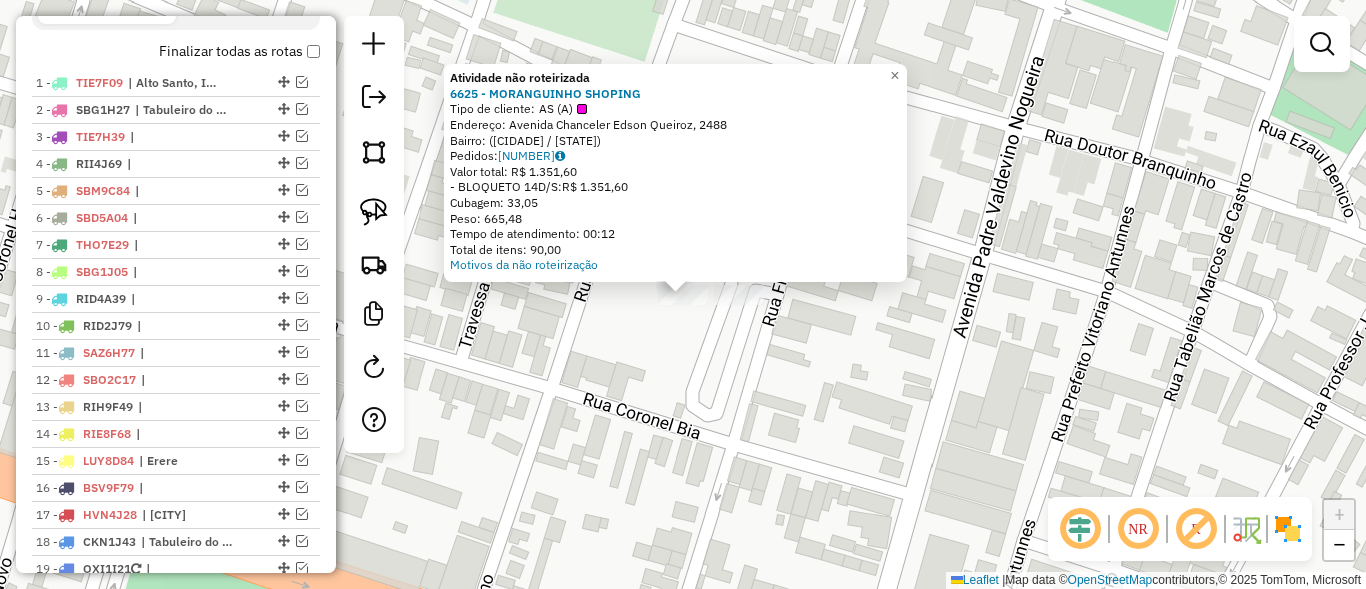 click on "Atividade não roteirizada 6625 - [NAME]  Tipo de cliente:   AS (A)   Endereço: [STREET], [NUMBER]   Bairro:  ([CITY] / [CE])   Pedidos:  07874026   Valor total: R$ 1.351,60   - BLOQUETO 14D/S:  R$ 1.351,60   Cubagem: 33,05   Peso: 665,48   Tempo de atendimento: 00:12   Total de itens: 90,00  Motivos da não roteirização × Janela de atendimento Grade de atendimento Capacidade Transportadoras Veículos Cliente Pedidos  Rotas Selecione os dias de semana para filtrar as janelas de atendimento  Seg   Ter   Qua   Qui   Sex   Sáb   Dom  Informe o período da janela de atendimento: De: Até:  Filtrar exatamente a janela do cliente  Considerar janela de atendimento padrão  Selecione os dias de semana para filtrar as grades de atendimento  Seg   Ter   Qua   Qui   Sex   Sáb   Dom   Considerar clientes sem dia de atendimento cadastrado  Clientes fora do dia de atendimento selecionado Filtrar as atividades entre os valores definidos abaixo:  Peso mínimo:   Peso máximo:   De:  De:" 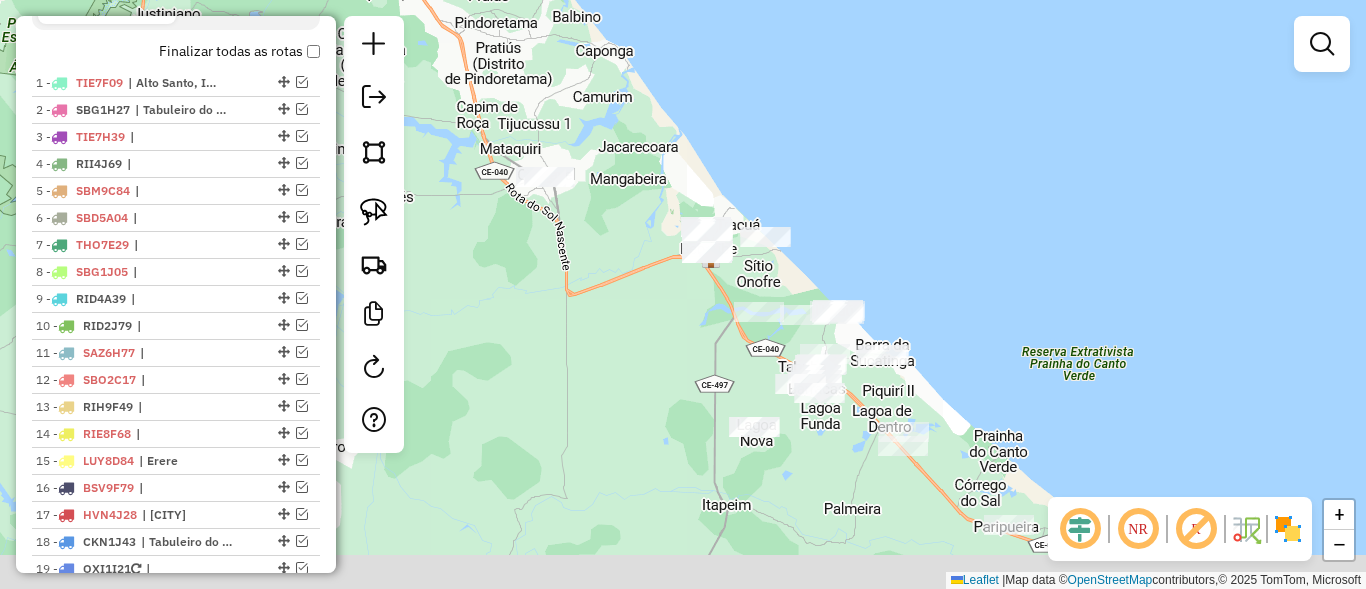 drag, startPoint x: 732, startPoint y: 310, endPoint x: 526, endPoint y: 148, distance: 262.0687 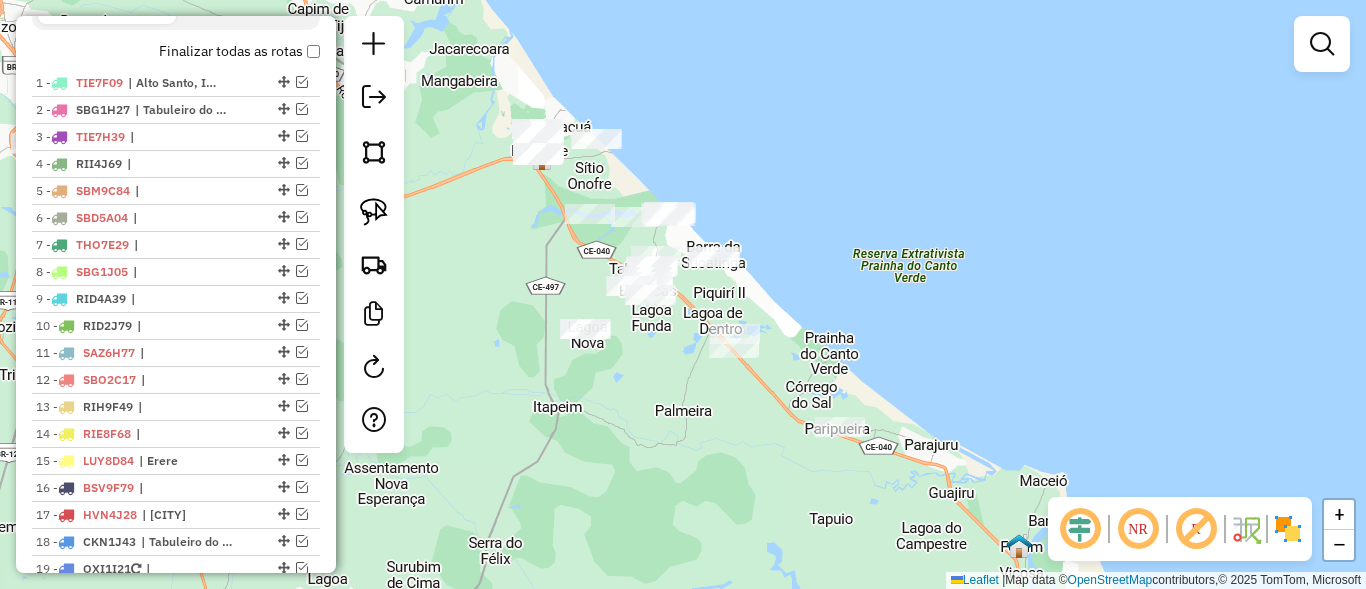 drag, startPoint x: 800, startPoint y: 231, endPoint x: 763, endPoint y: 230, distance: 37.01351 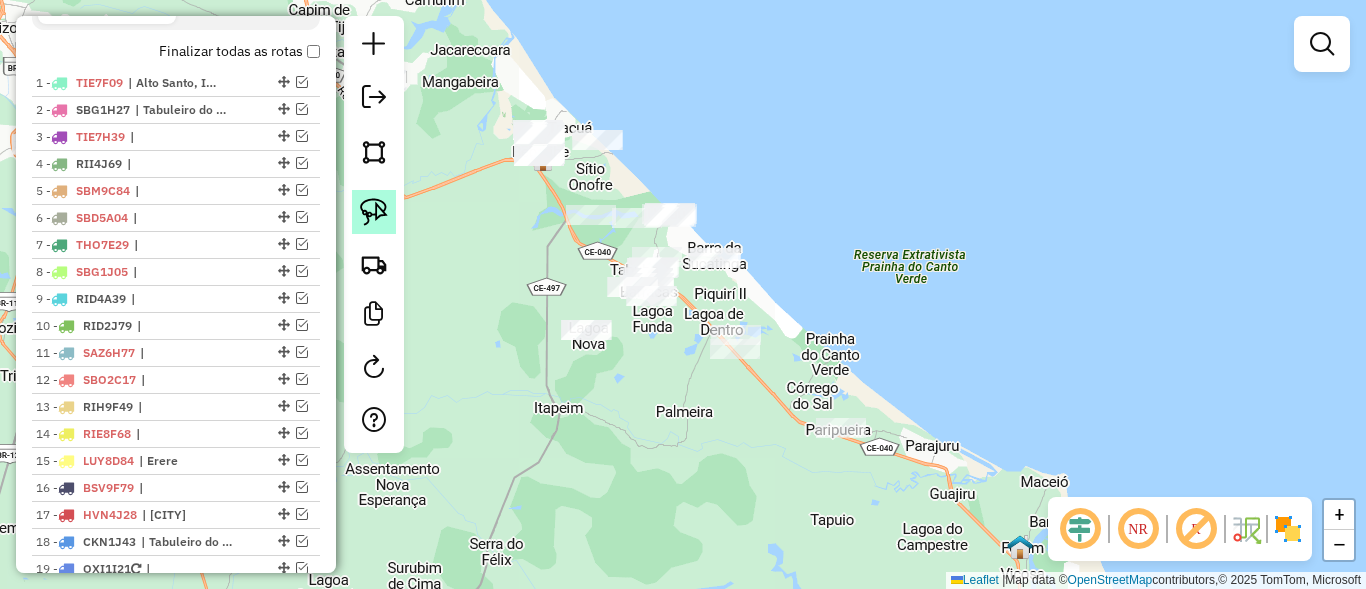 click 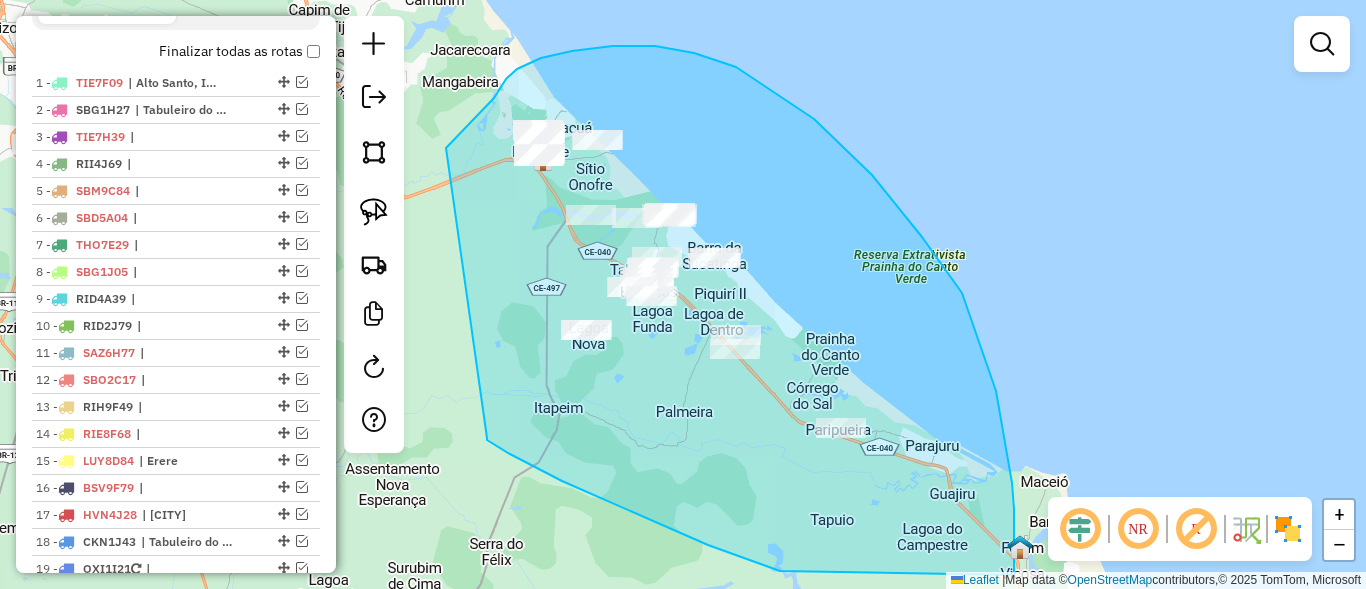 drag, startPoint x: 506, startPoint y: 79, endPoint x: 486, endPoint y: 434, distance: 355.56293 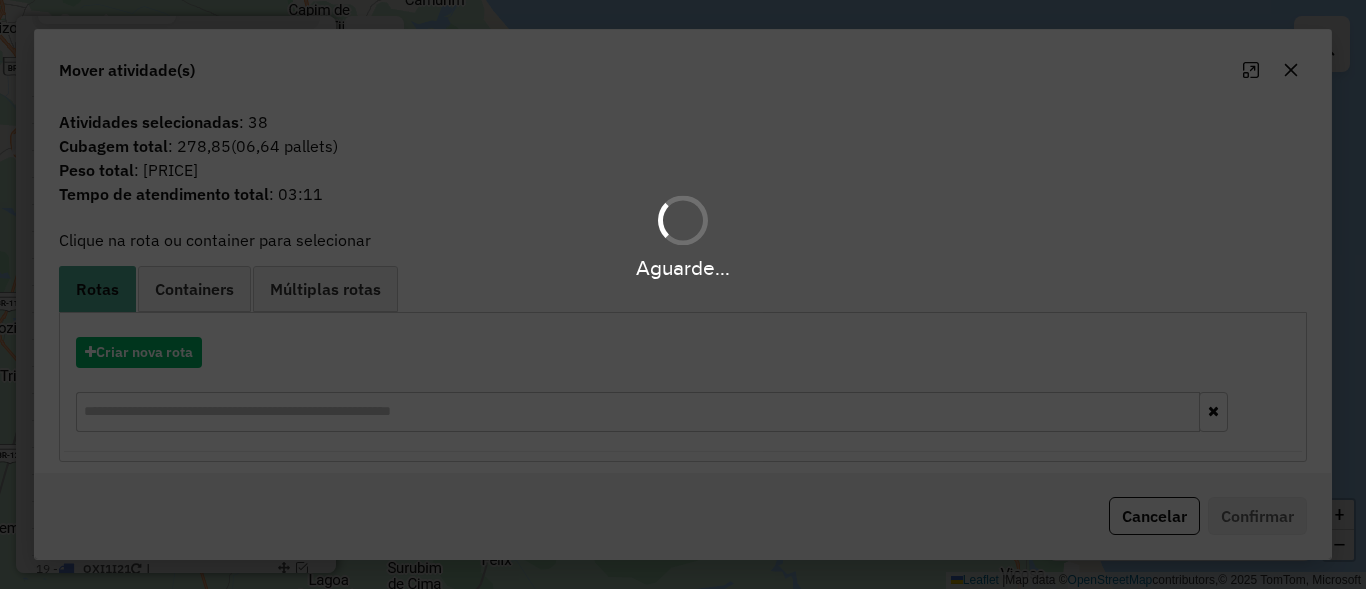 click on "Aguarde..." at bounding box center (683, 294) 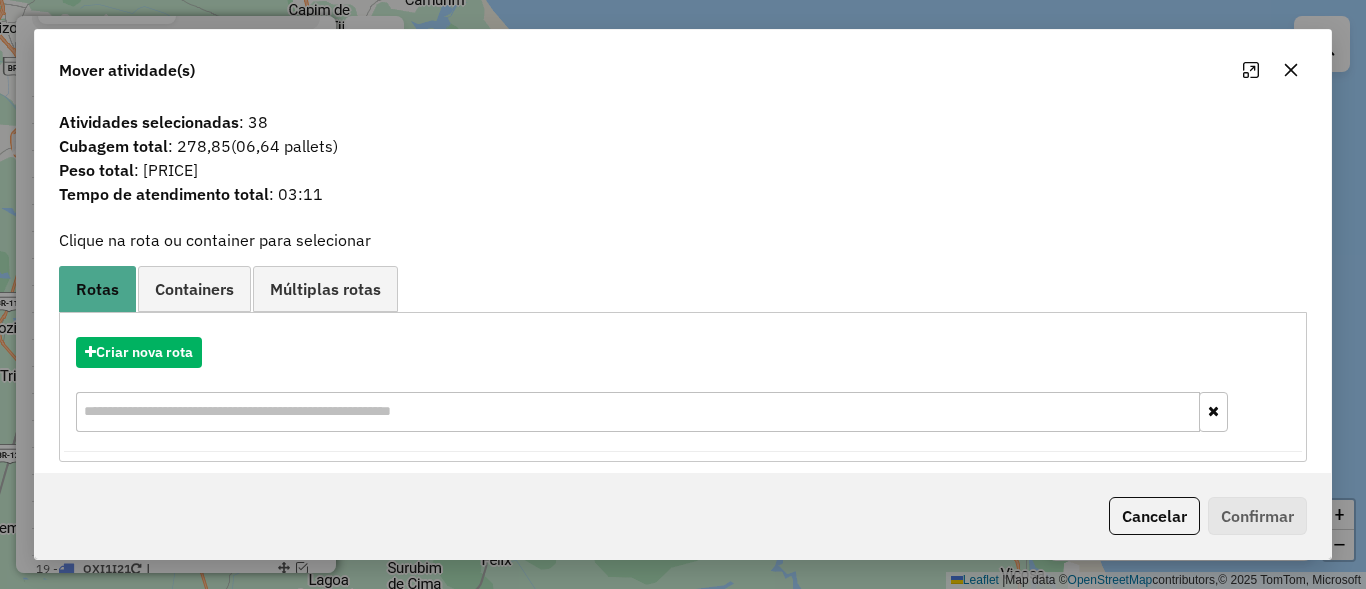 click on "Cancelar" 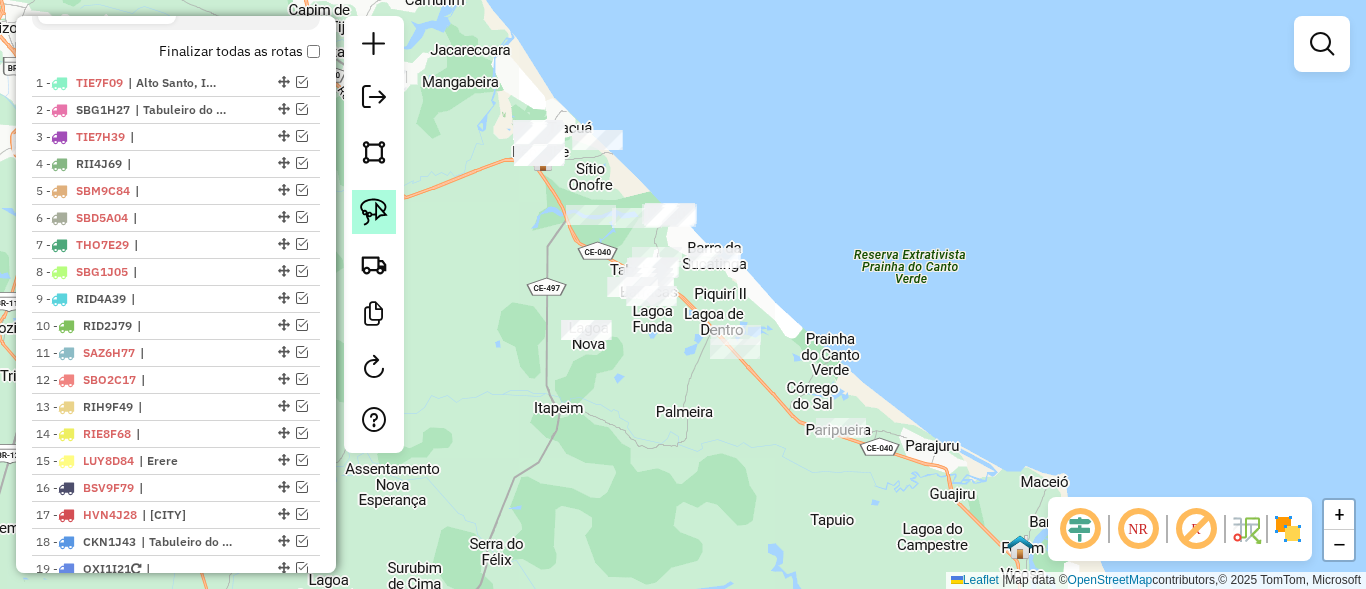 click 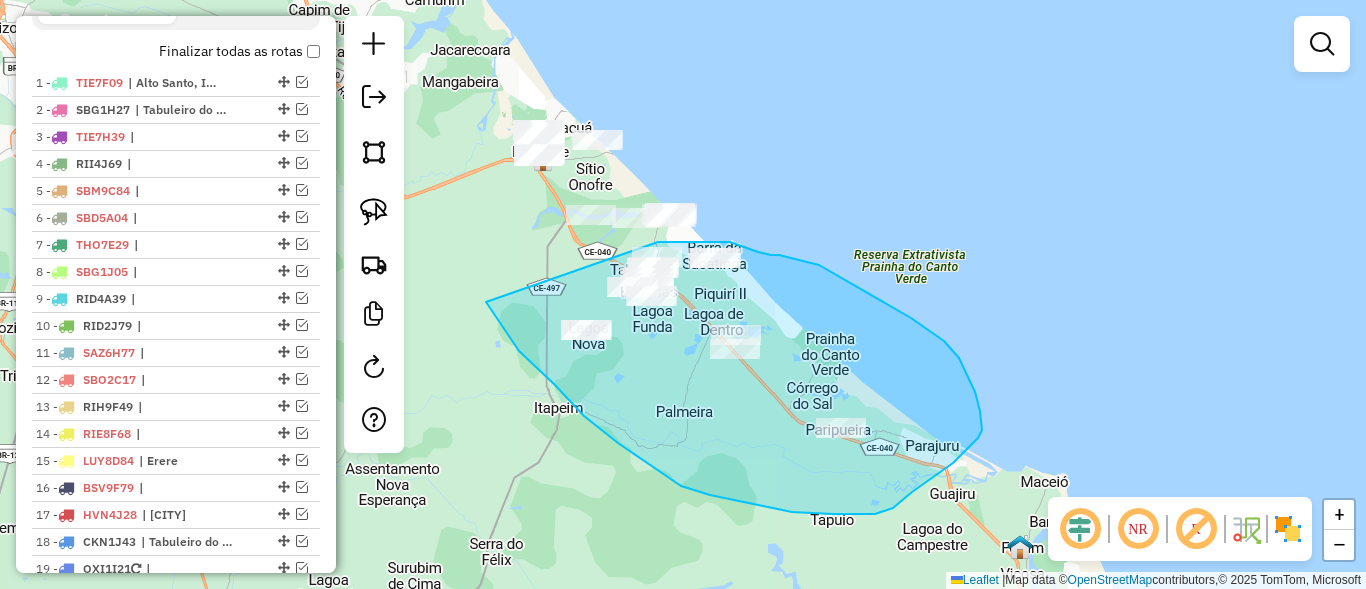 drag, startPoint x: 584, startPoint y: 416, endPoint x: 638, endPoint y: 244, distance: 180.27756 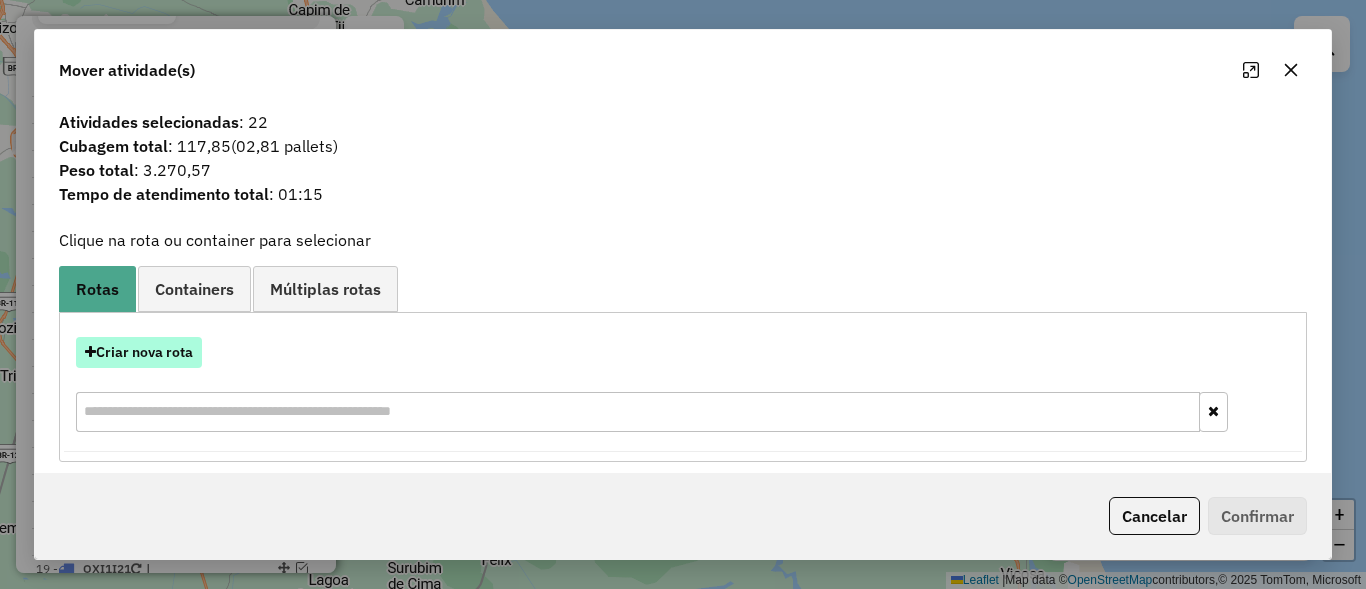 click on "Criar nova rota" at bounding box center [139, 352] 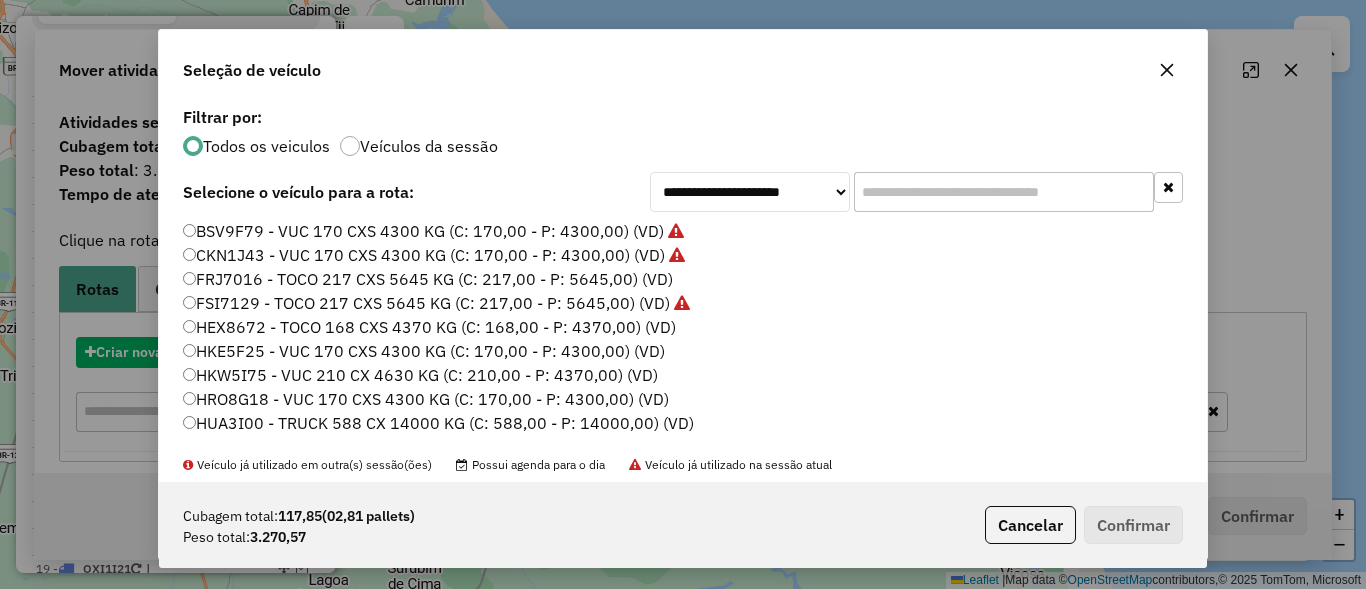 scroll, scrollTop: 11, scrollLeft: 6, axis: both 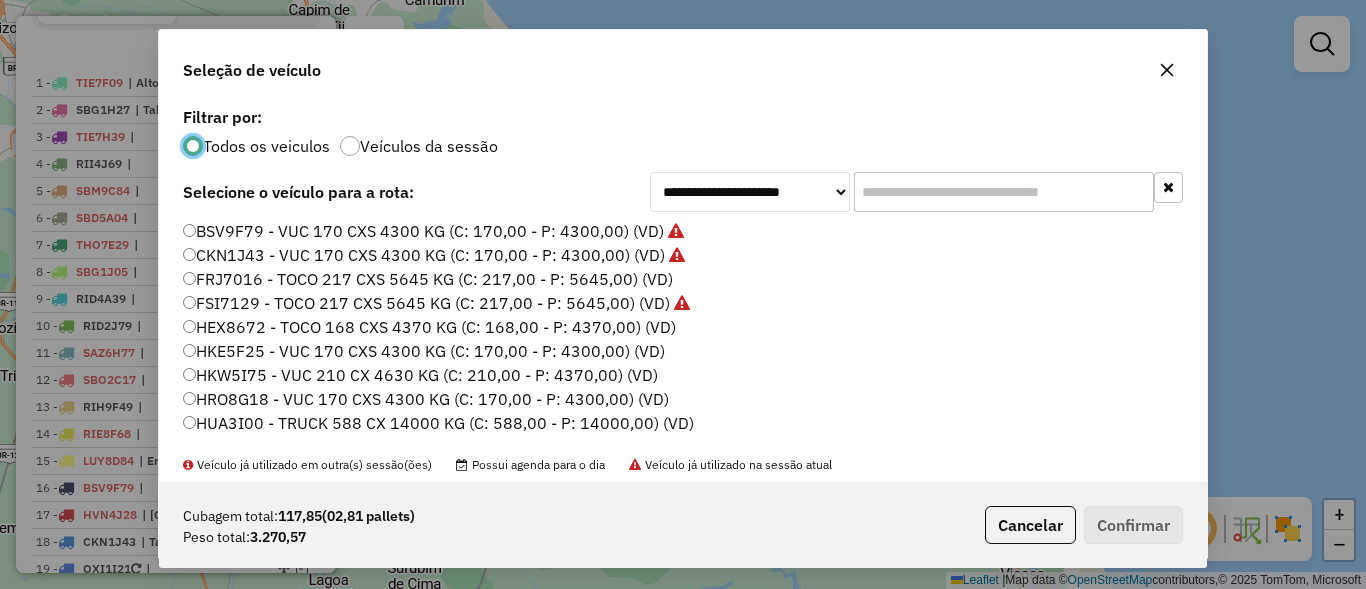 click on "HEX8672 - TOCO 168 CXS 4370 KG (C: 168,00 - P: 4370,00) (VD)" 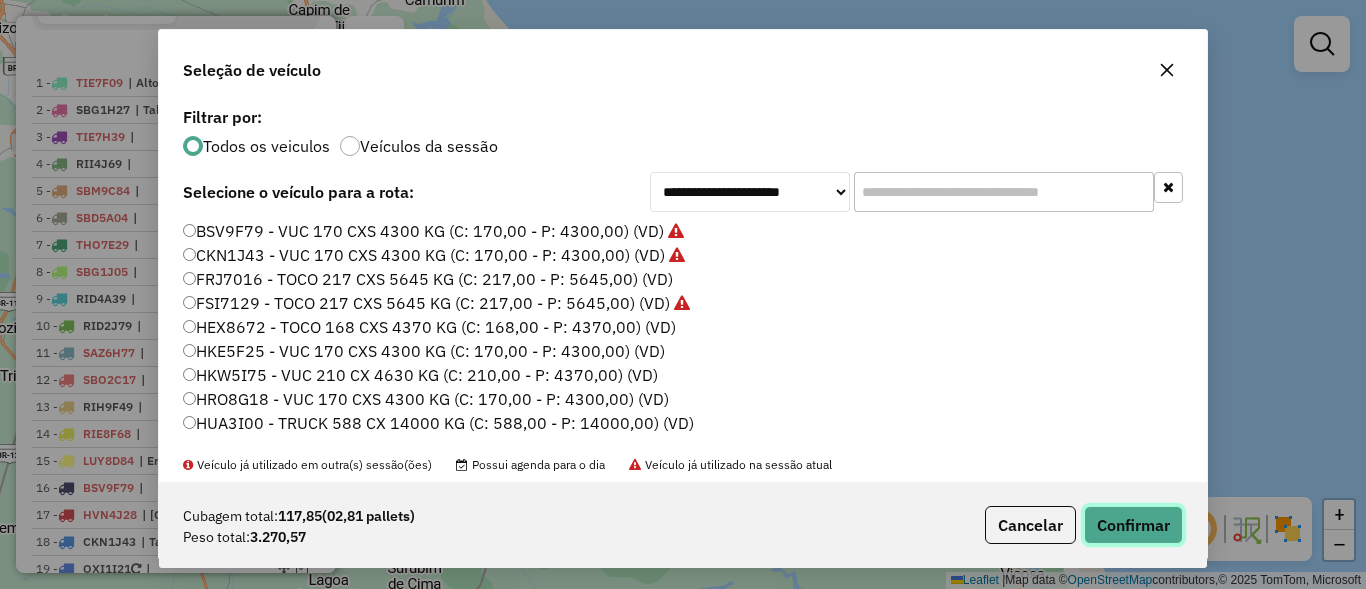 click on "Confirmar" 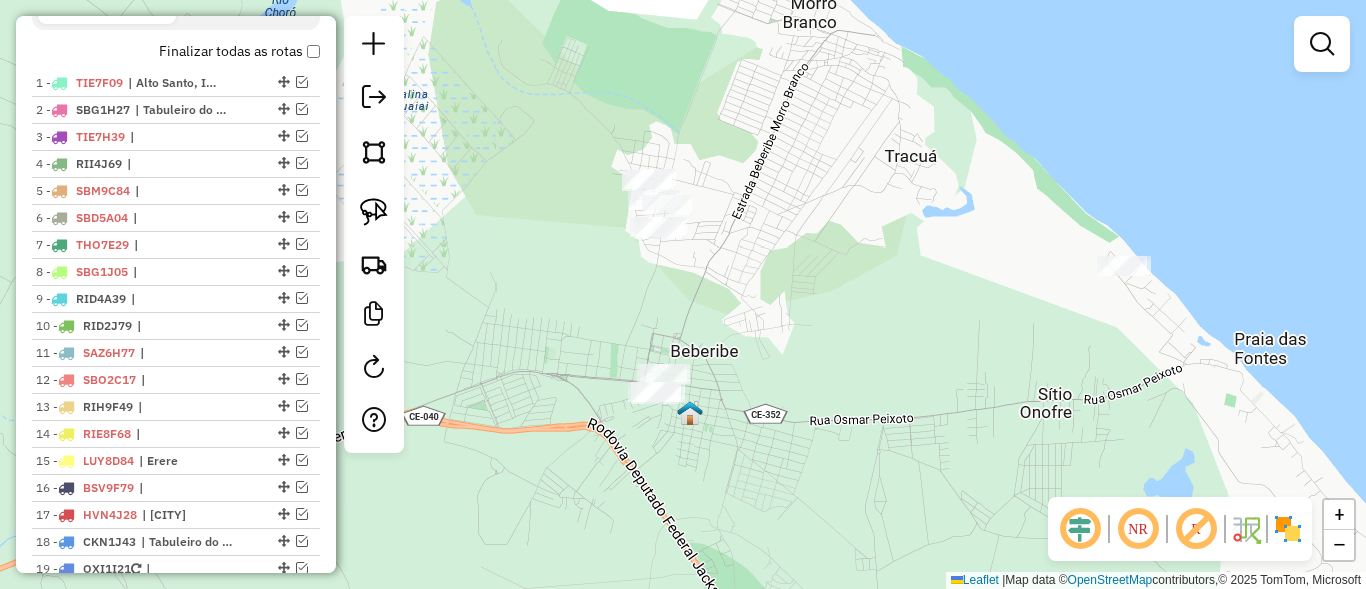 drag, startPoint x: 669, startPoint y: 264, endPoint x: 819, endPoint y: 291, distance: 152.41063 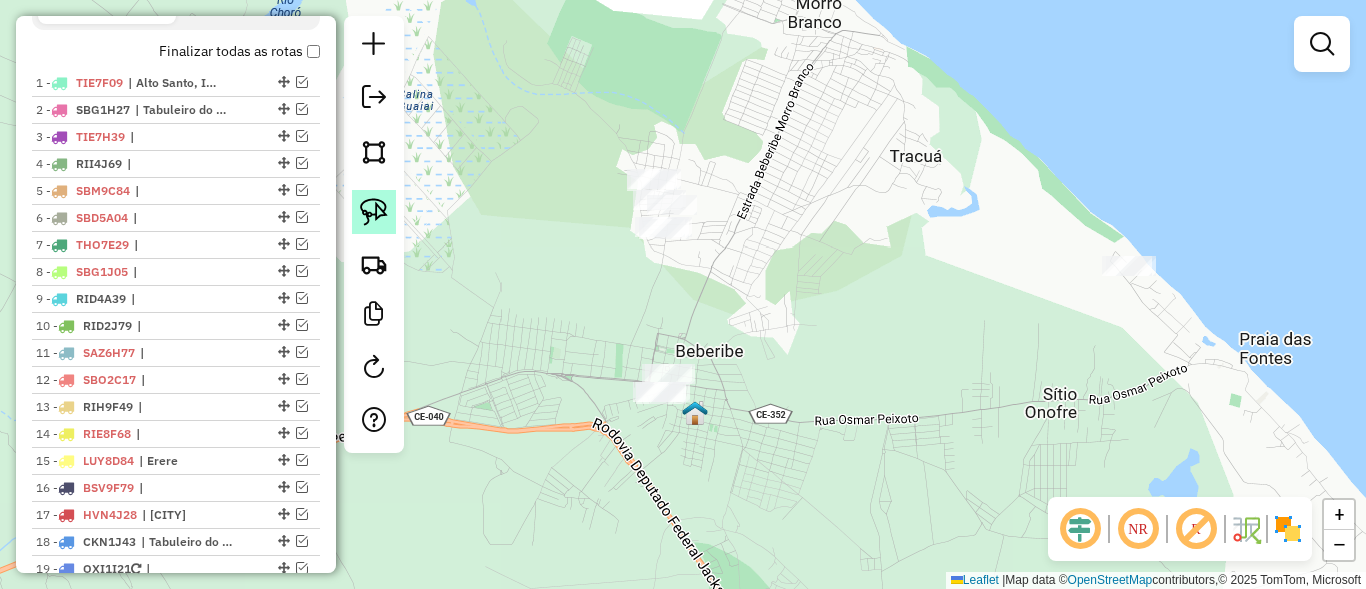 click 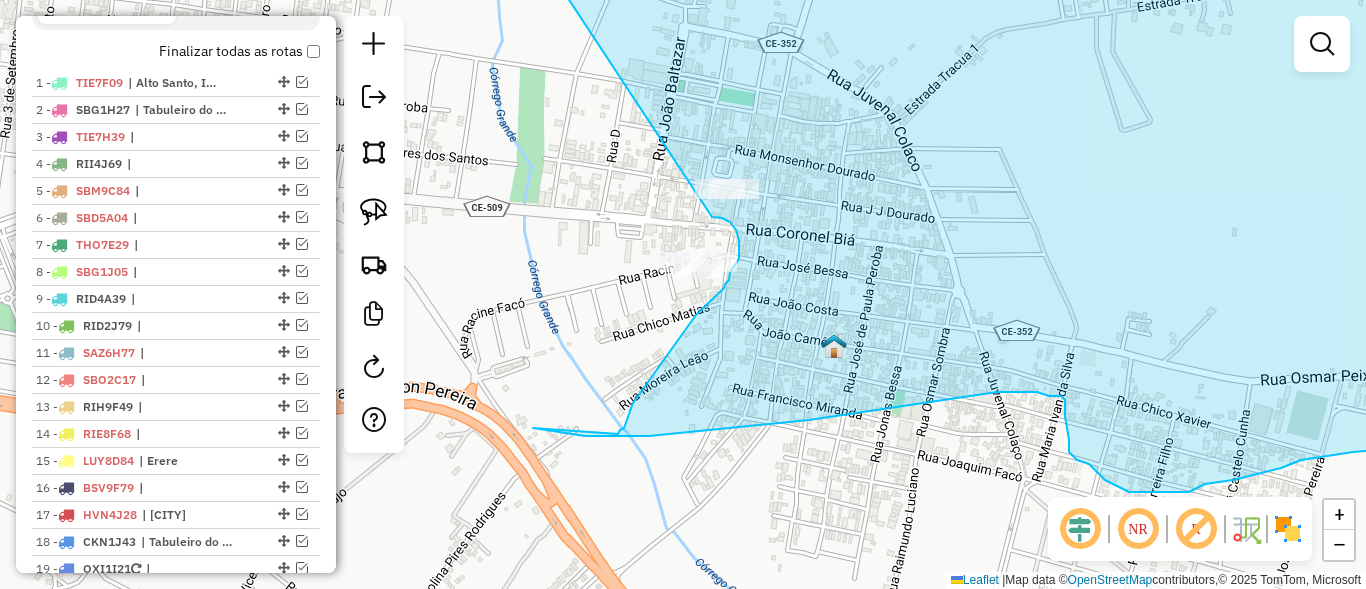 drag, startPoint x: 700, startPoint y: 133, endPoint x: 707, endPoint y: 215, distance: 82.29824 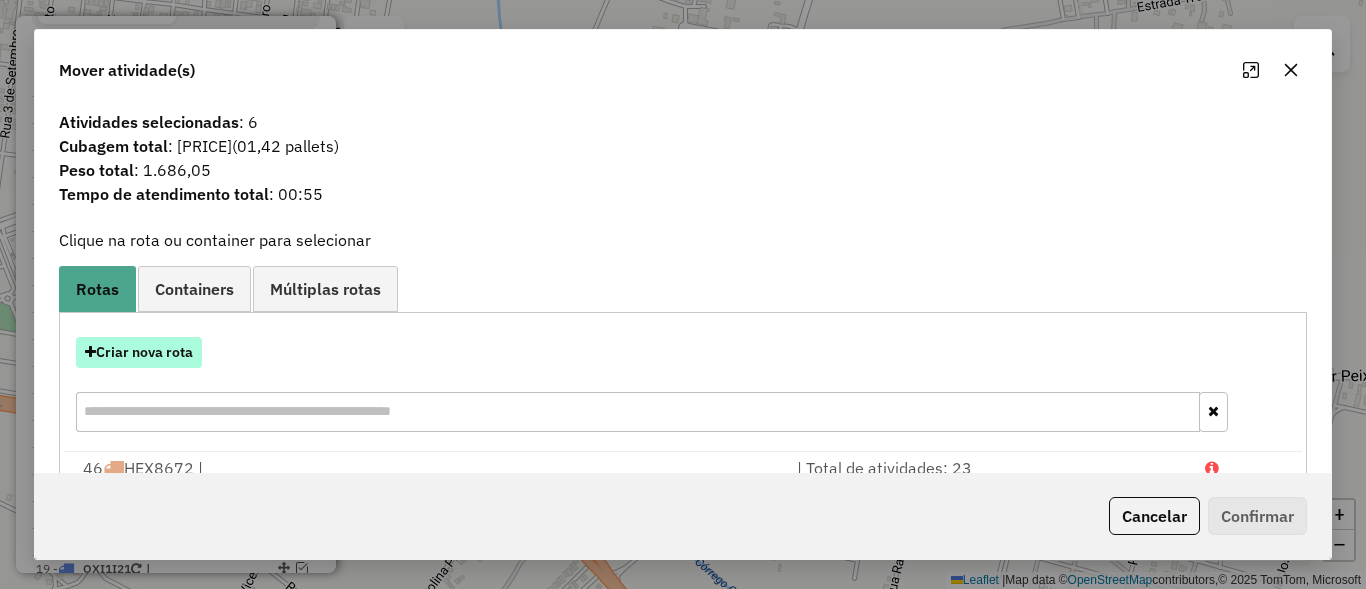 click on "Criar nova rota" at bounding box center (139, 352) 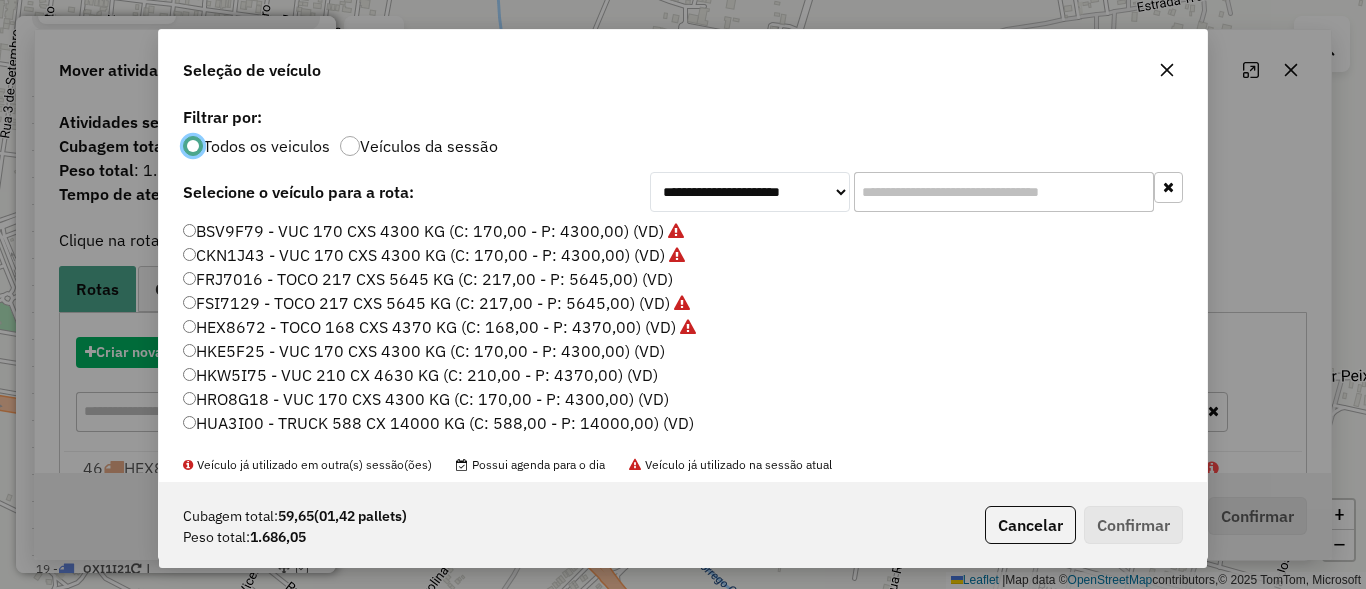 scroll, scrollTop: 11, scrollLeft: 6, axis: both 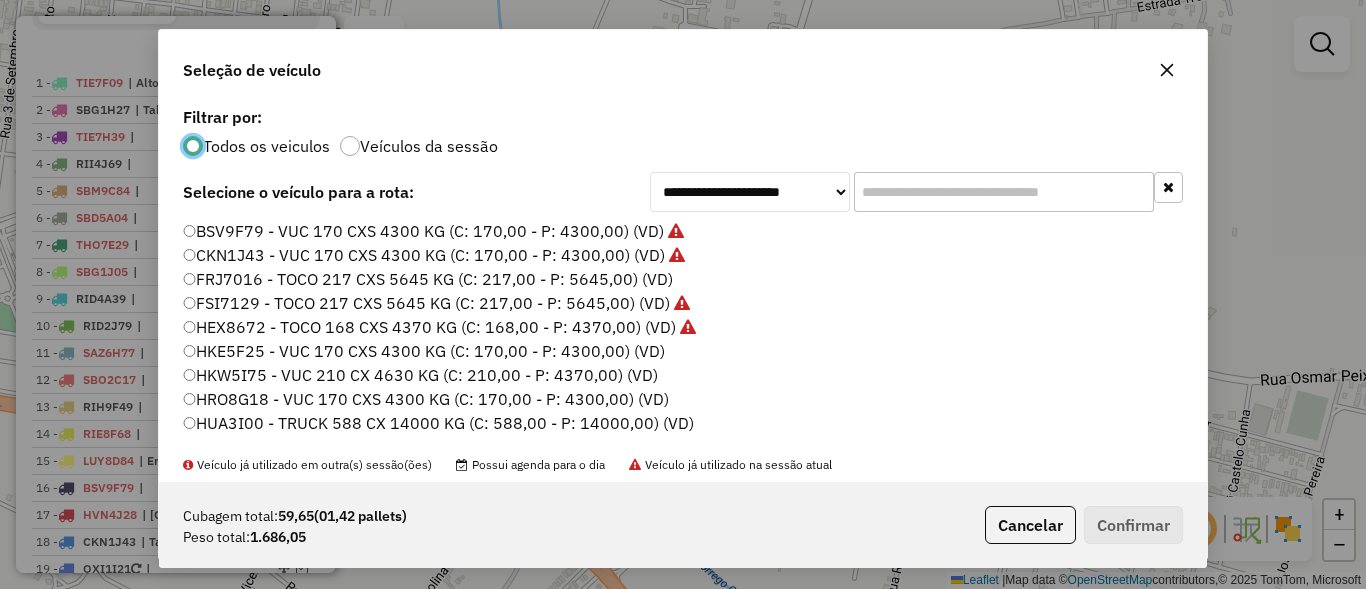 click on "FRJ7016 - TOCO 217 CXS 5645 KG (C: 217,00 - P: 5645,00) (VD)" 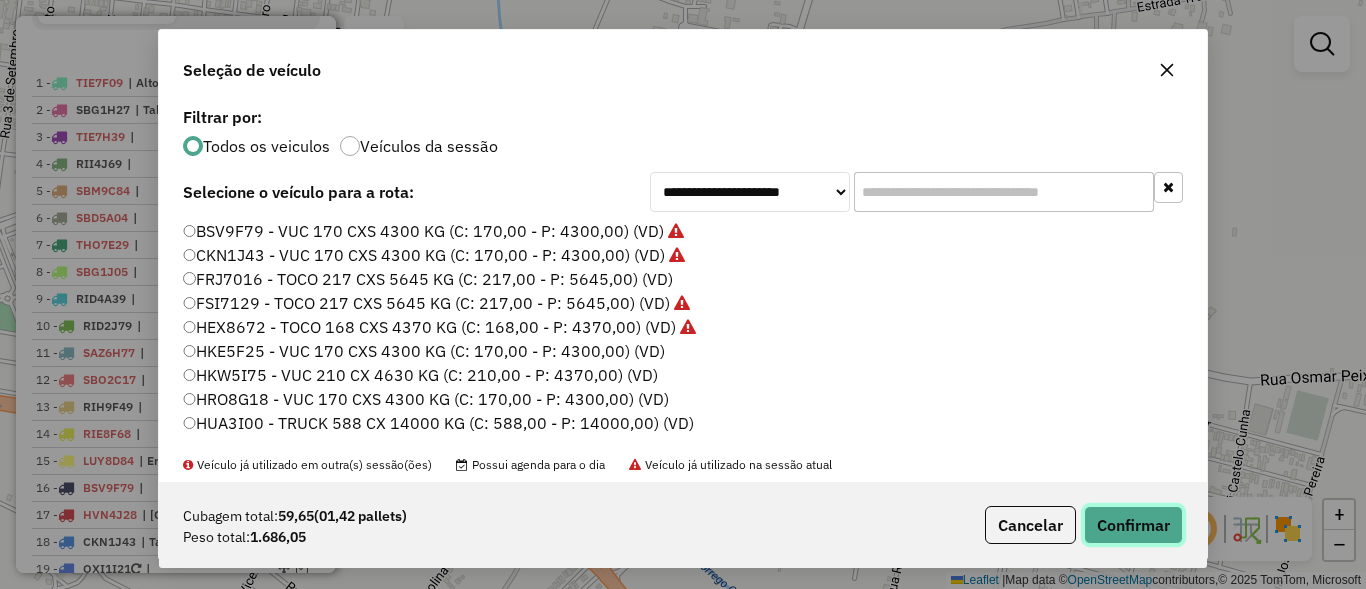 click on "Confirmar" 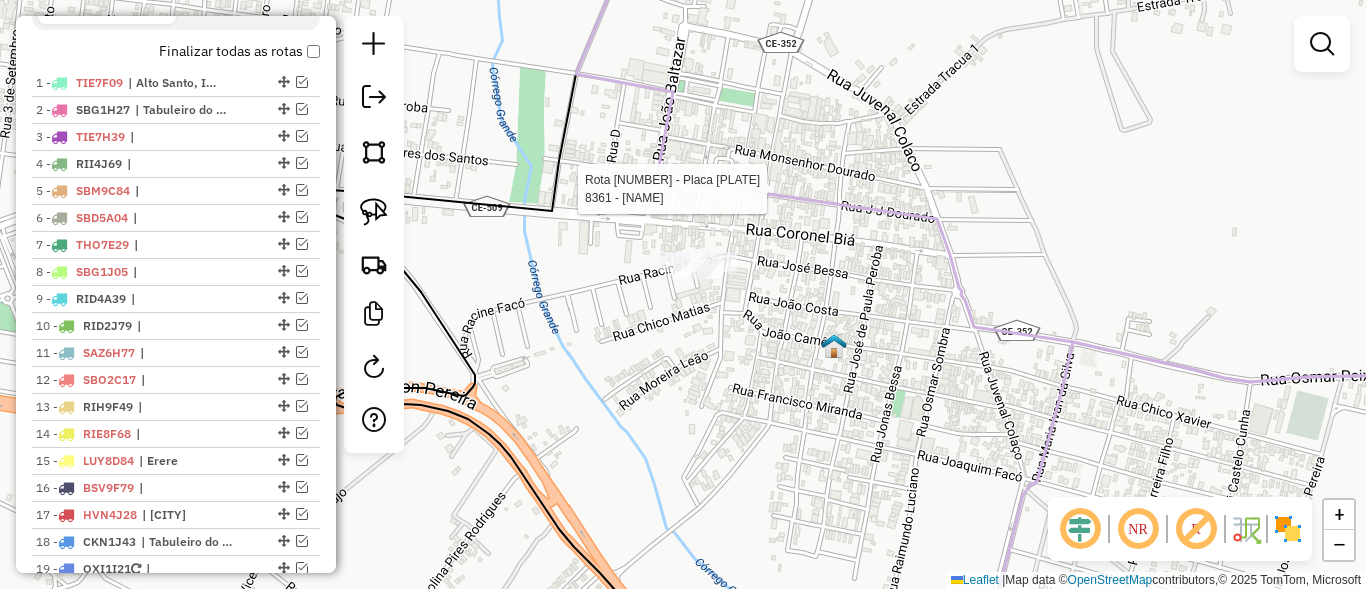 select on "**********" 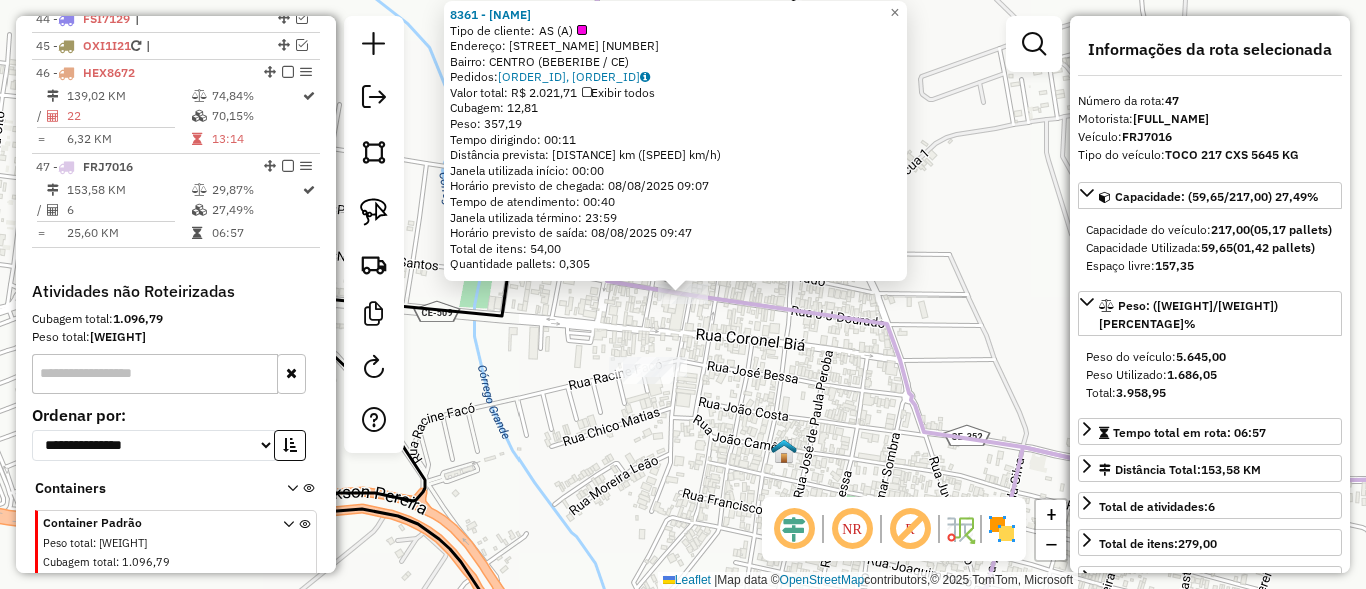scroll, scrollTop: 2014, scrollLeft: 0, axis: vertical 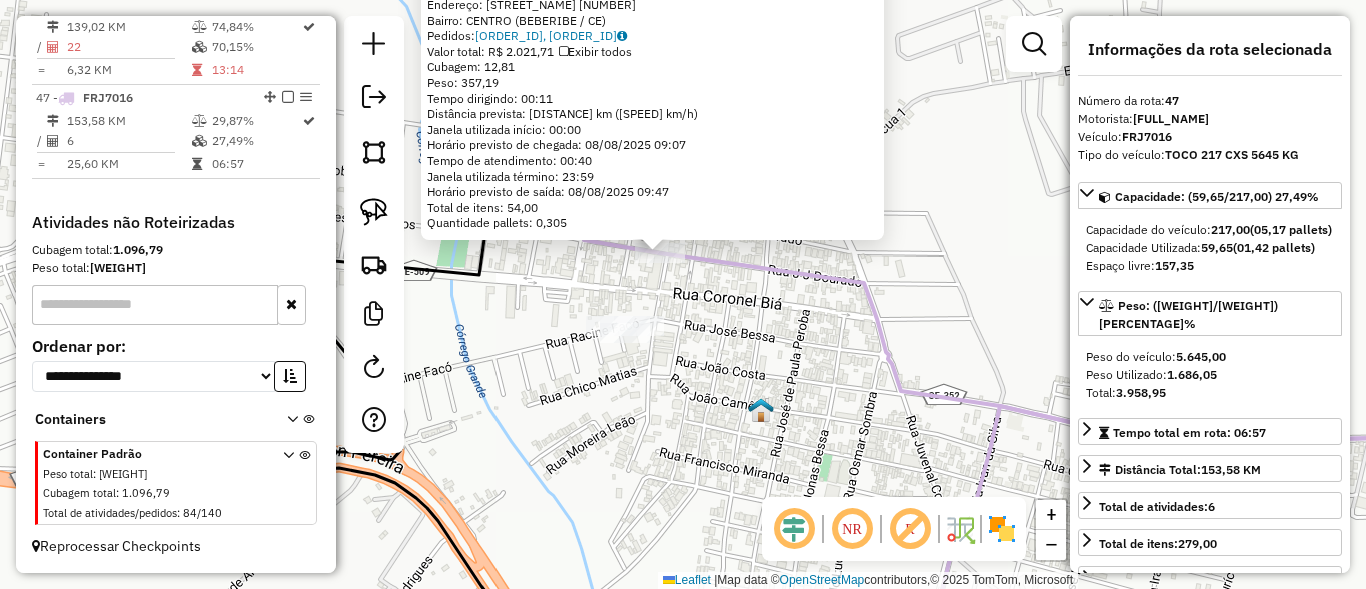 drag, startPoint x: 840, startPoint y: 463, endPoint x: 817, endPoint y: 422, distance: 47.010635 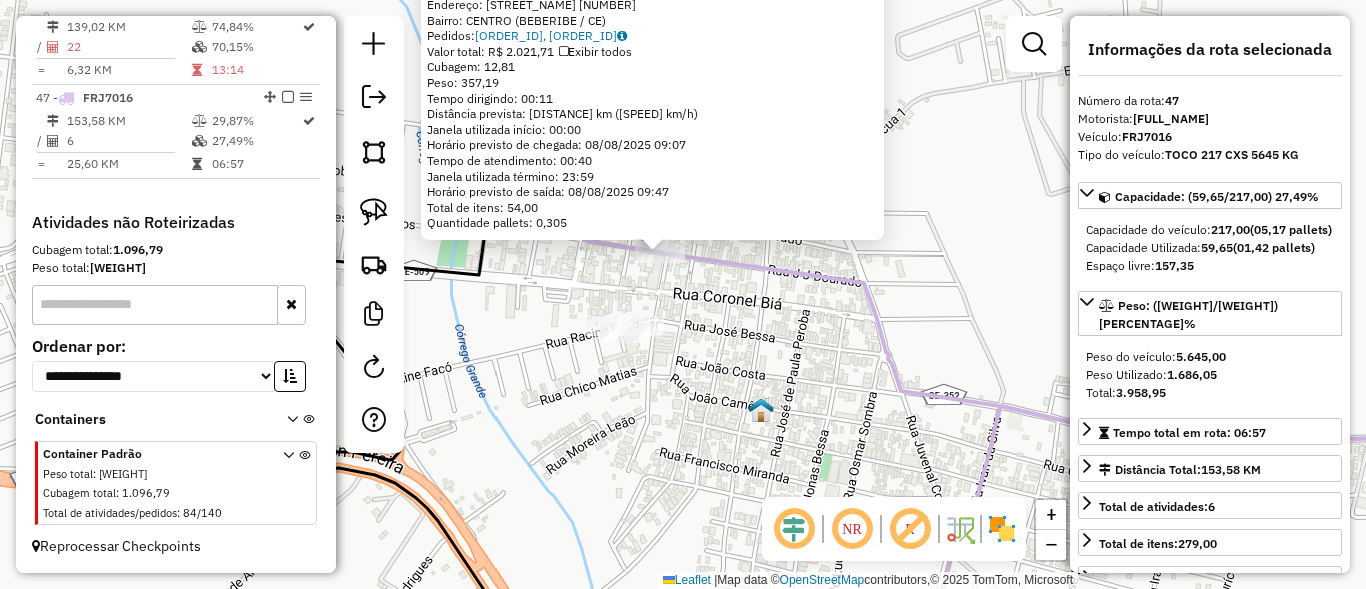 click 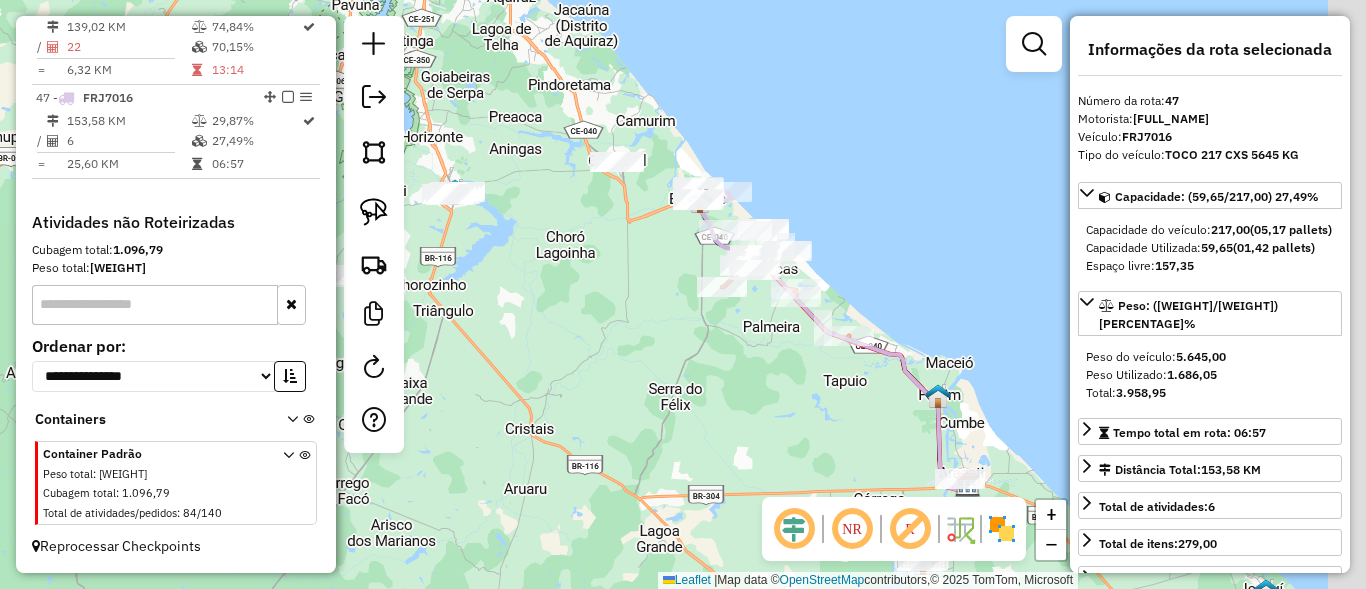 drag, startPoint x: 882, startPoint y: 249, endPoint x: 828, endPoint y: 227, distance: 58.30952 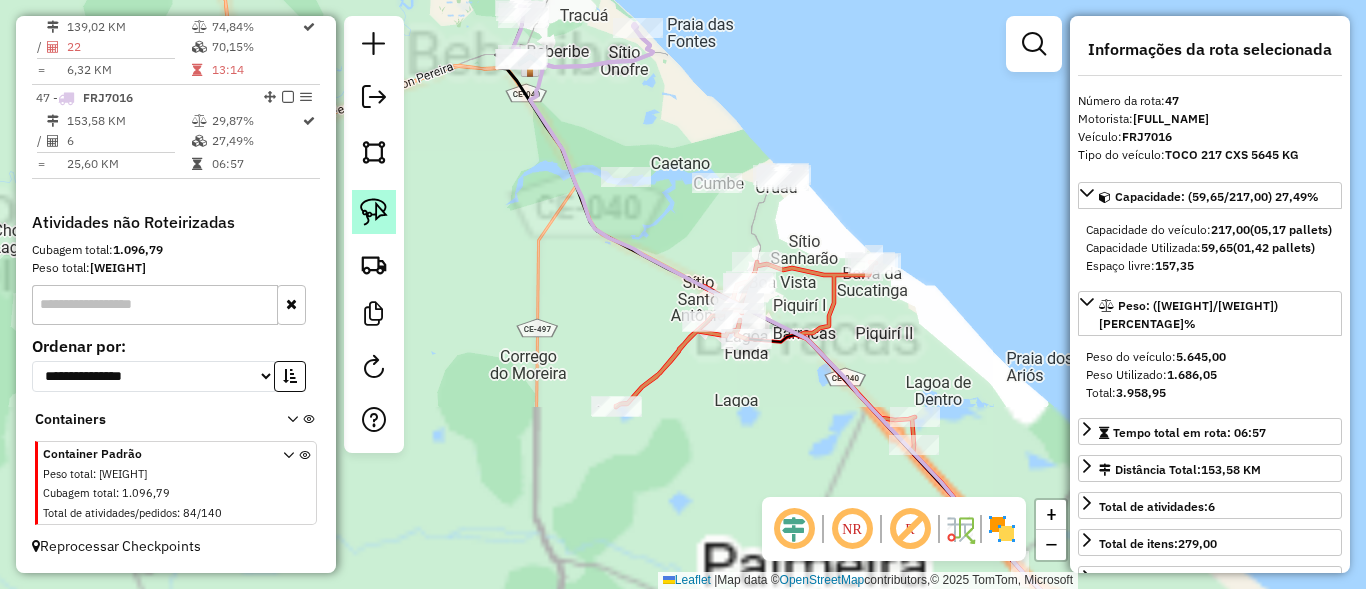 click 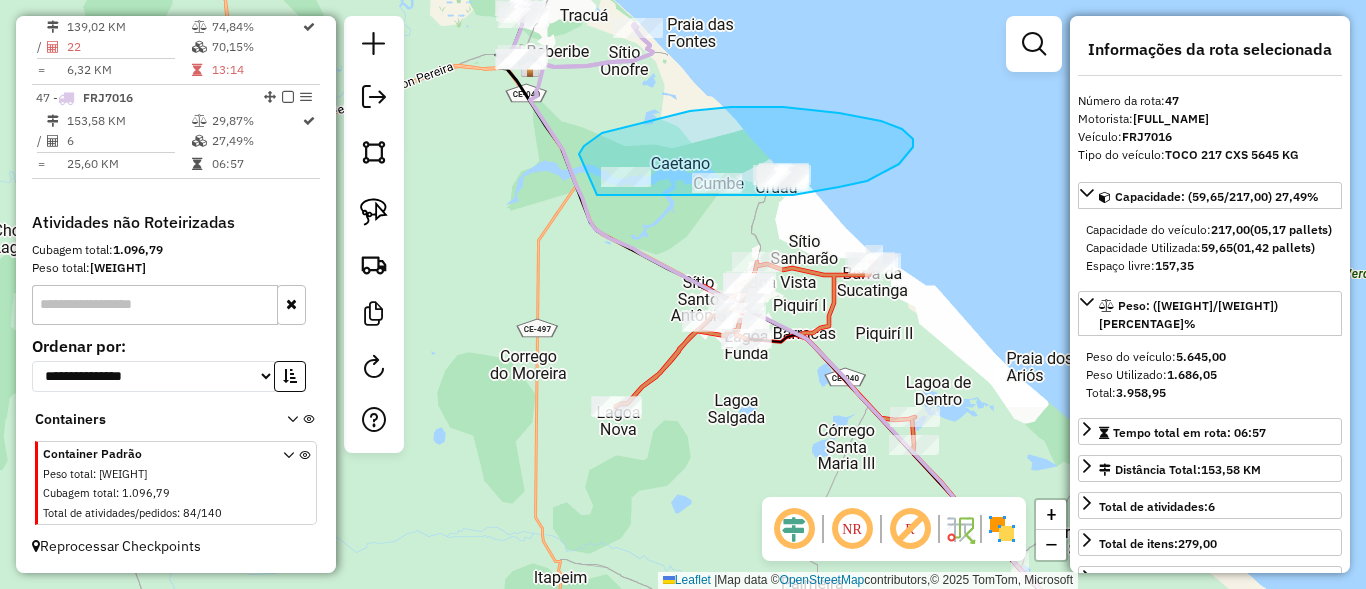 drag, startPoint x: 655, startPoint y: 120, endPoint x: 527, endPoint y: 199, distance: 150.41609 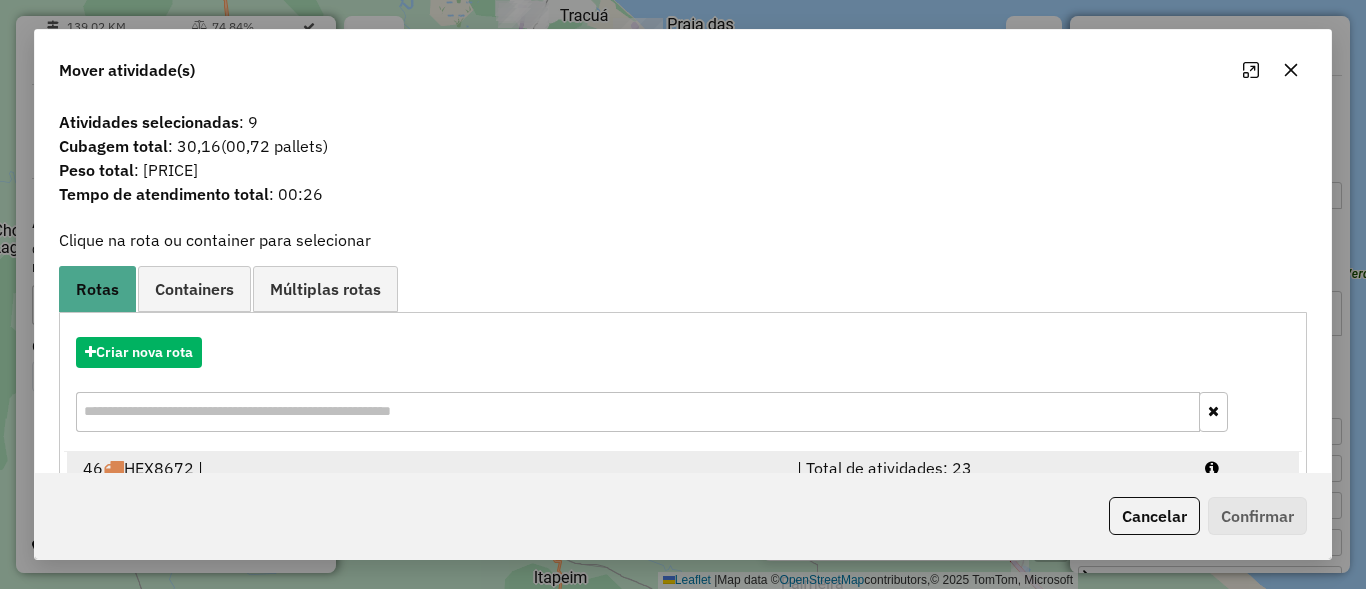 scroll, scrollTop: 175, scrollLeft: 0, axis: vertical 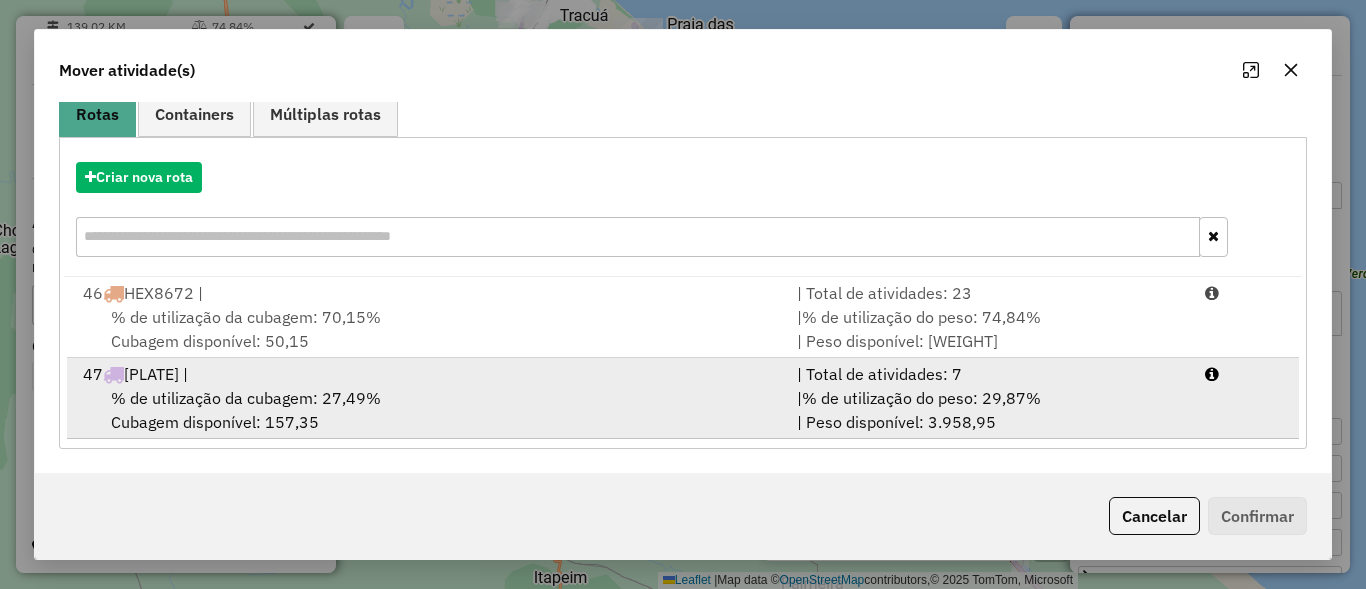 click on "| Total de atividades: 7" at bounding box center [989, 374] 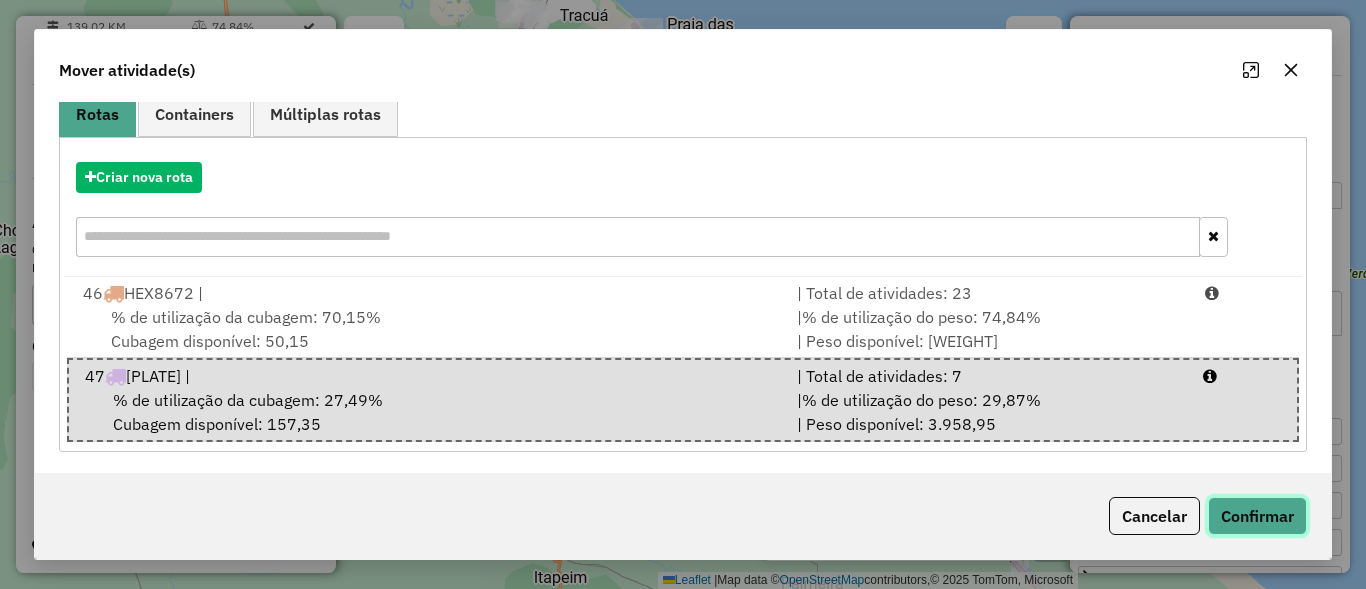 click on "Confirmar" 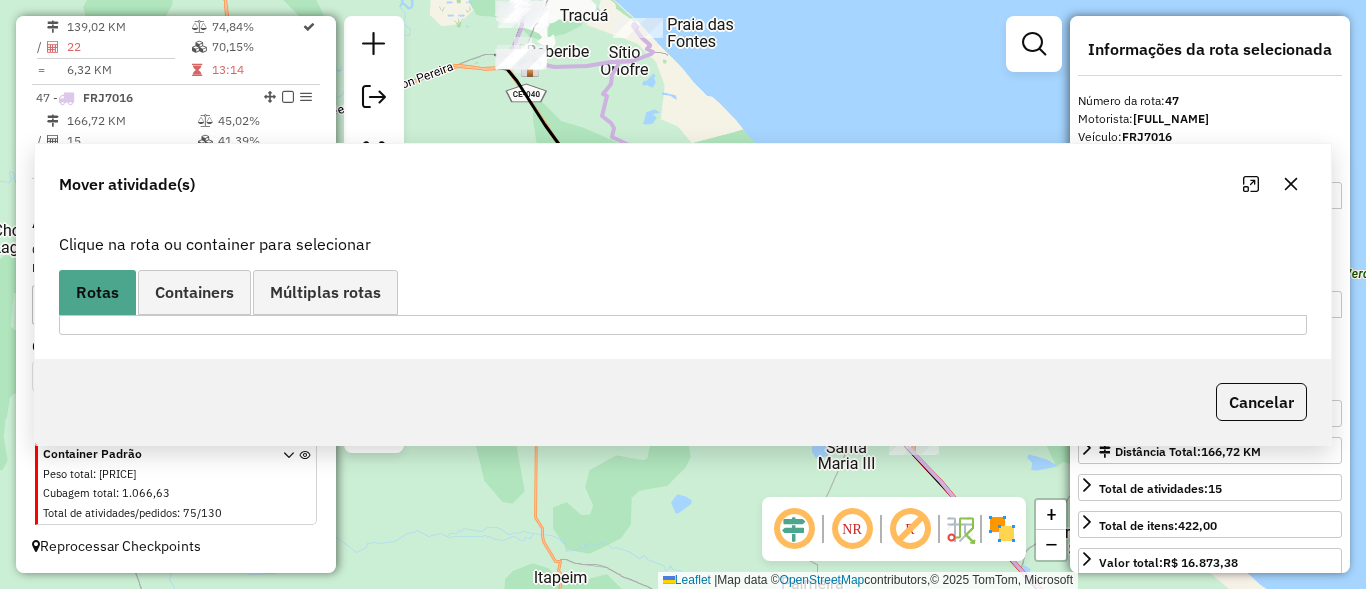scroll, scrollTop: 0, scrollLeft: 0, axis: both 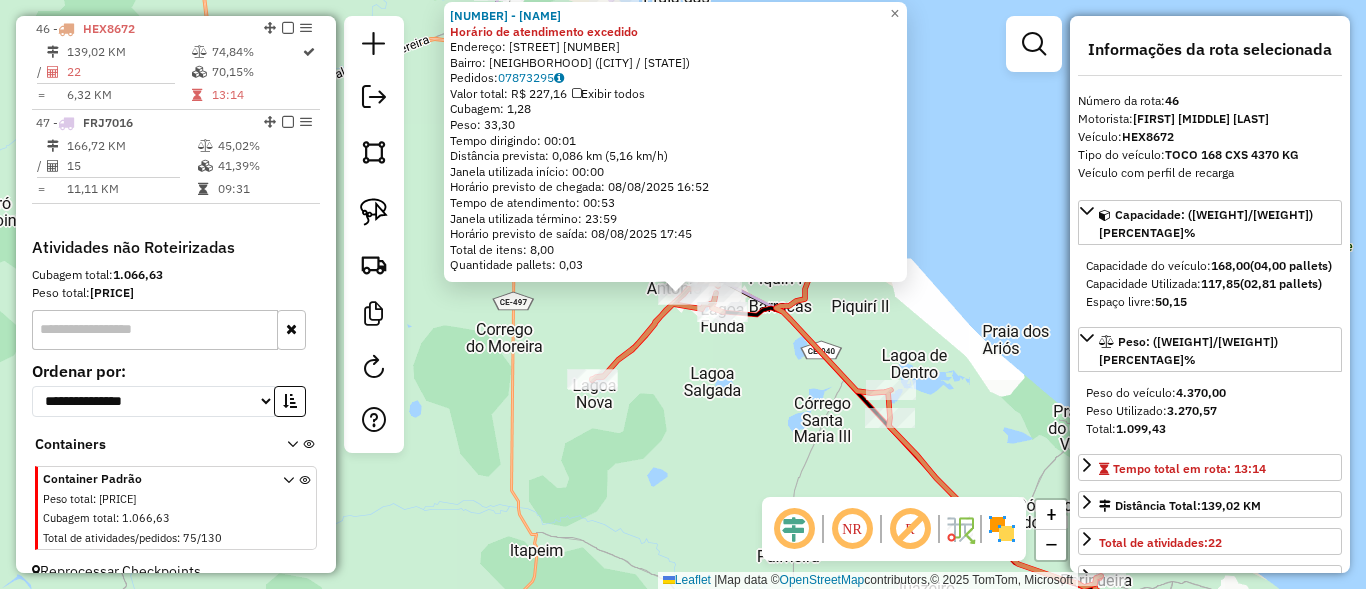 click on "5597 - [BUSINESS_NAME] Horário de atendimento excedido  Endereço:  [STREET_NAME] [NUMBER]   Bairro: [NEIGHBORHOOD] ([CITY] / [STATE])   Pedidos:  [ORDER_ID]   Valor total: R$ [PRICE]   Exibir todos   Cubagem: [CUBAGE]  Peso: [WEIGHT]  Tempo dirigindo: [TIME]   Distância prevista: [DISTANCE] km ([SPEED] km/h)   Janela utilizada início: [TIME]   Horário previsto de chegada: [DATE] [TIME]   Tempo de atendimento: [TIME]   Janela utilizada término: [TIME]   Horário previsto de saída: [DATE] [TIME]   Total de itens: [ITEMS]   Quantidade pallets: [PALLETS]  × Janela de atendimento Grade de atendimento Capacidade Transportadoras Veículos Cliente Pedidos  Rotas Selecione os dias de semana para filtrar as janelas de atendimento  Seg   Ter   Qua   Qui   Sex   Sáb   Dom  Informe o período da janela de atendimento: De: [TIME] Até: [TIME]  Filtrar exatamente a janela do cliente  Considerar janela de atendimento padrão  Selecione os dias de semana para filtrar as grades de atendimento  Seg   Ter   Qua   Qui   Sex   Sáb   Dom   Peso mínimo:  +" 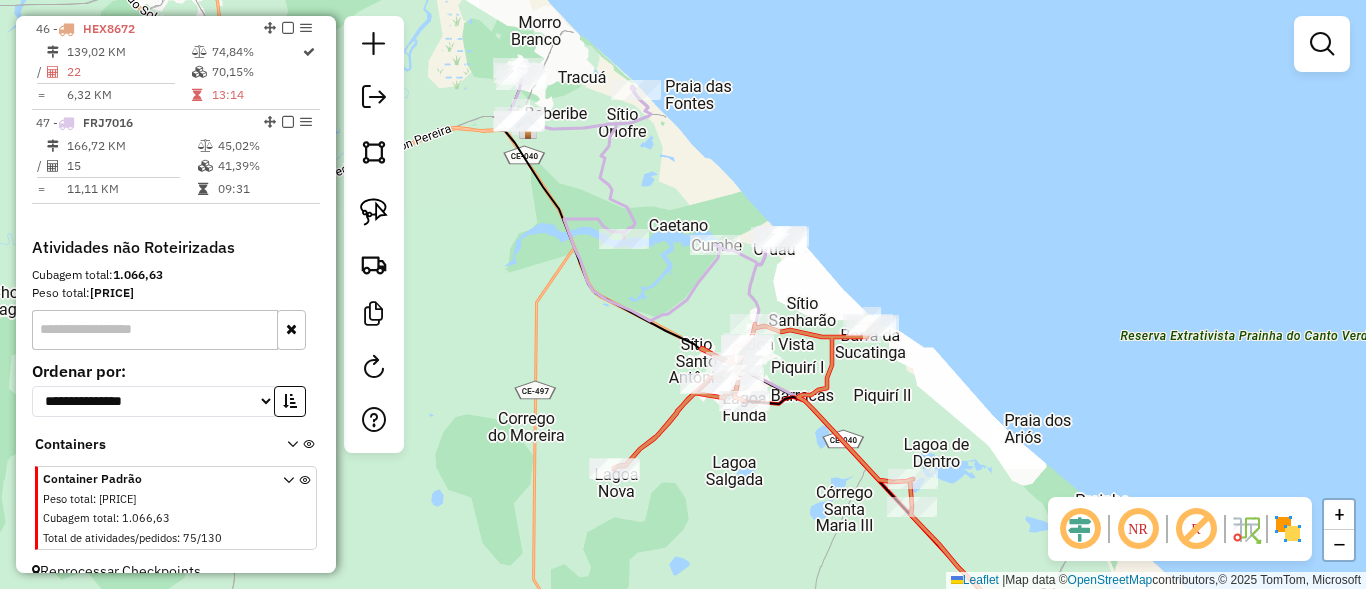 drag, startPoint x: 661, startPoint y: 233, endPoint x: 683, endPoint y: 322, distance: 91.67879 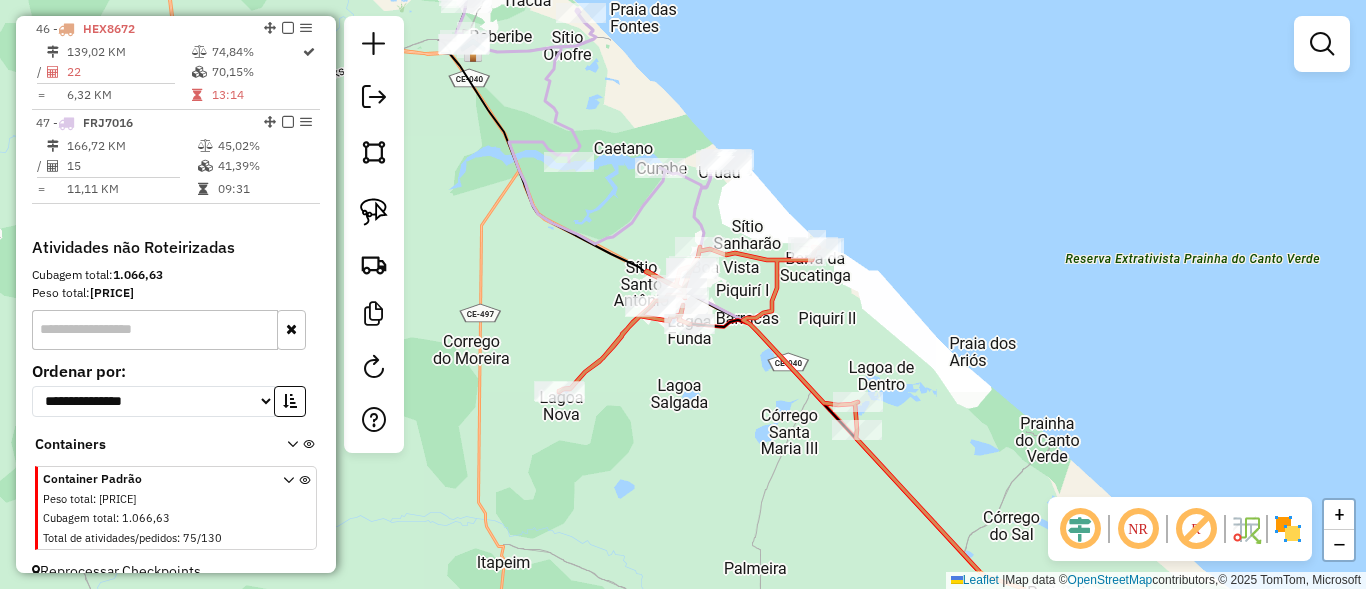 drag, startPoint x: 649, startPoint y: 268, endPoint x: 628, endPoint y: 244, distance: 31.890438 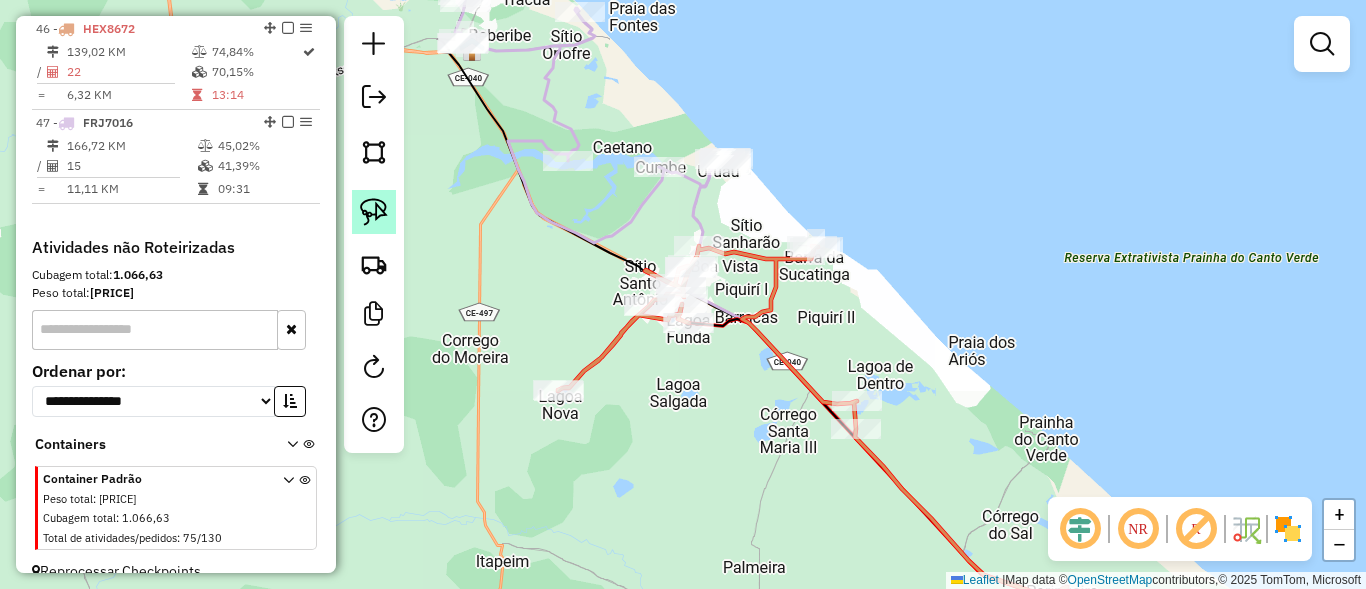click 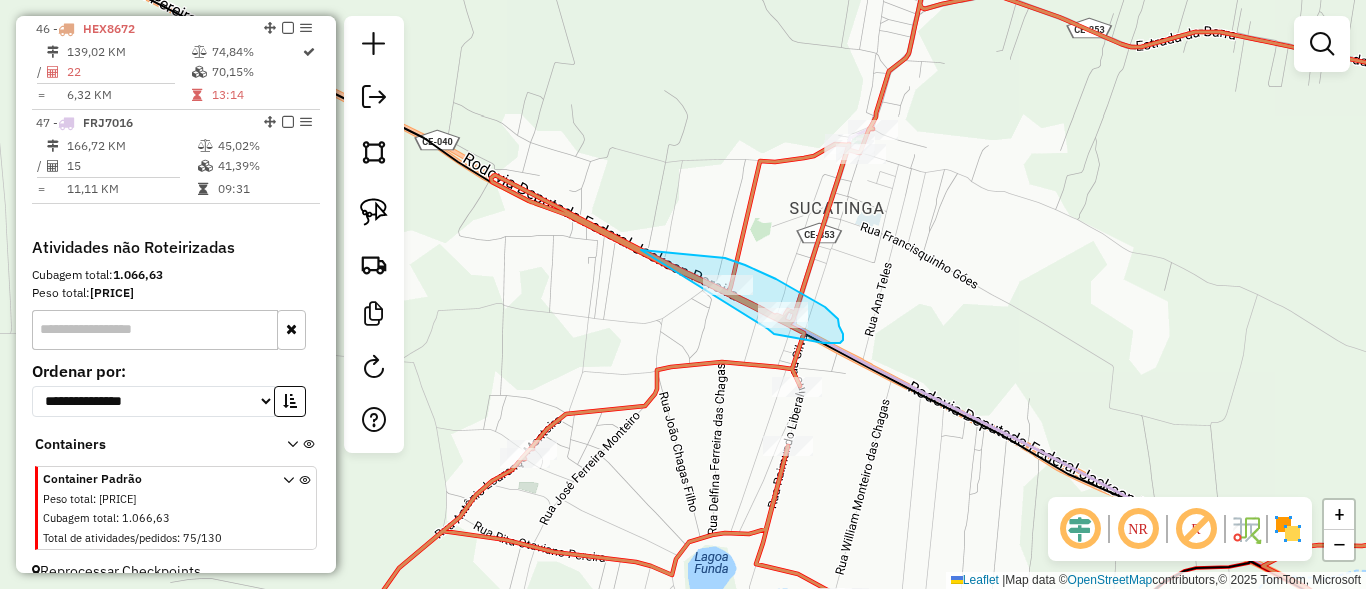 drag, startPoint x: 643, startPoint y: 251, endPoint x: 715, endPoint y: 253, distance: 72.02777 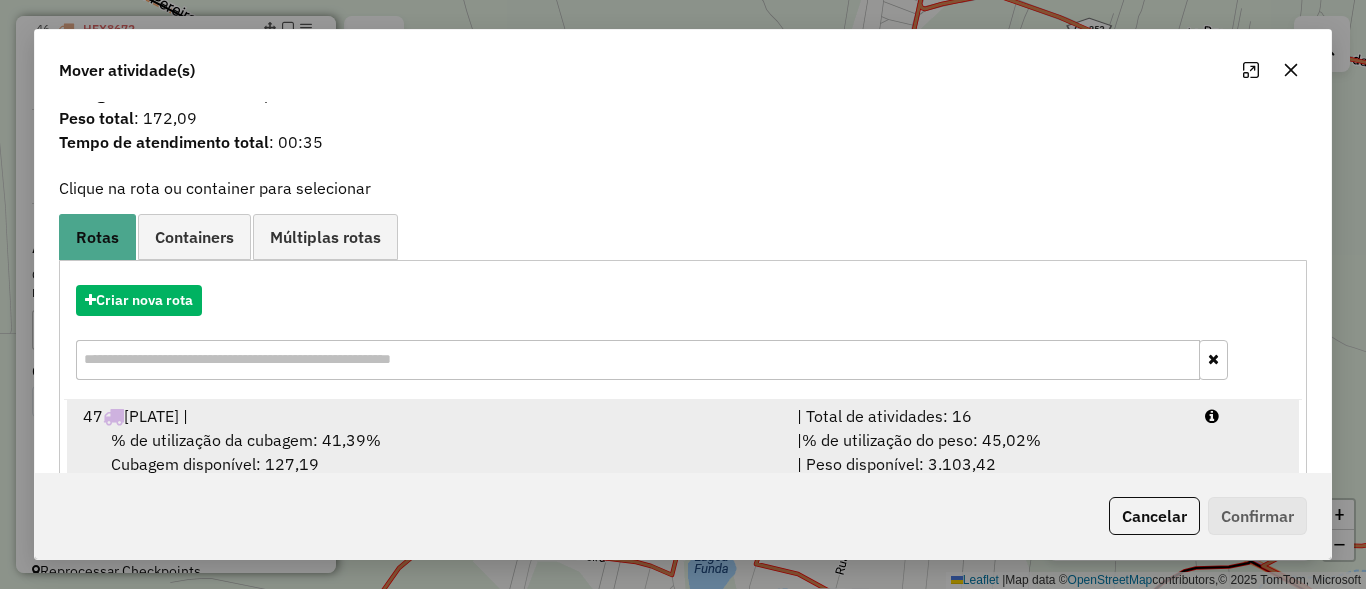 scroll, scrollTop: 94, scrollLeft: 0, axis: vertical 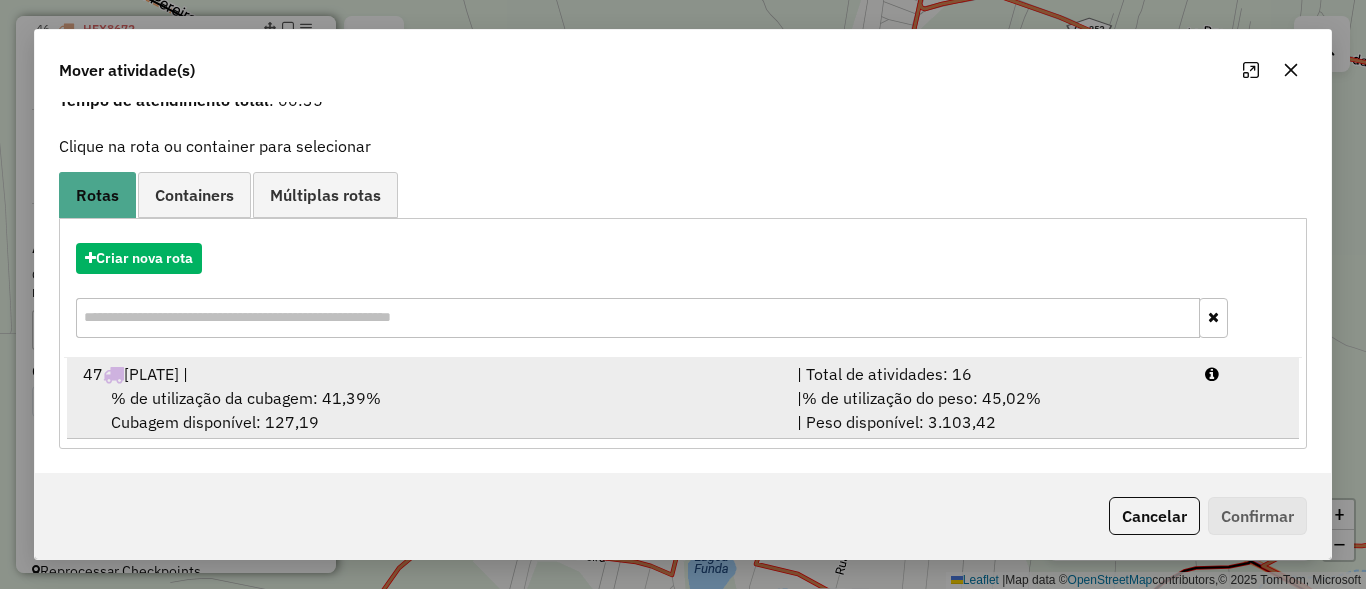 click on "|  % de utilização do peso: 45,02%  | Peso disponível: 3.103,42" at bounding box center (989, 410) 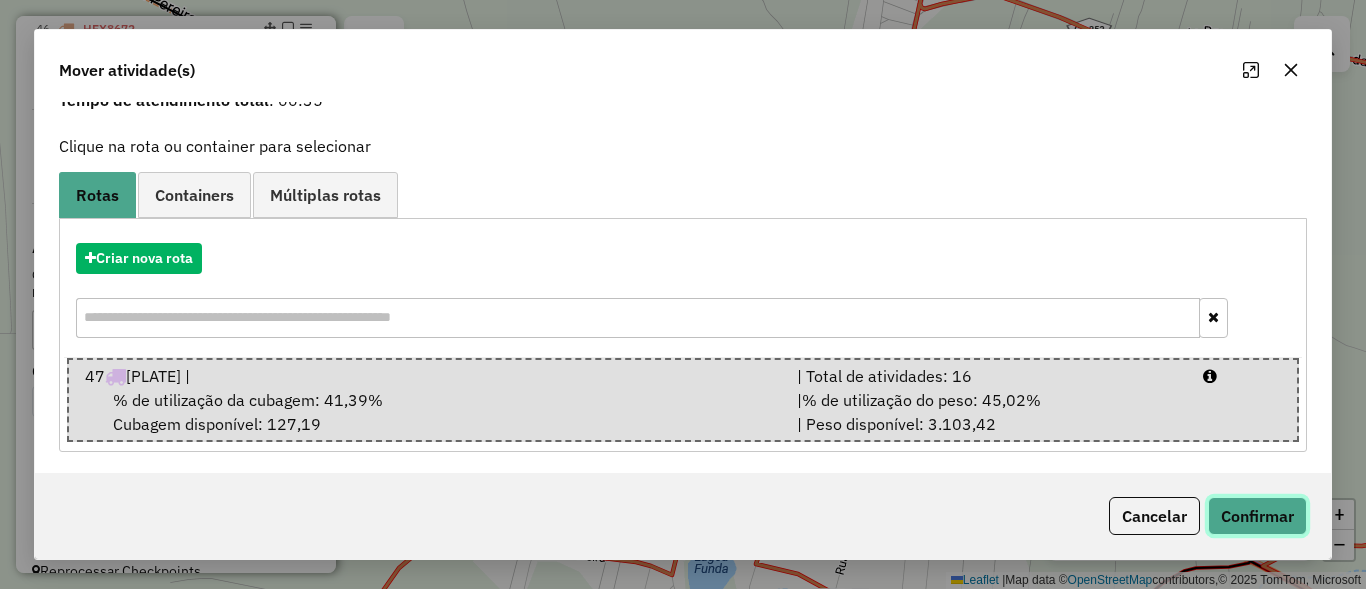 click on "Confirmar" 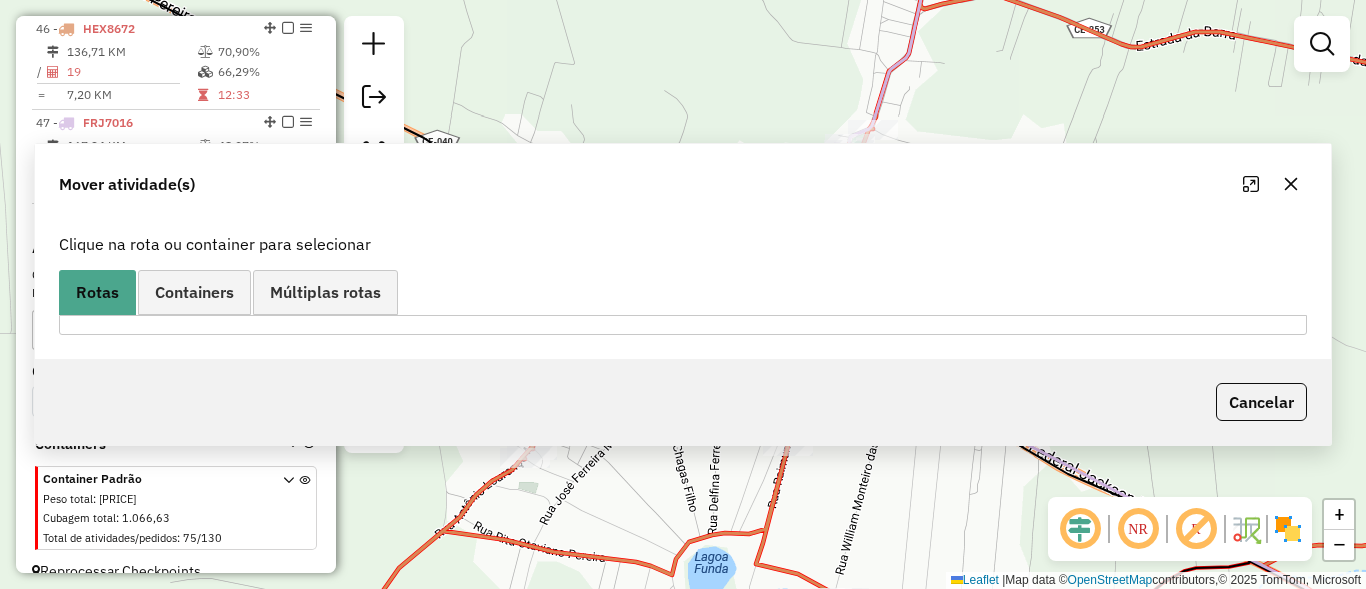 scroll, scrollTop: 0, scrollLeft: 0, axis: both 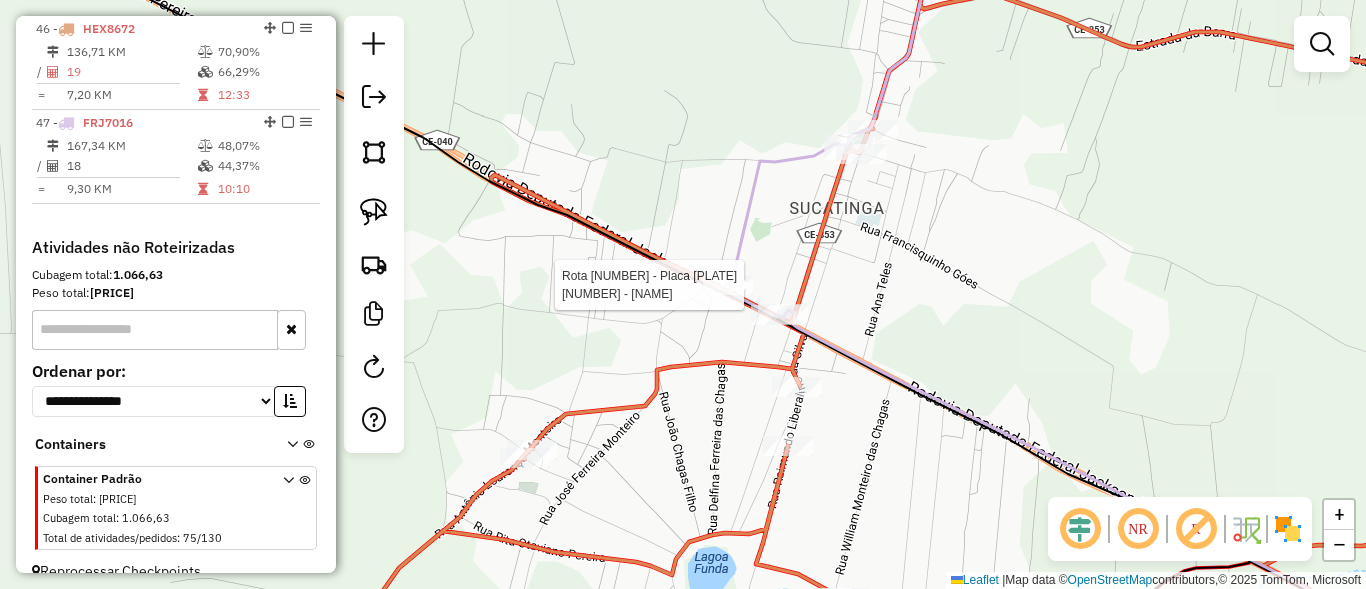 select on "**********" 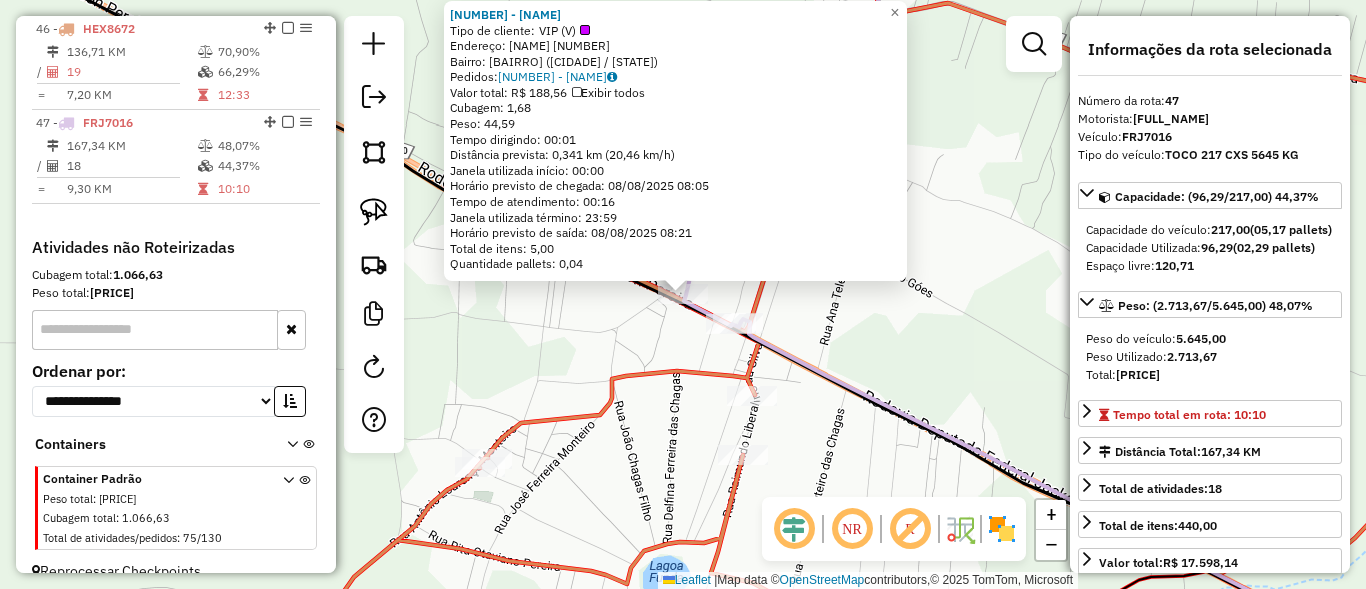 scroll, scrollTop: 2014, scrollLeft: 0, axis: vertical 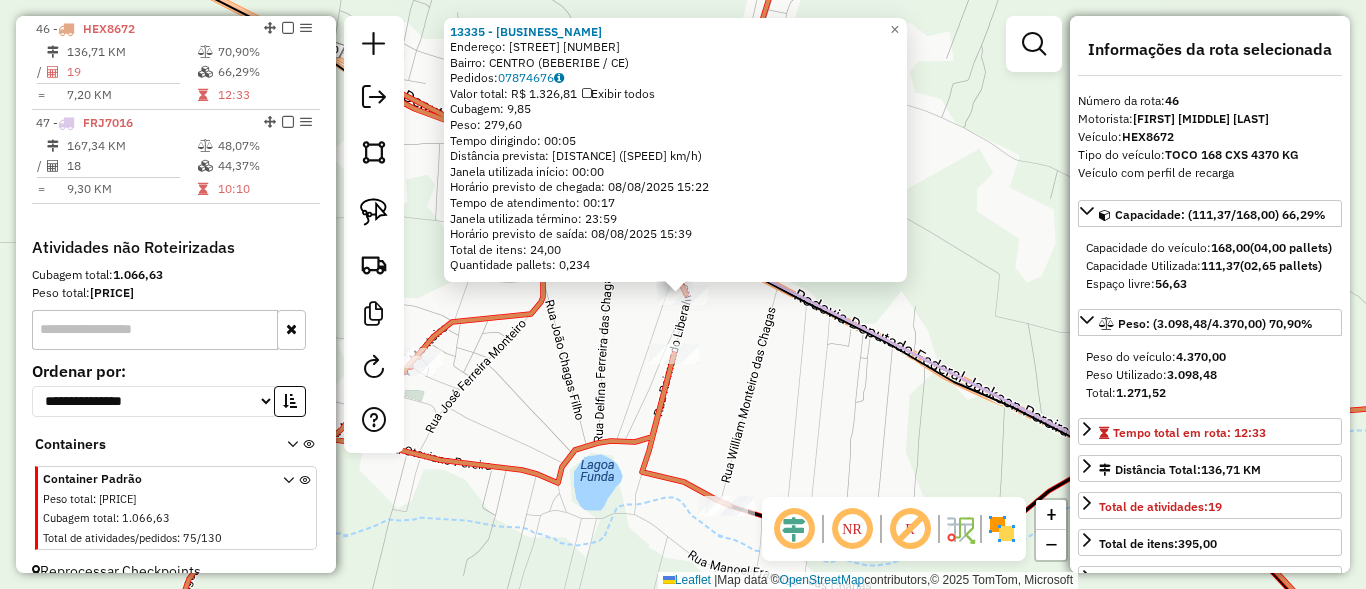 click on "[NUMBER] - [NAME]  Endereço:  [STREET] [NUMBER]   Bairro: [BAIRRO] ([CIDADE] / [STATE])   Pedidos:  [ORDER_ID]   Valor total: R$ [PRICE]   Exibir todos   Cubagem: [CUBAGE]  Peso: [WEIGHT]  Tempo dirigindo: [TIME]   Distância prevista: [DISTANCE] ([SPEED] km/h)   Janela utilizada início: [TIME]   Horário previsto de chegada: [DATE] [TIME]   Tempo de atendimento: [TIME]   Janela utilizada término: [TIME]   Horário previsto de saída: [DATE] [TIME]   Total de itens: [ITEMS]   Quantidade pallets: [PALLETS]  × Janela de atendimento Grade de atendimento Capacidade Transportadoras Veículos Cliente Pedidos  Rotas Selecione os dias de semana para filtrar as janelas de atendimento  Seg   Ter   Qua   Qui   Sex   Sáb   Dom  Informe o período da janela de atendimento: De: Até:  Filtrar exatamente a janela do cliente  Considerar janela de atendimento padrão  Selecione os dias de semana para filtrar as grades de atendimento  Seg   Ter   Qua   Qui   Sex   Sáb   Dom   Considerar clientes sem dia de atendimento cadastrado De:" 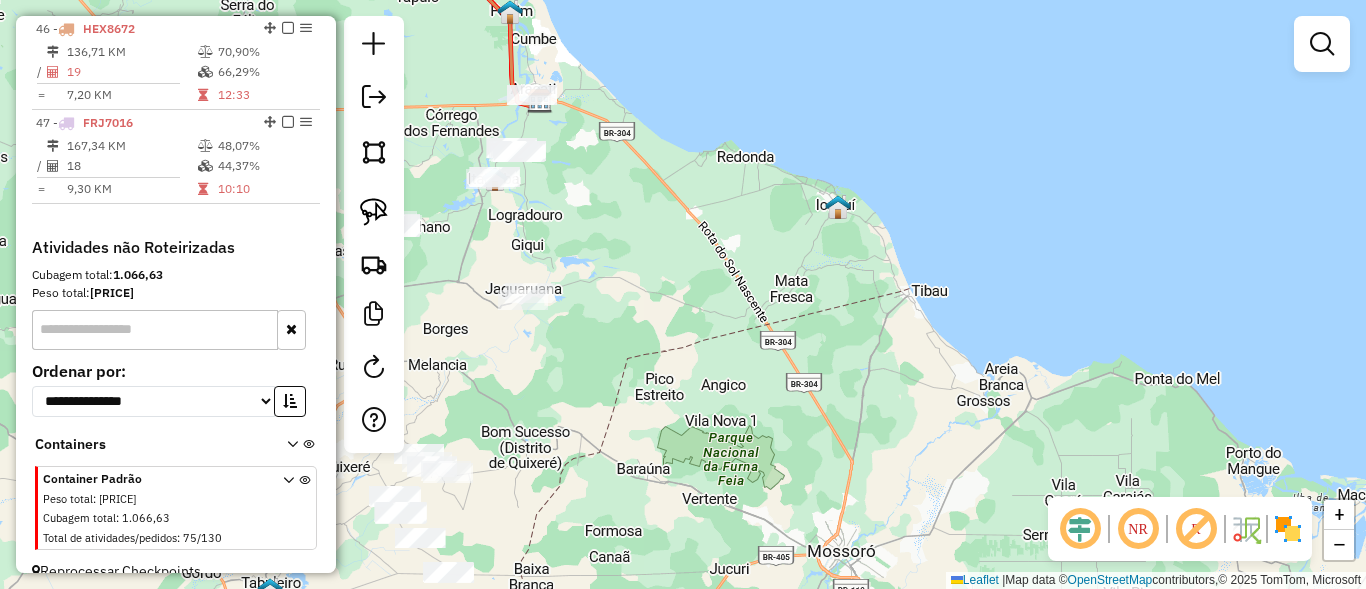 drag, startPoint x: 825, startPoint y: 334, endPoint x: 845, endPoint y: 103, distance: 231.86418 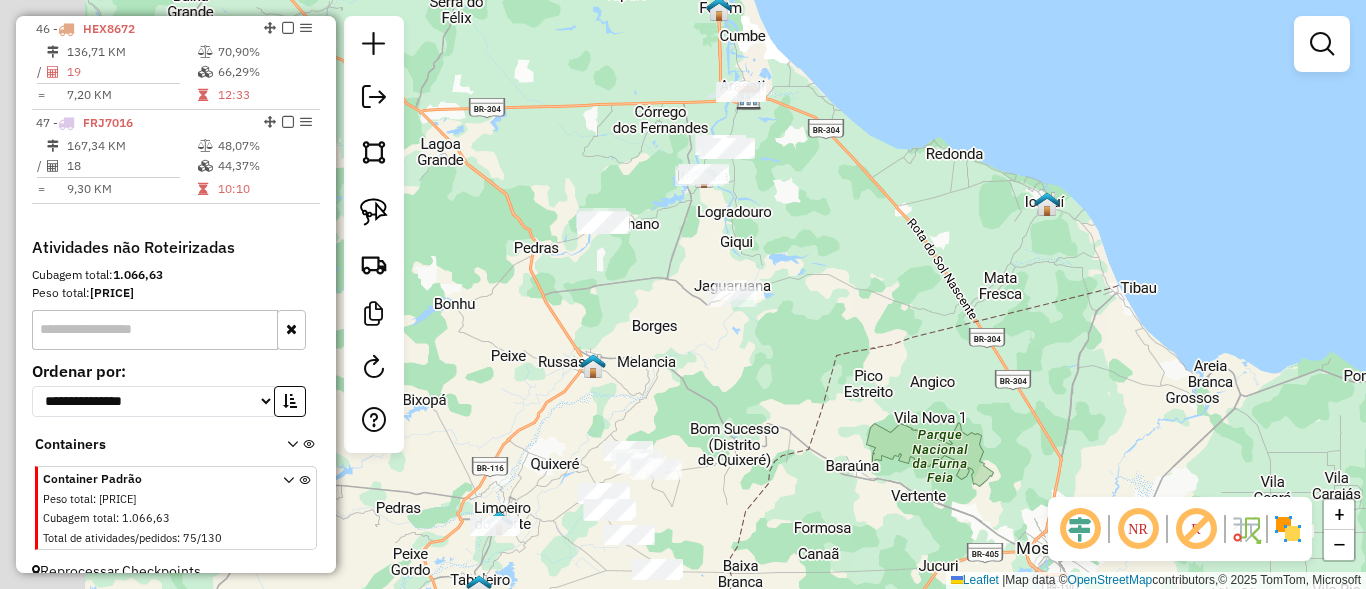 drag, startPoint x: 765, startPoint y: 152, endPoint x: 998, endPoint y: 355, distance: 309.0275 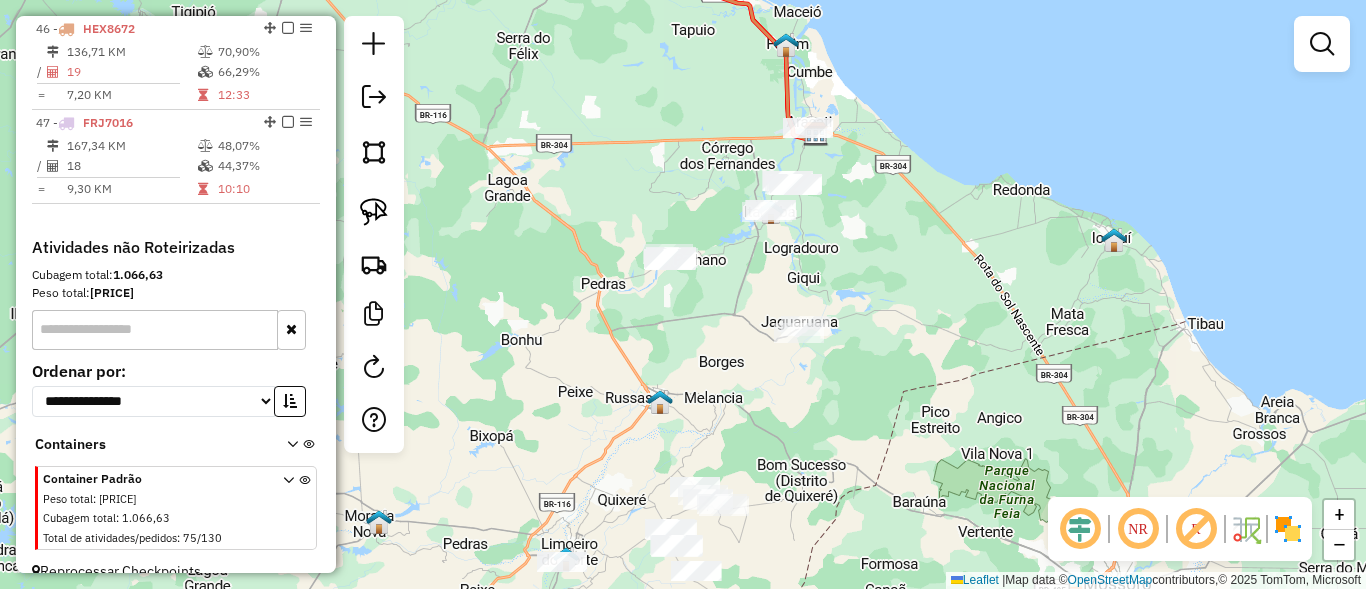 drag, startPoint x: 848, startPoint y: 272, endPoint x: 860, endPoint y: 285, distance: 17.691807 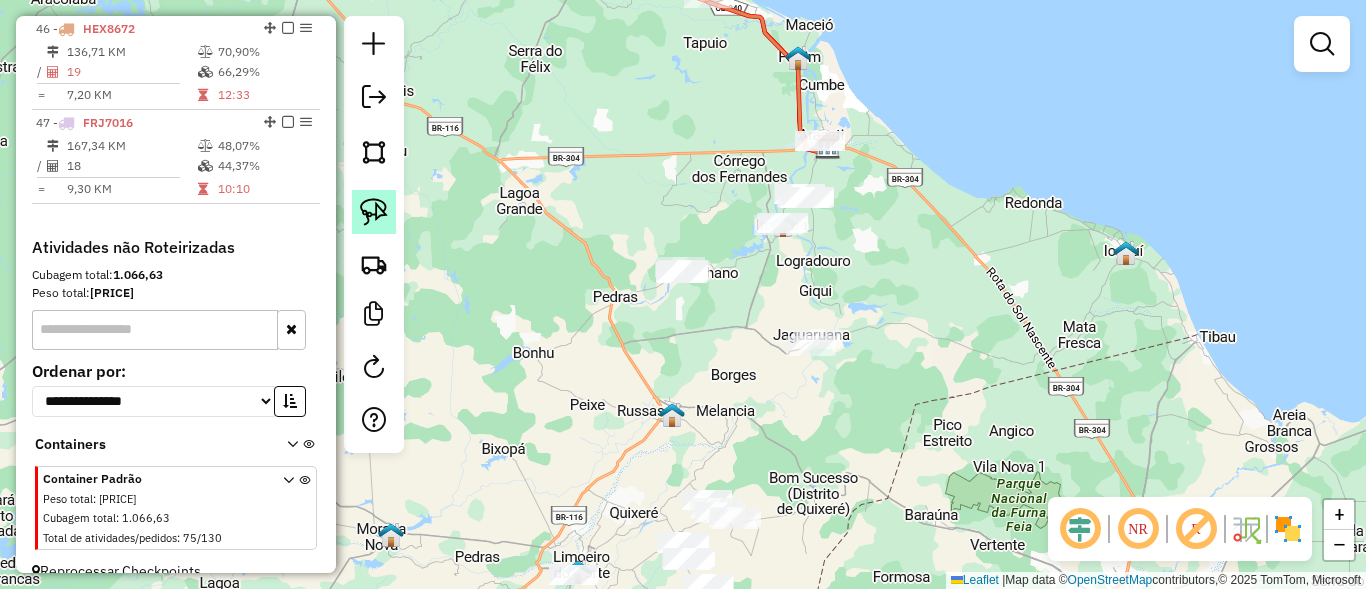 click 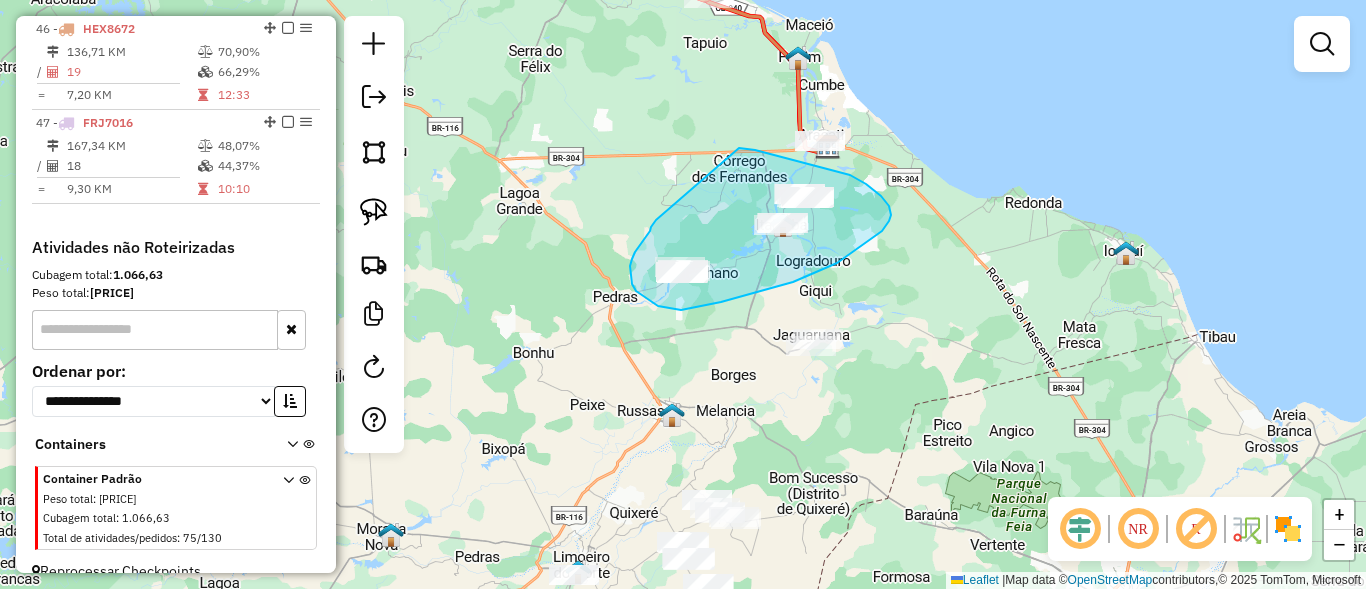 drag, startPoint x: 642, startPoint y: 242, endPoint x: 739, endPoint y: 148, distance: 135.07405 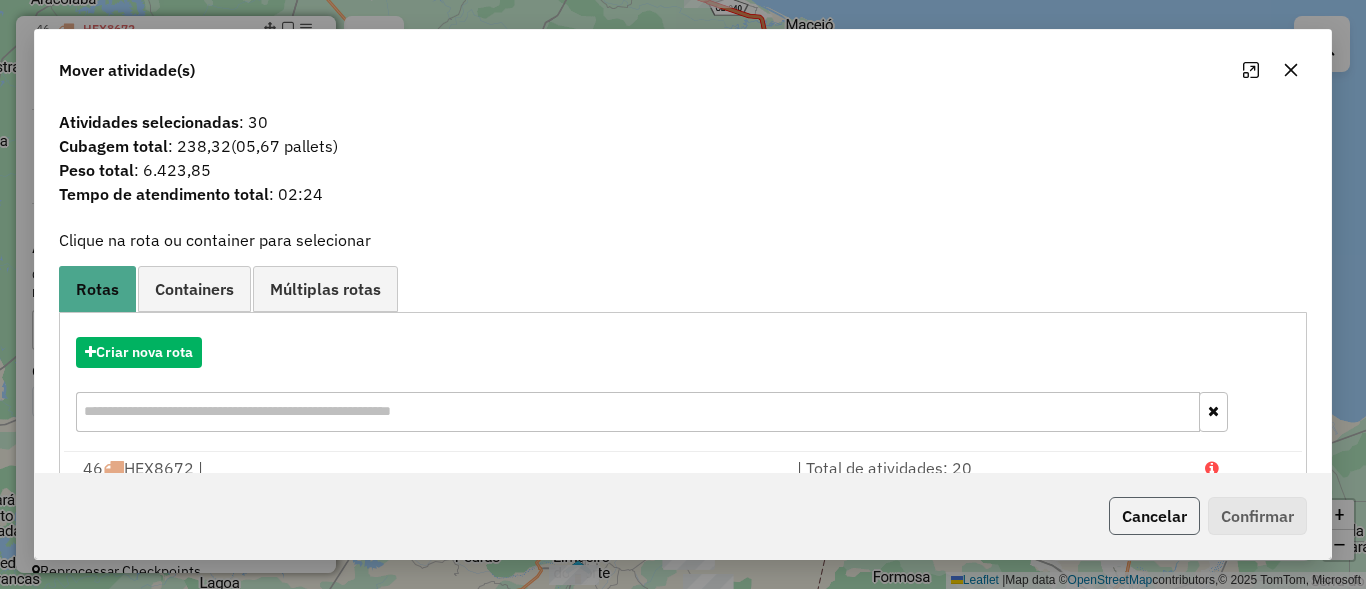 click on "Cancelar" 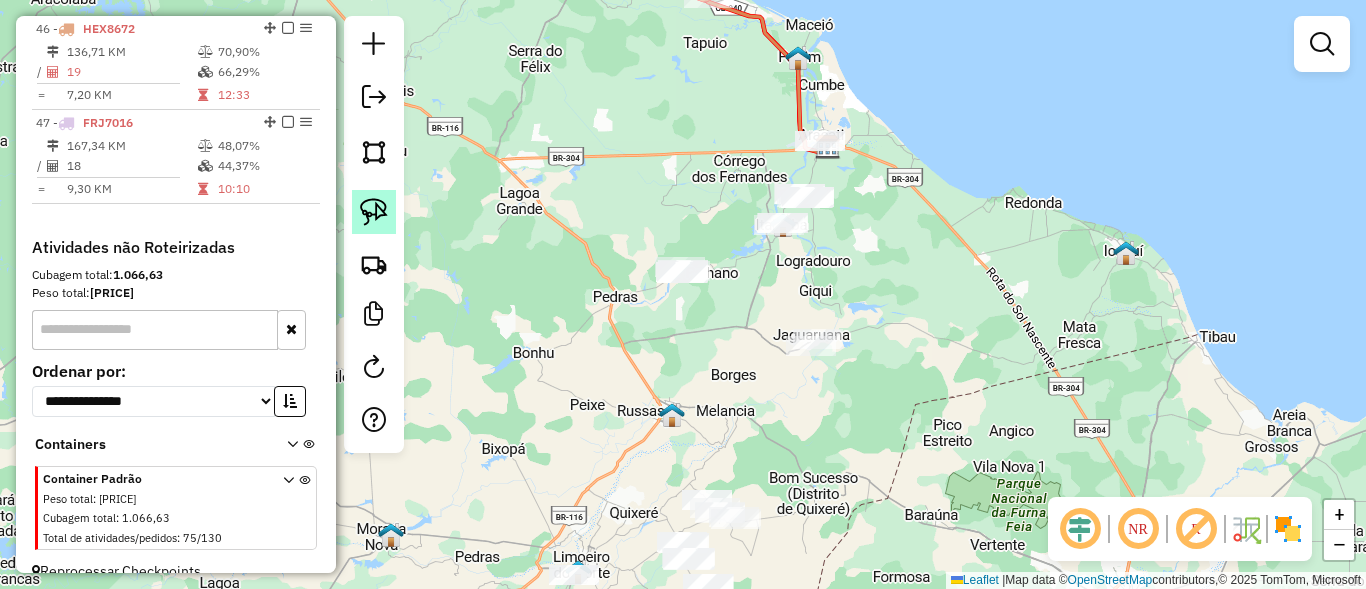 click 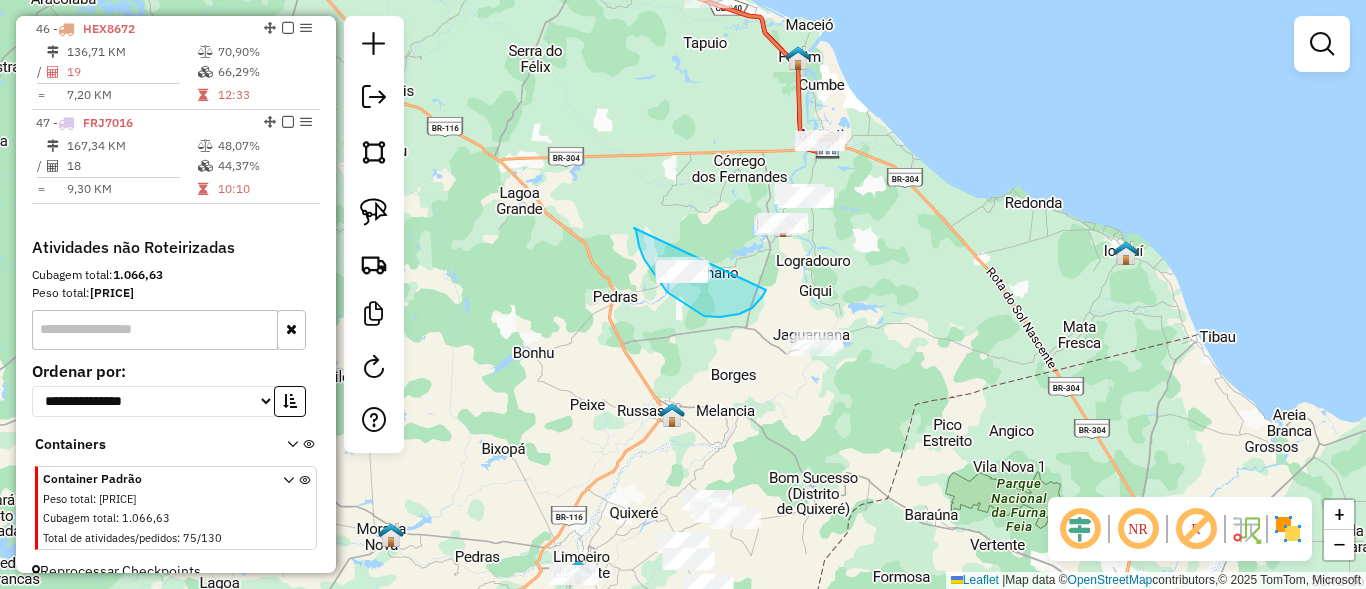 drag, startPoint x: 696, startPoint y: 312, endPoint x: 766, endPoint y: 290, distance: 73.37575 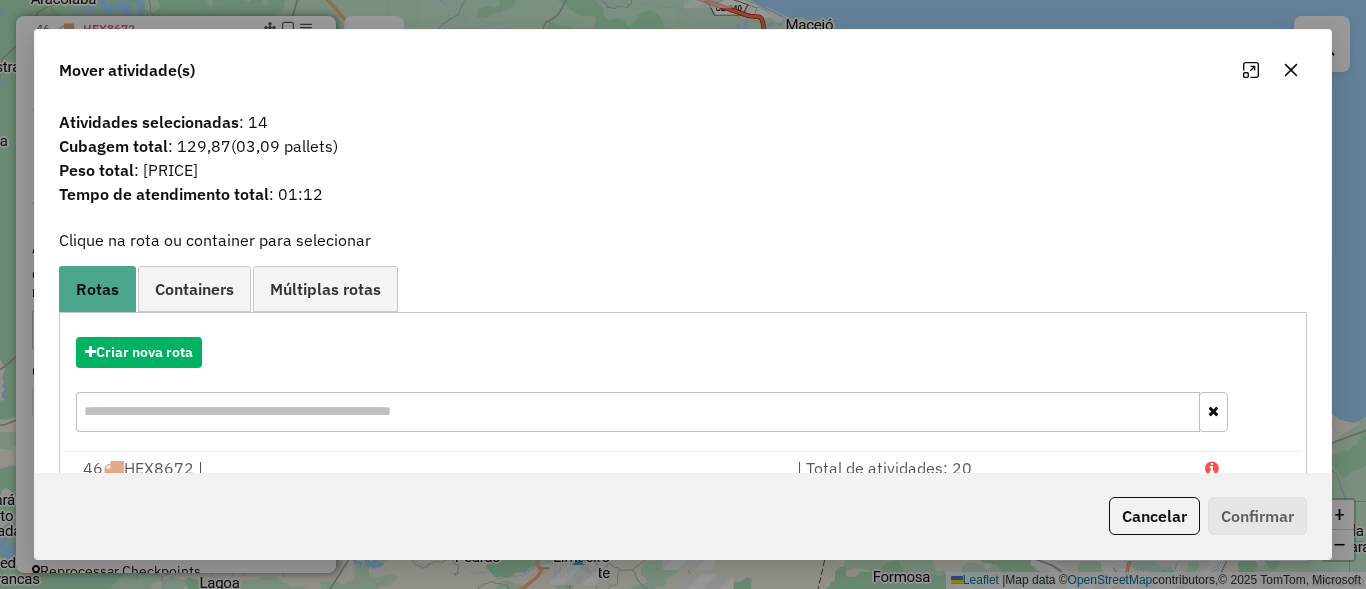 click on "Criar nova rota" at bounding box center (683, 387) 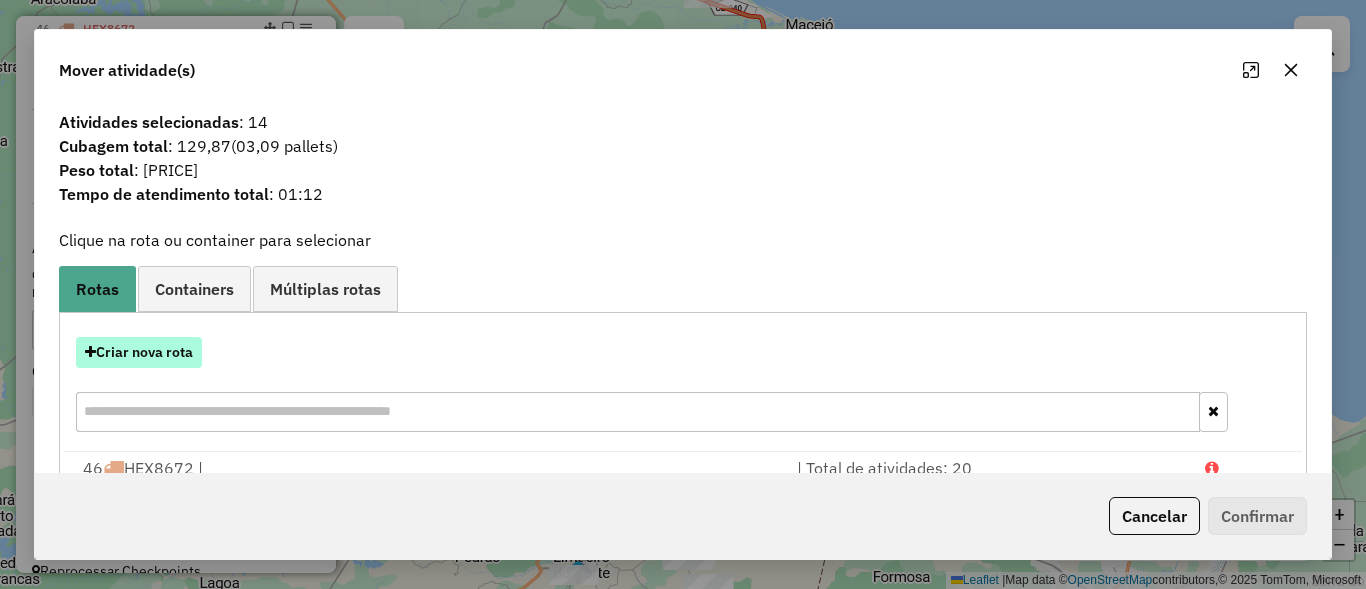 click on "Criar nova rota" at bounding box center [139, 352] 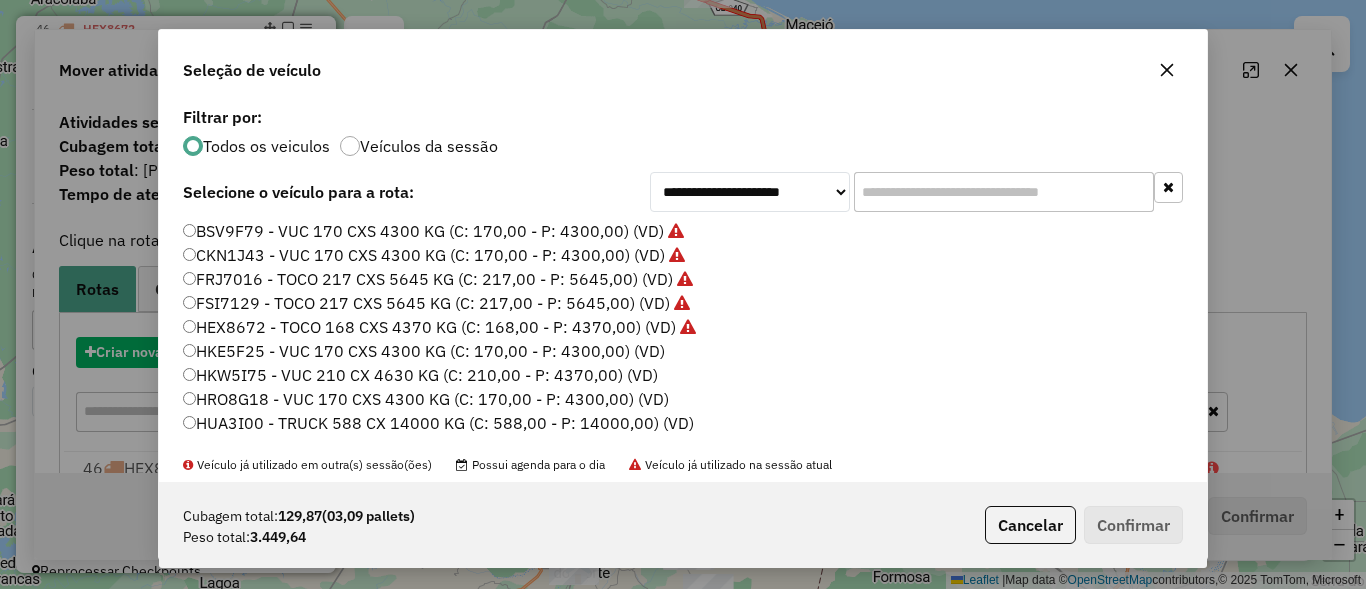 scroll, scrollTop: 11, scrollLeft: 6, axis: both 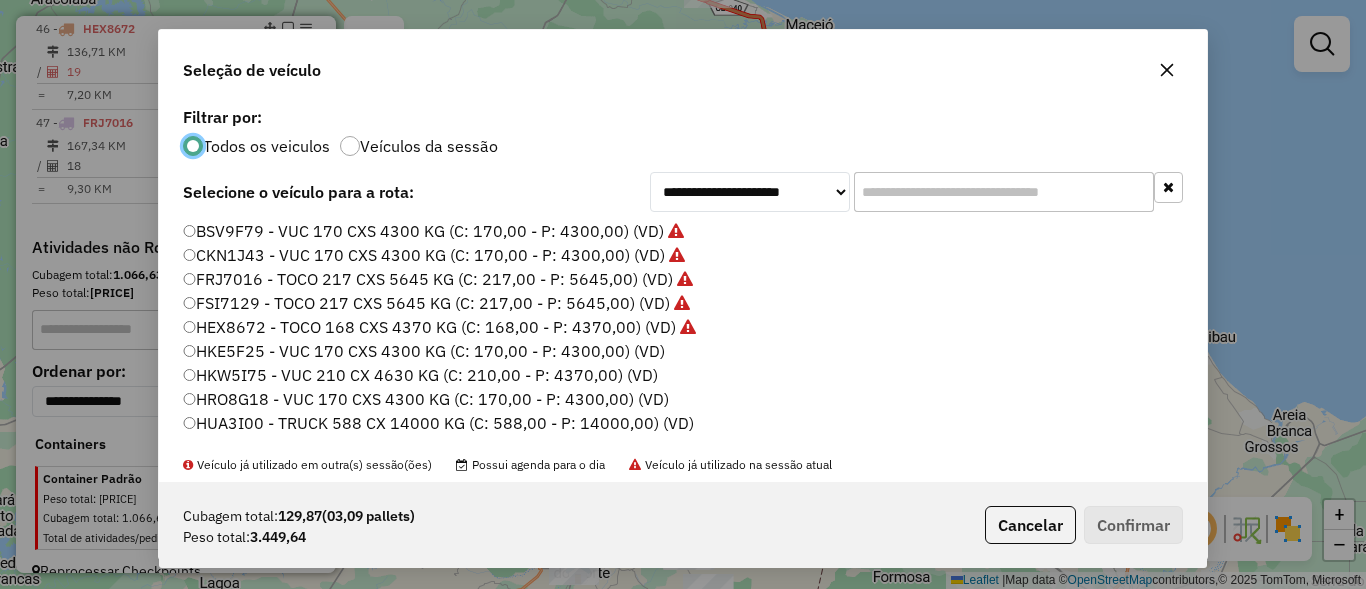 click 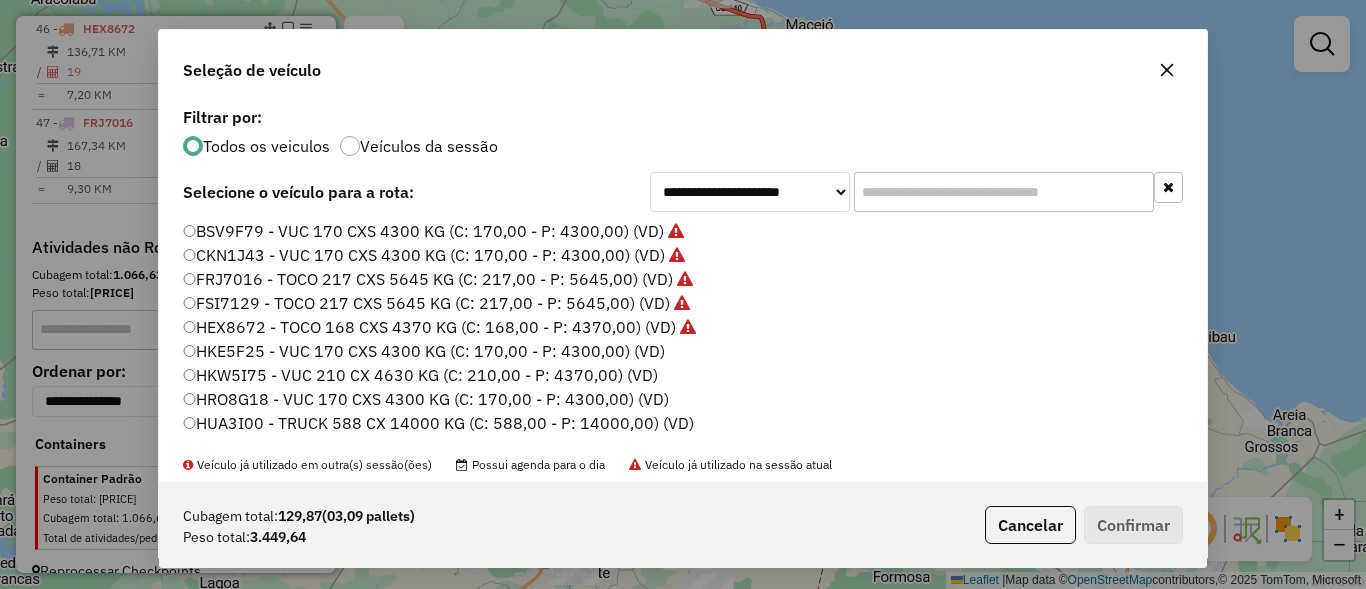 click on "FSI7129 - TOCO 217 CXS 5645 KG (C: 217,00 - P: 5645,00) (VD)" 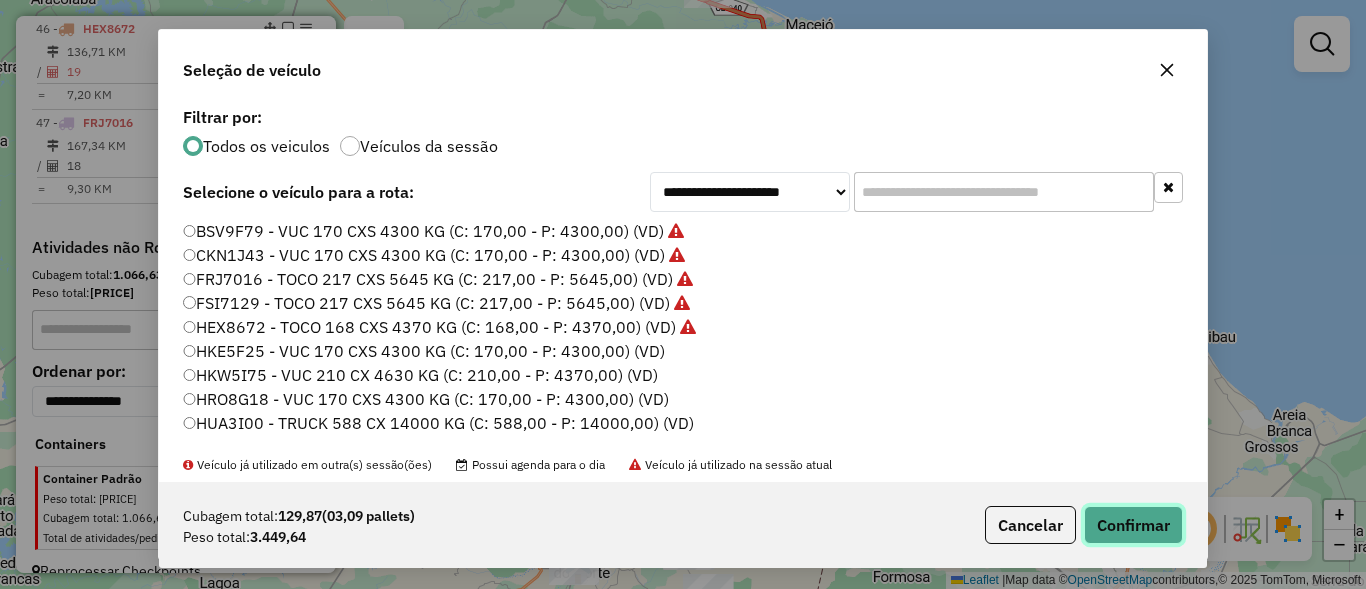 click on "Confirmar" 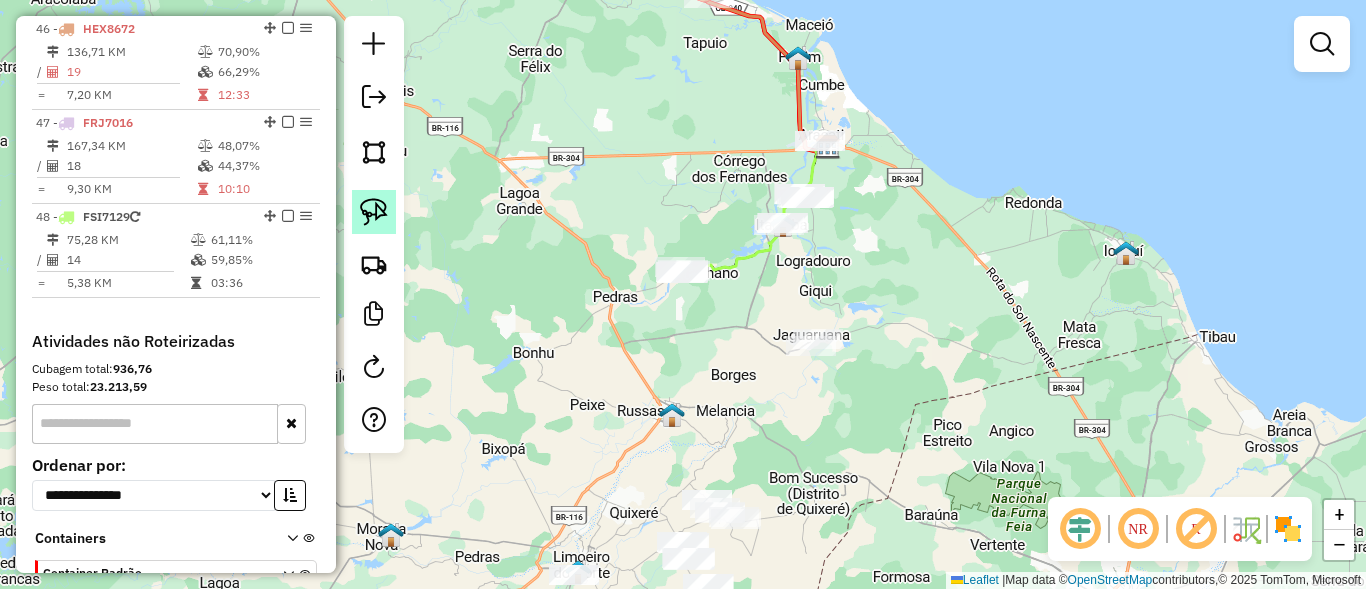 click 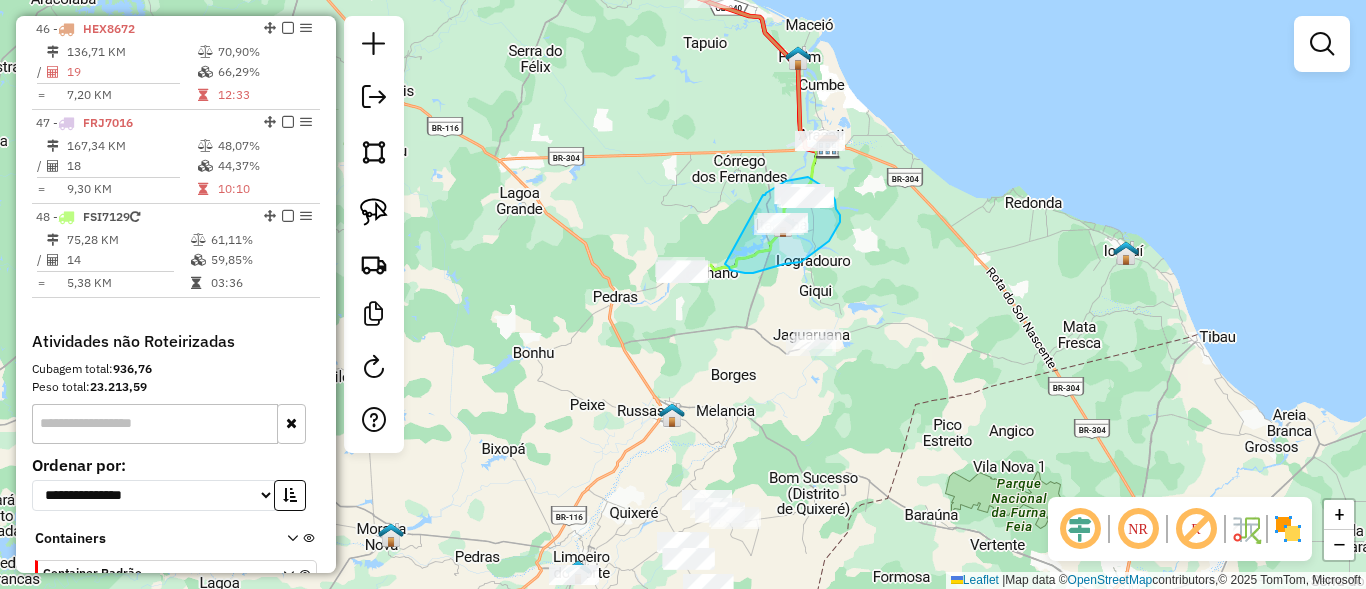 drag, startPoint x: 763, startPoint y: 195, endPoint x: 723, endPoint y: 258, distance: 74.62573 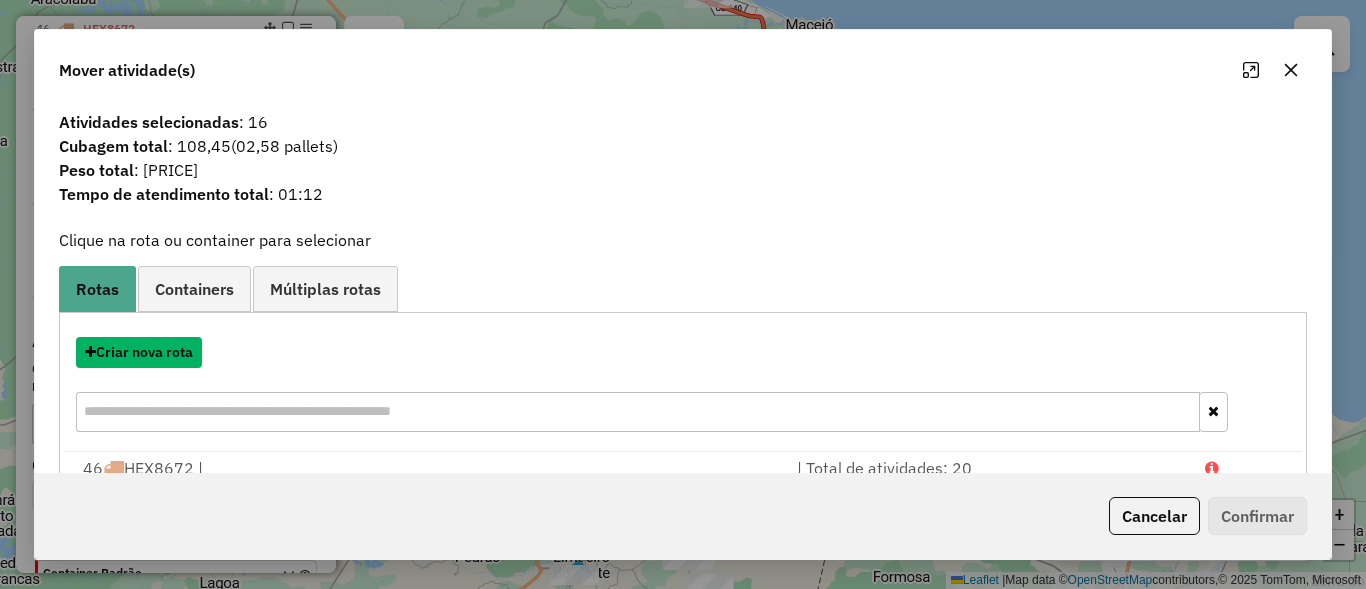 click on "Criar nova rota" at bounding box center (139, 352) 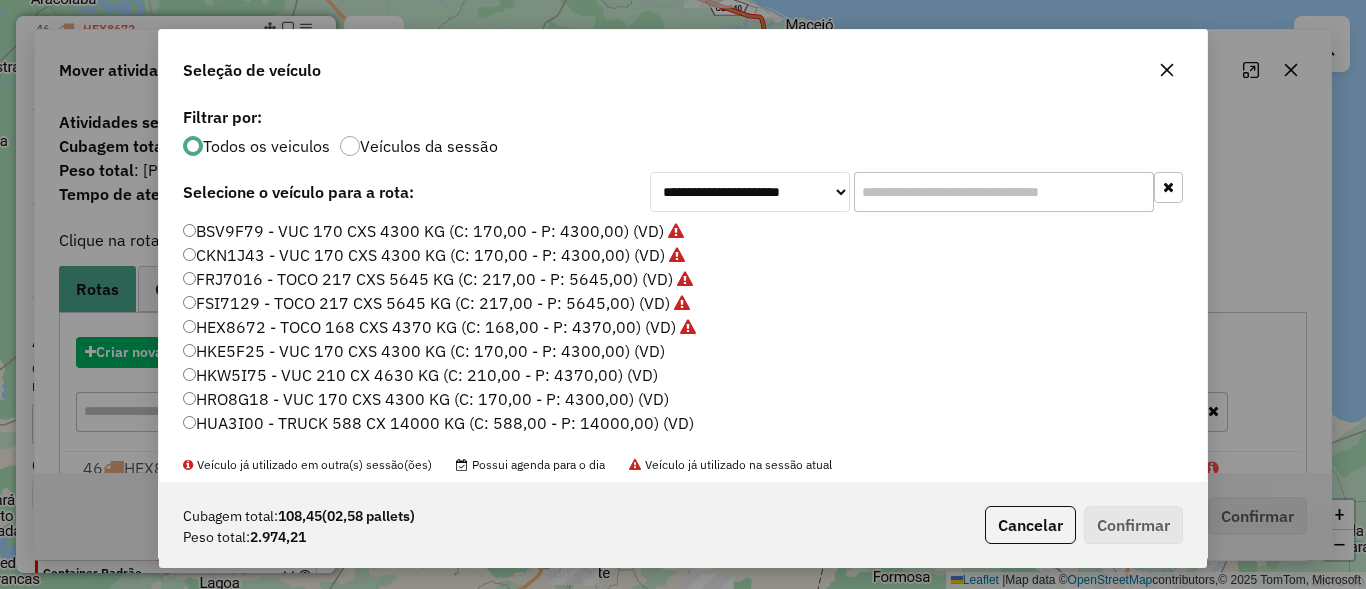 scroll, scrollTop: 11, scrollLeft: 6, axis: both 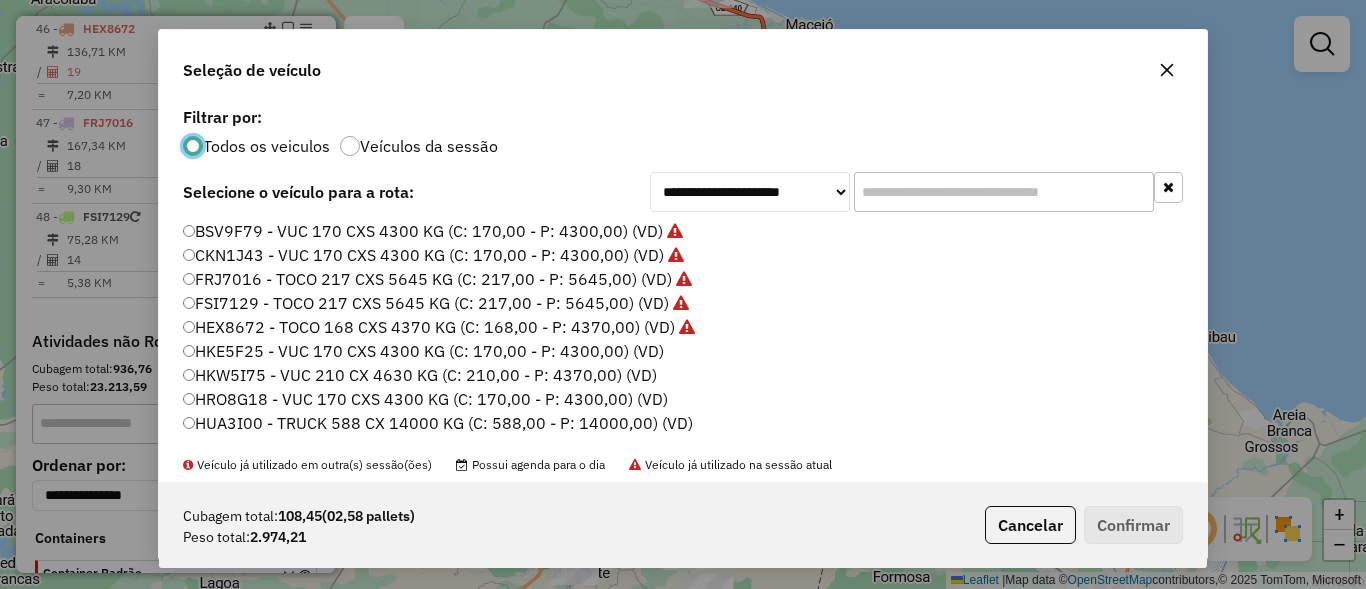 click 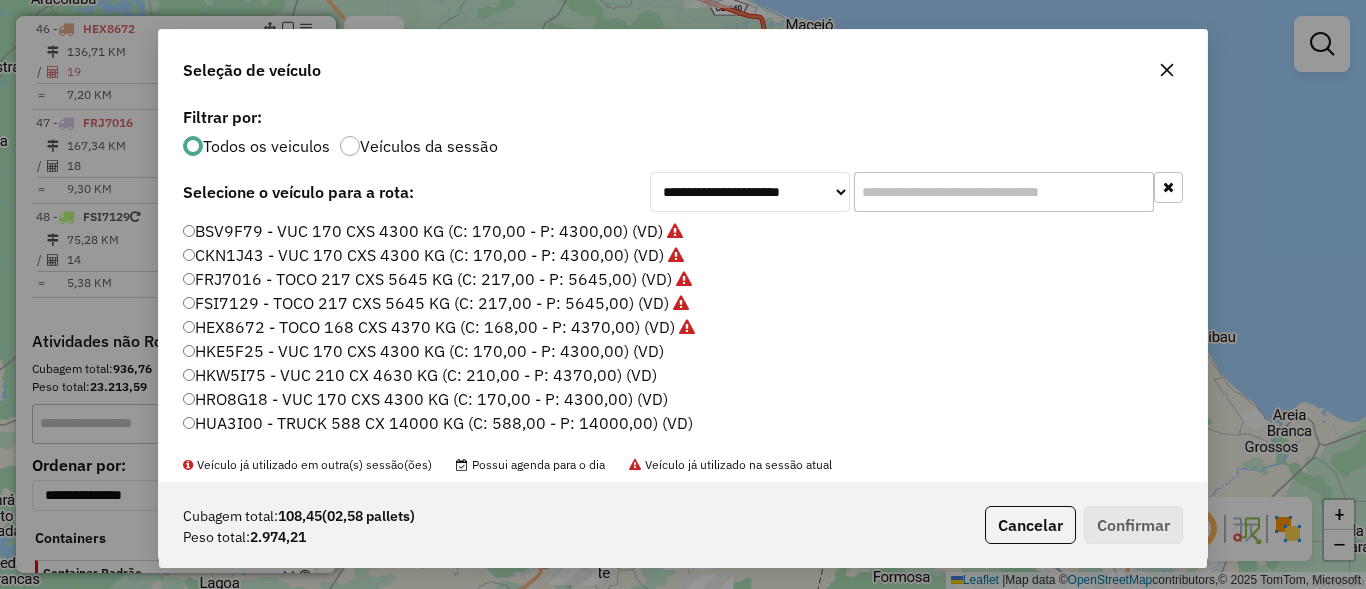 click on "FSI7129 - TOCO 217 CXS 5645 KG (C: 217,00 - P: 5645,00) (VD)" 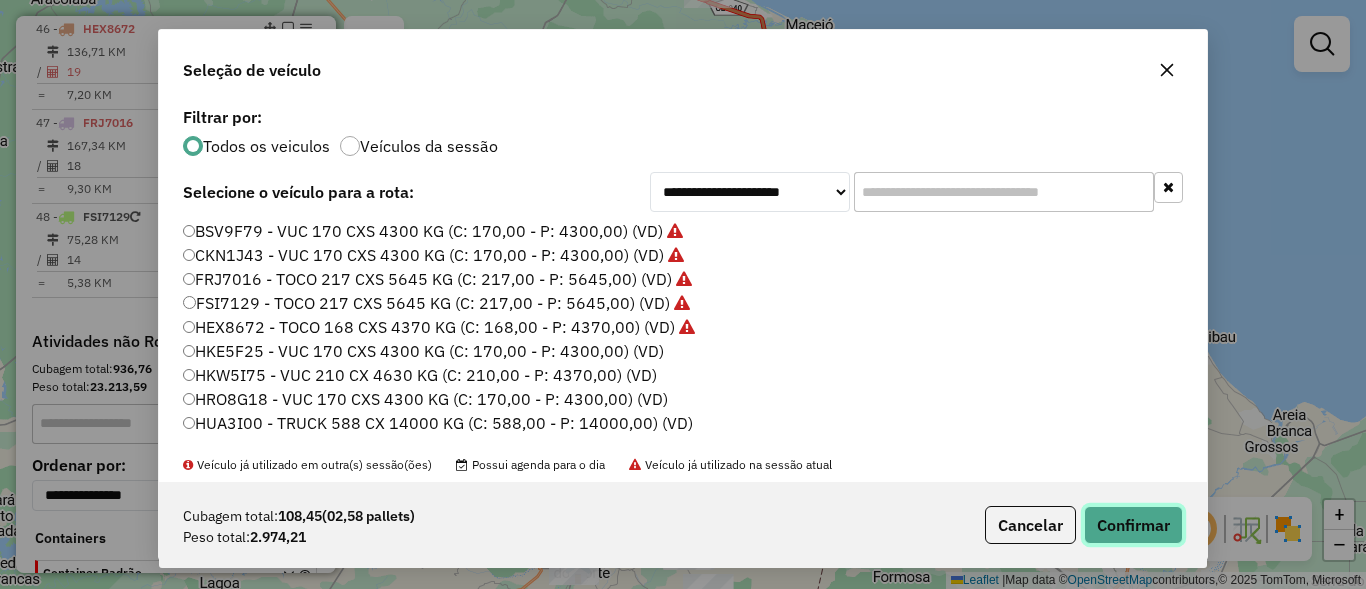 click on "Confirmar" 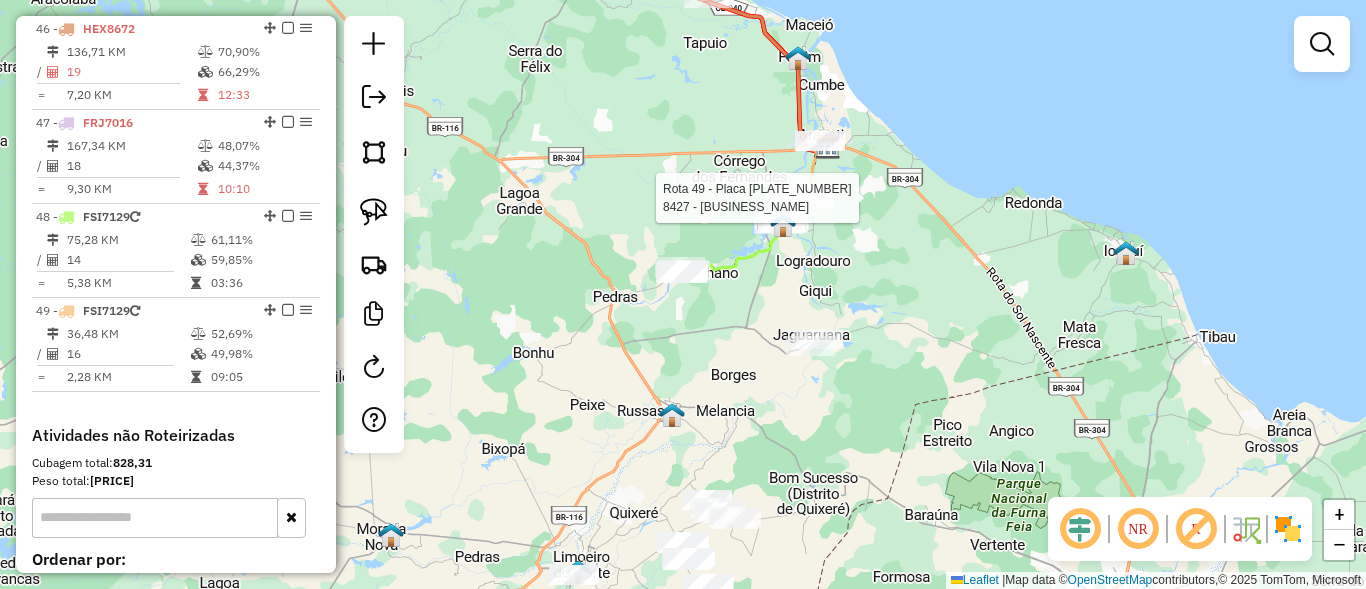 select on "**********" 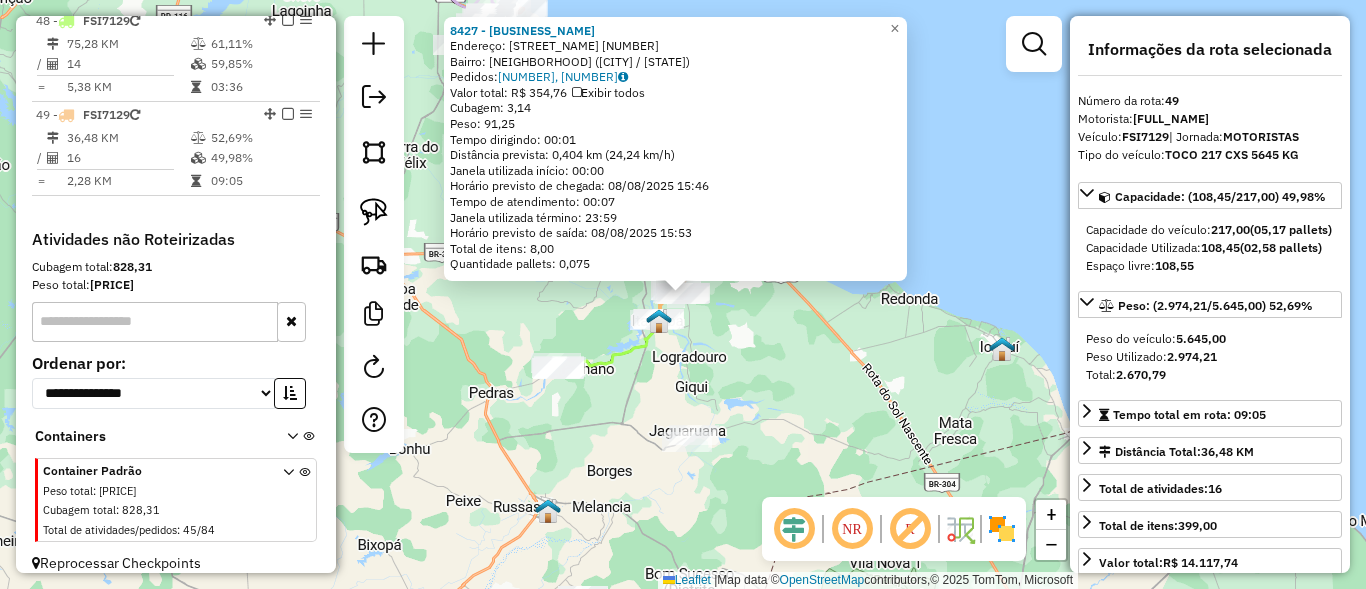 scroll, scrollTop: 2202, scrollLeft: 0, axis: vertical 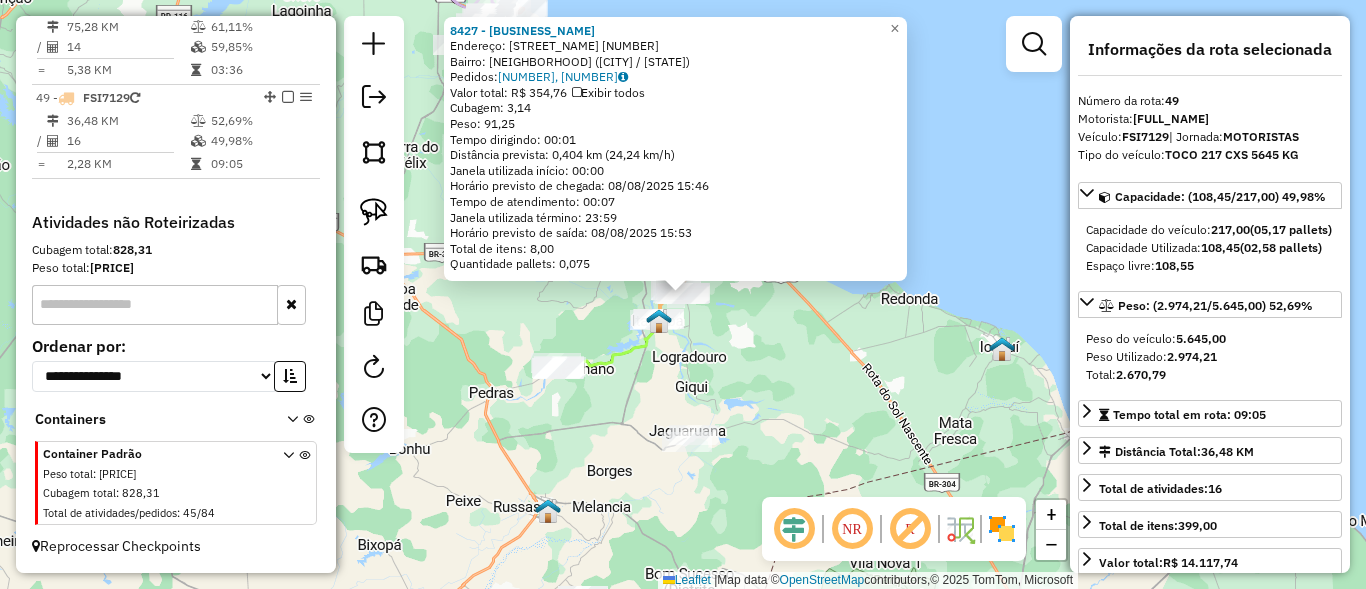 click on "[NUMBER] - [NAME]  Endereço:  [STREET] [NUMBER]   Bairro: [BAIRRO] ([CIDADE] / [STATE])   Pedidos:  [ORDER_ID], [ORDER_ID]   Valor total: R$ [PRICE]   Exibir todos   Cubagem: [CUBAGE]  Peso: [WEIGHT]  Tempo dirigindo: [TIME]   Distância prevista: [DISTANCE] ([SPEED] km/h)   Janela utilizada início: [TIME]   Horário previsto de chegada: [DATE] [TIME]   Tempo de atendimento: [TIME]   Janela utilizada término: [TIME]   Horário previsto de saída: [DATE] [TIME]   Total de itens: [ITEMS]   Quantidade pallets: [PALLETS]  × Janela de atendimento Grade de atendimento Capacidade Transportadoras Veículos Cliente Pedidos  Rotas Selecione os dias de semana para filtrar as janelas de atendimento  Seg   Ter   Qua   Qui   Sex   Sáb   Dom  Informe o período da janela de atendimento: De: Até:  Filtrar exatamente a janela do cliente  Considerar janela de atendimento padrão  Selecione os dias de semana para filtrar as grades de atendimento  Seg   Ter   Qua   Qui   Sex   Sáb   Dom   Considerar clientes sem dia de atendimento cadastrado +" 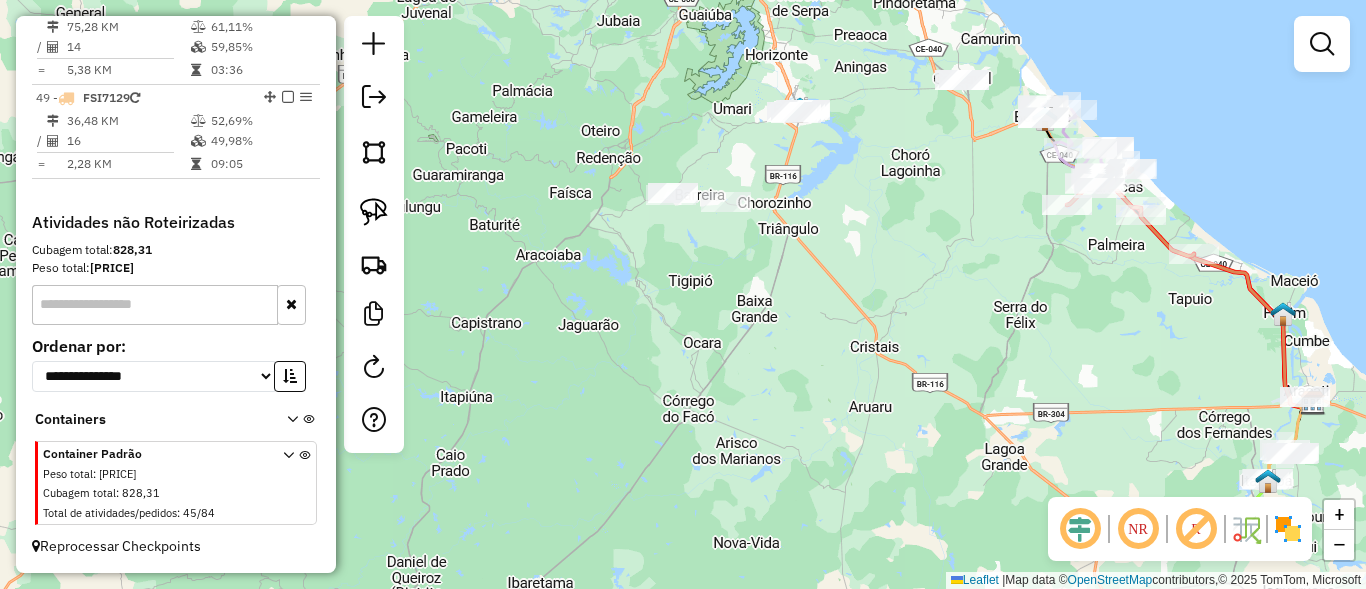 drag, startPoint x: 538, startPoint y: 217, endPoint x: 1150, endPoint y: 389, distance: 635.71063 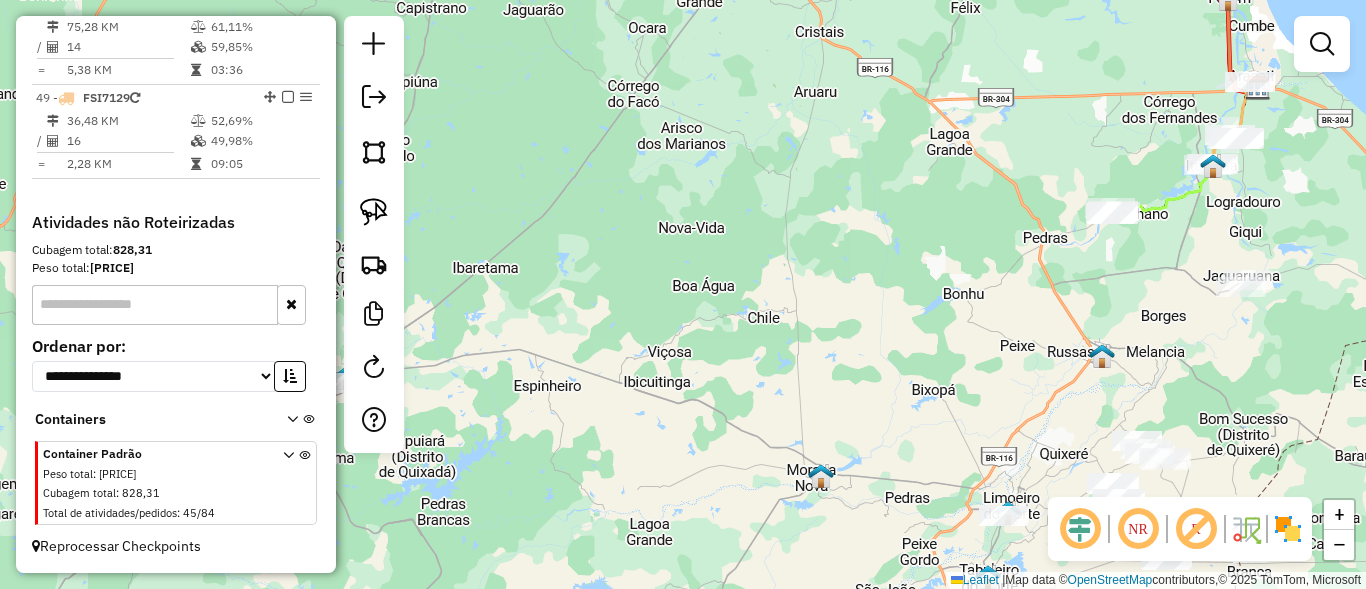 drag, startPoint x: 908, startPoint y: 411, endPoint x: 861, endPoint y: 61, distance: 353.1416 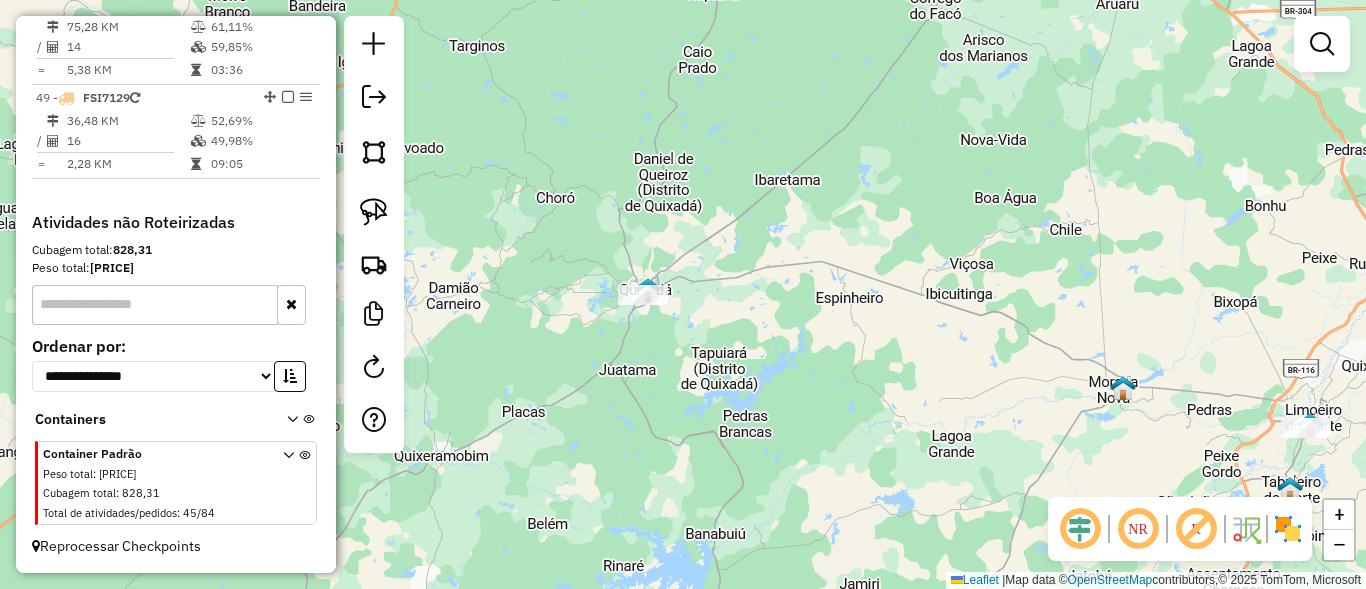 drag, startPoint x: 744, startPoint y: 323, endPoint x: 728, endPoint y: 428, distance: 106.21205 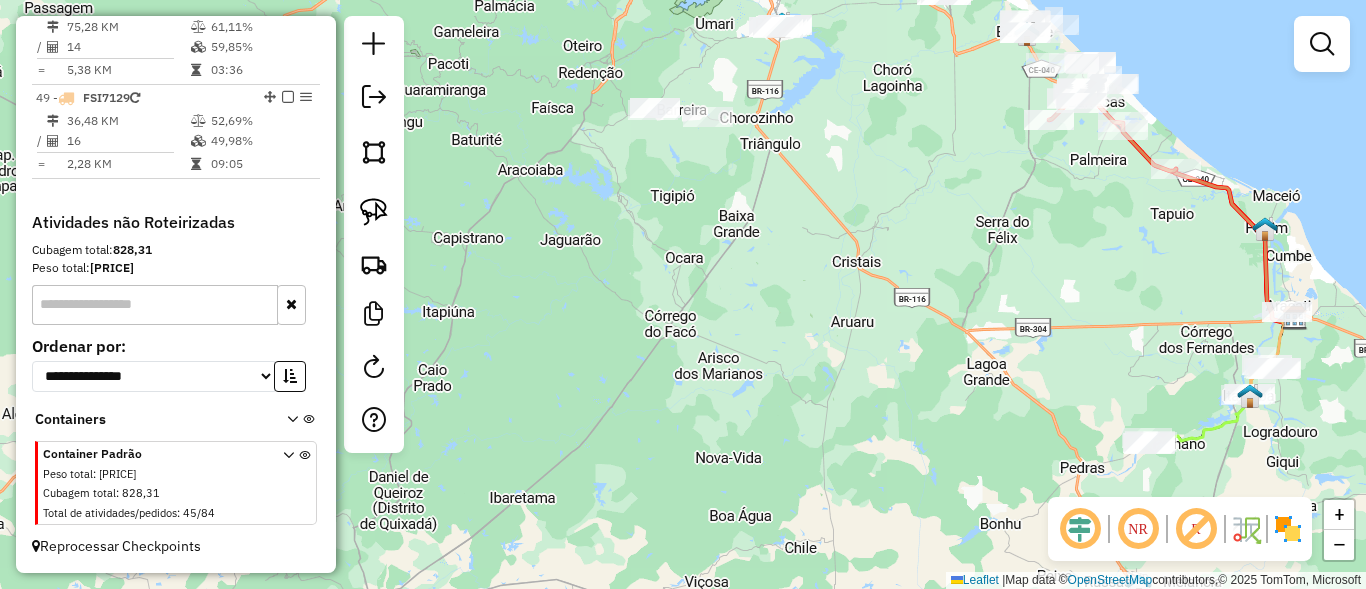 drag, startPoint x: 733, startPoint y: 119, endPoint x: 677, endPoint y: 236, distance: 129.71121 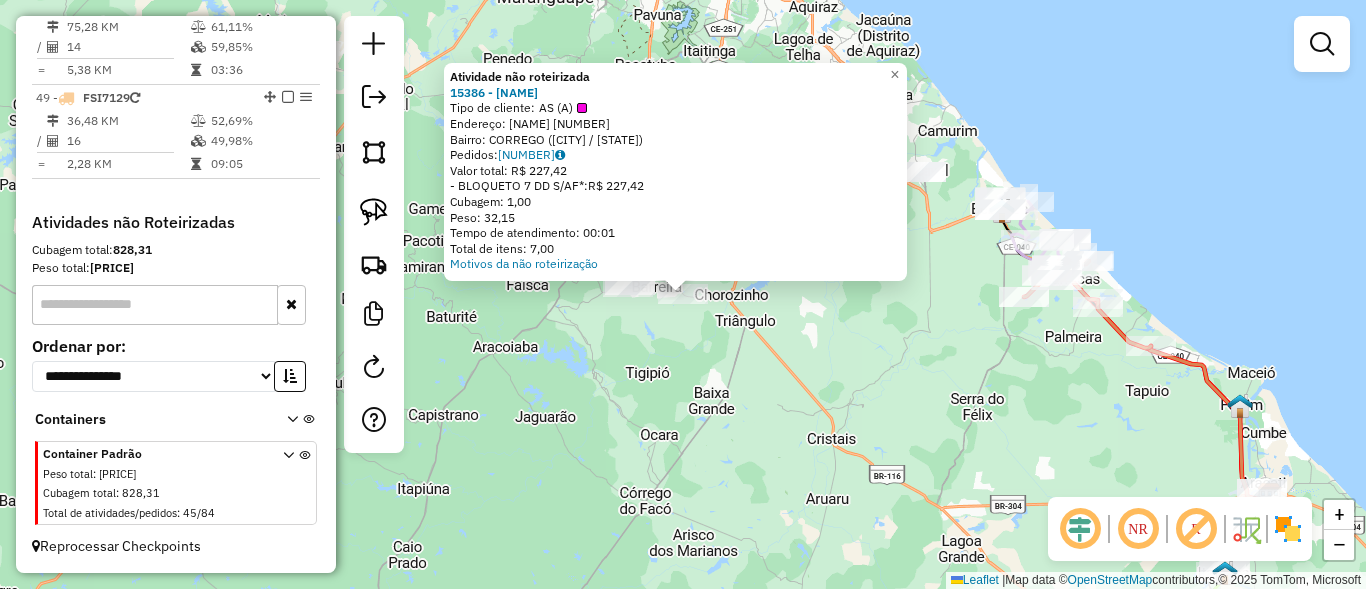 click on "Atividade não roteirizada [NUMBER] - [NAME]  Tipo de cliente:   AS (A)   Endereço:  [STREET]   Bairro: [BAIRRO] ([CIDADE] / [STATE])   Pedidos:  [ORDER_ID]   Valor total: R$ [PRICE]   - BLOQUETO 7 DD S/AF*:  R$ [PRICE]   Cubagem: [CUBAGE]   Peso: [WEIGHT]   Tempo de atendimento: [TIME]   Total de itens: [ITEMS]  Motivos da não roteirização × Janela de atendimento Grade de atendimento Capacidade Transportadoras Veículos Cliente Pedidos  Rotas Selecione os dias de semana para filtrar as janelas de atendimento  Seg   Ter   Qua   Qui   Sex   Sáb   Dom  Informe o período da janela de atendimento: De: Até:  Filtrar exatamente a janela do cliente  Considerar janela de atendimento padrão  Selecione os dias de semana para filtrar as grades de atendimento  Seg   Ter   Qua   Qui   Sex   Sáb   Dom   Considerar clientes sem dia de atendimento cadastrado  Clientes fora do dia de atendimento selecionado Filtrar as atividades entre os valores definidos abaixo:  Peso mínimo:   Peso máximo:   Cubagem mínima:   De:   De:" 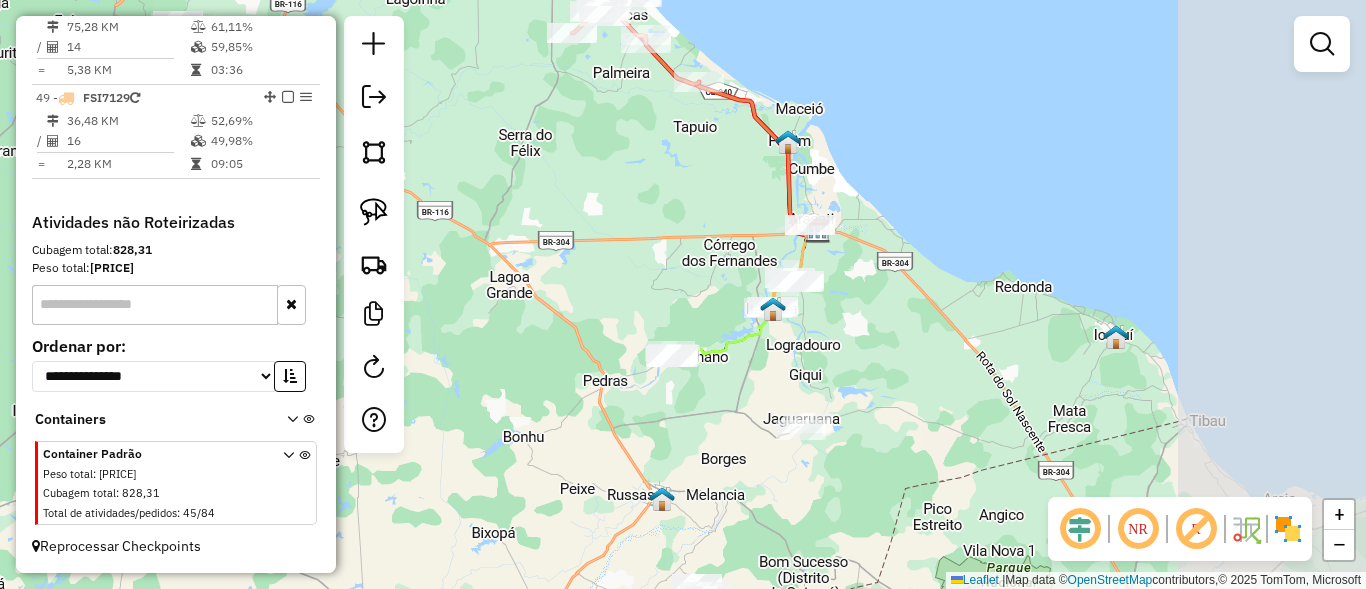drag, startPoint x: 977, startPoint y: 411, endPoint x: 522, endPoint y: 146, distance: 526.54535 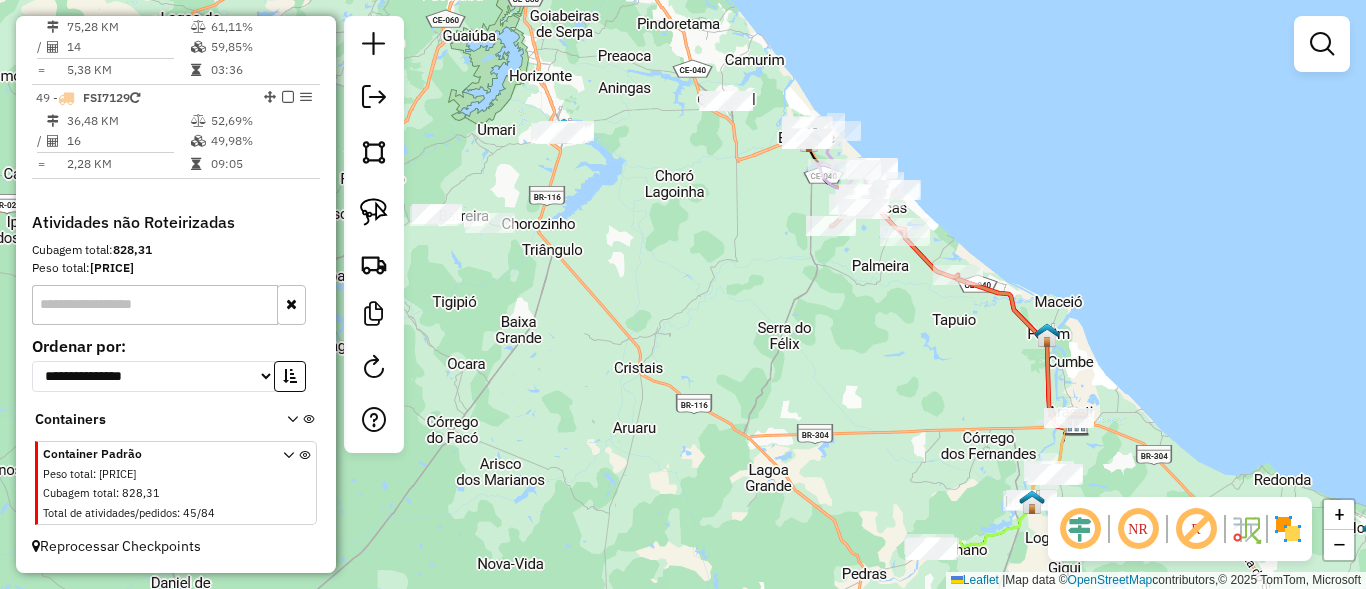 drag, startPoint x: 569, startPoint y: 235, endPoint x: 835, endPoint y: 434, distance: 332.20023 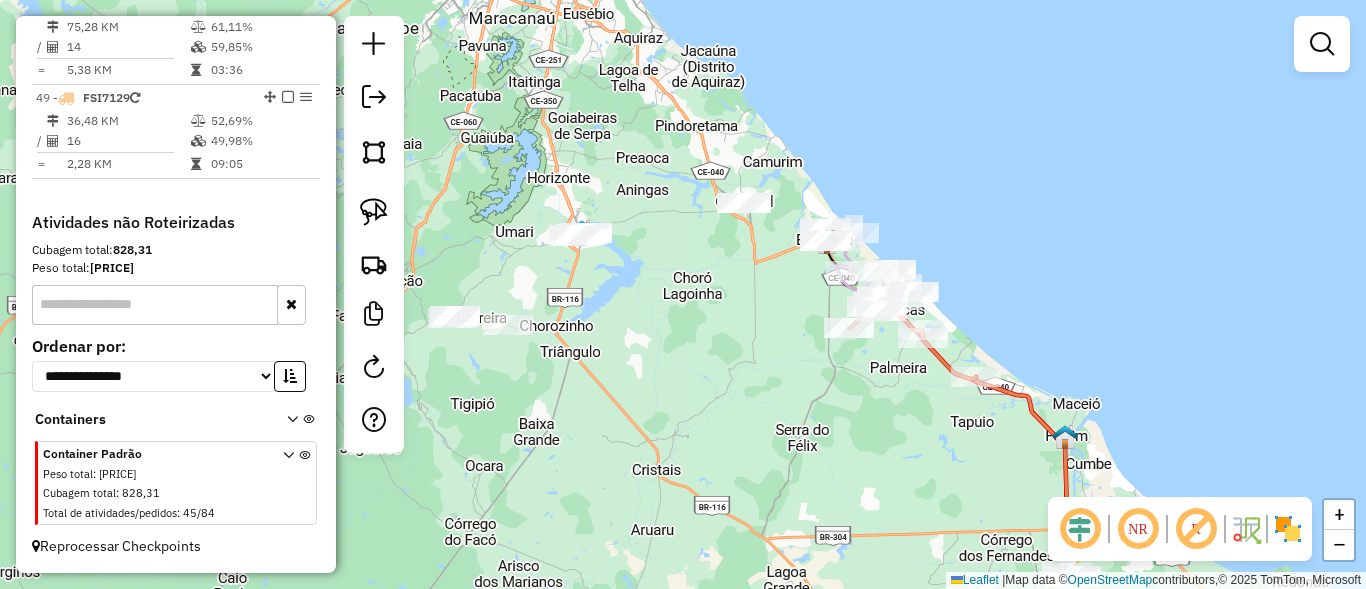 drag, startPoint x: 682, startPoint y: 228, endPoint x: 700, endPoint y: 330, distance: 103.57606 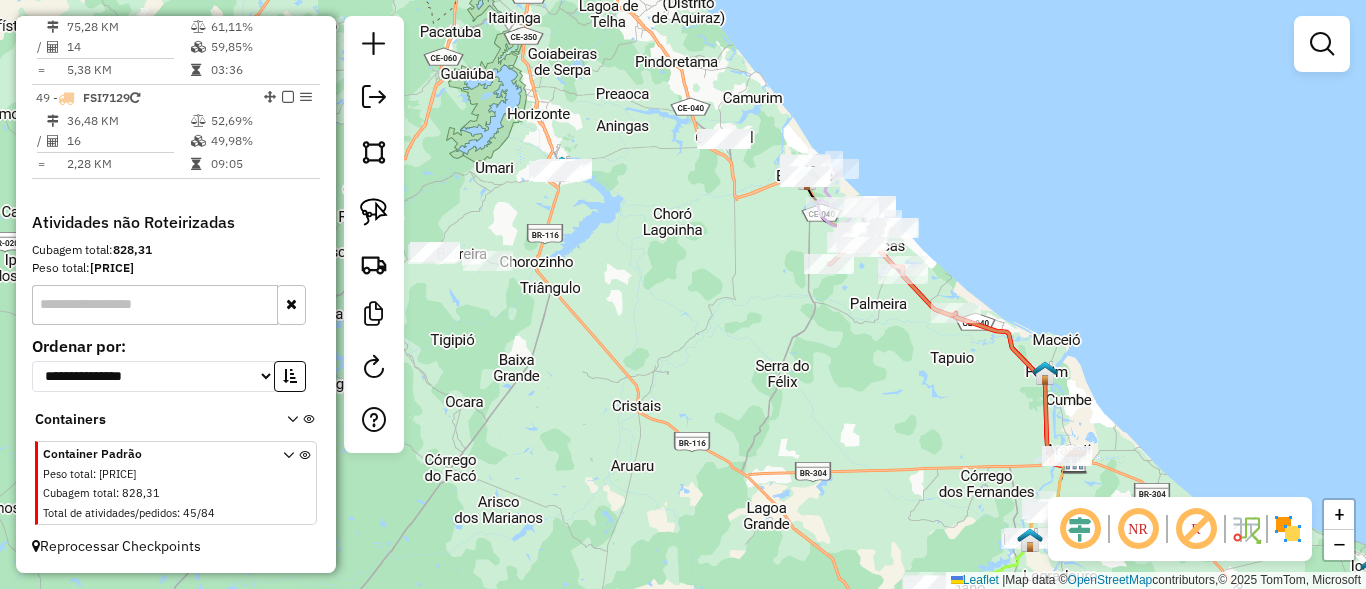 drag, startPoint x: 707, startPoint y: 340, endPoint x: 686, endPoint y: 275, distance: 68.30813 